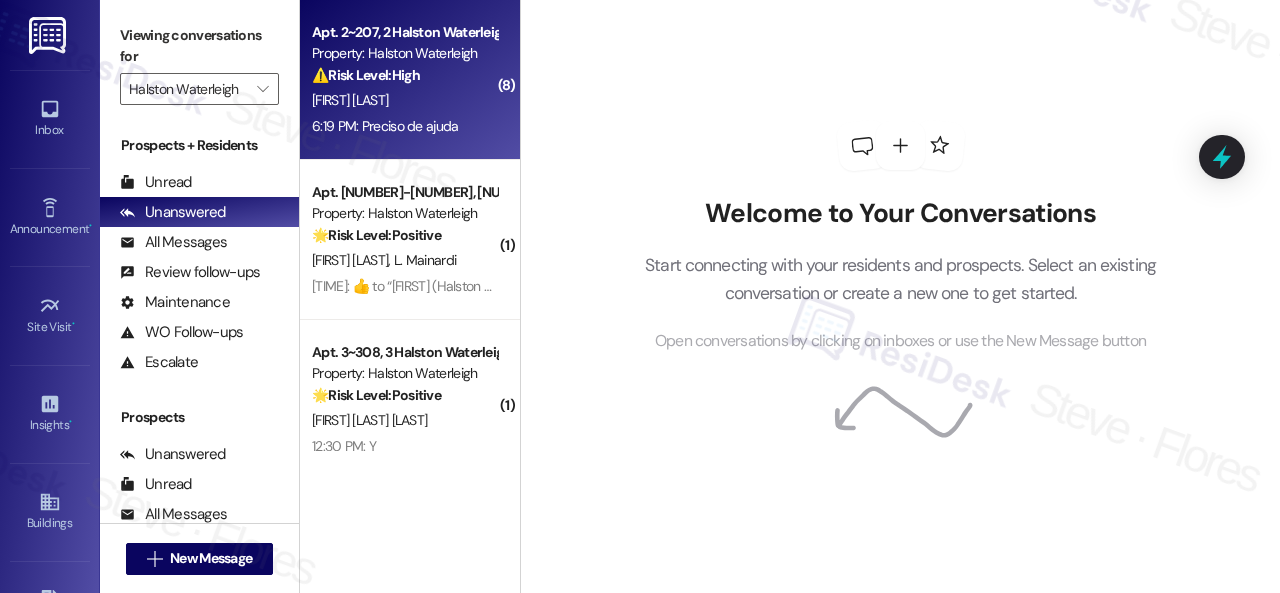 scroll, scrollTop: 0, scrollLeft: 0, axis: both 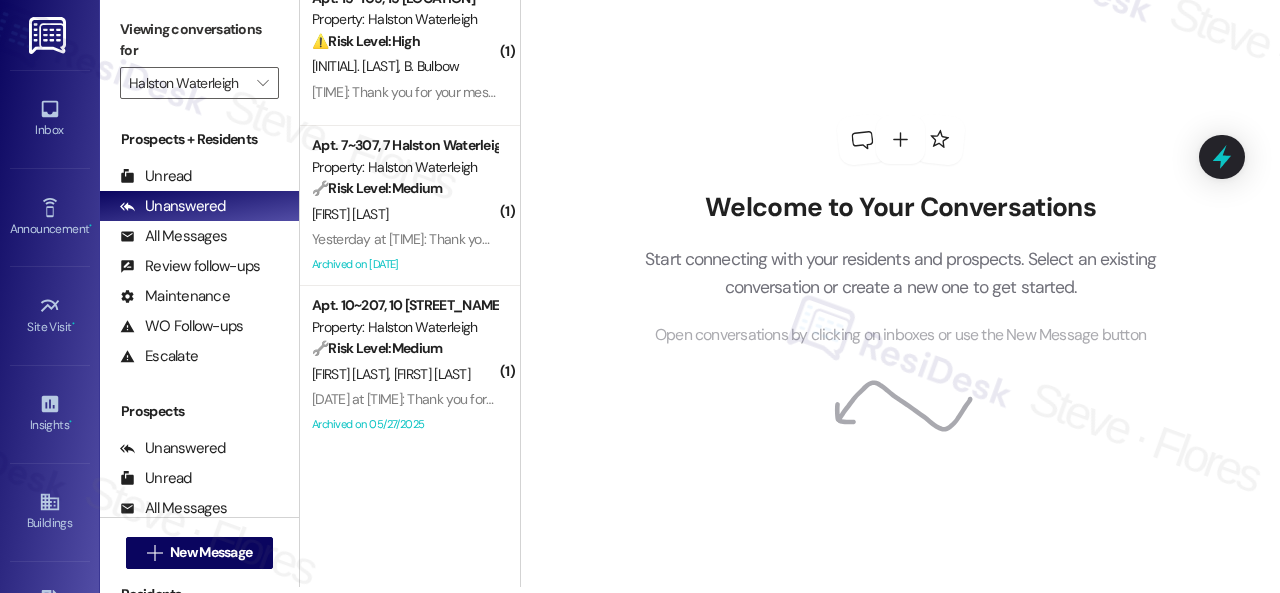 click on "Welcome to Your Conversations Start connecting with your residents and prospects. Select an existing conversation or create a new one to get started. Open conversations by clicking on inboxes or use the New Message button" at bounding box center (900, 290) 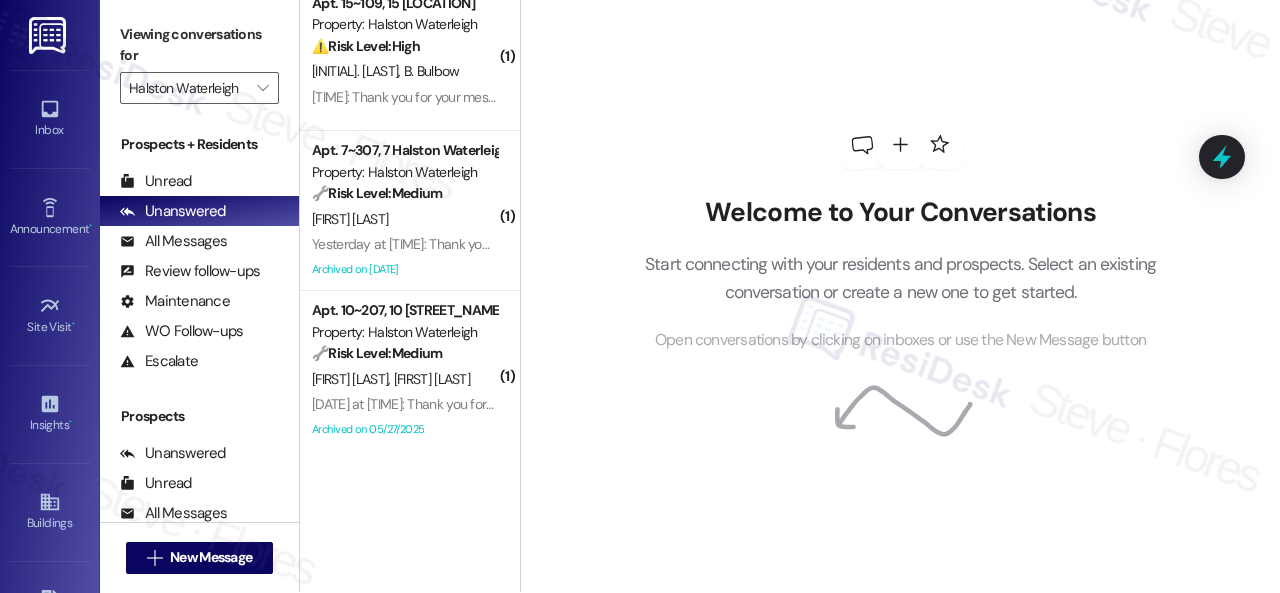 scroll, scrollTop: 0, scrollLeft: 0, axis: both 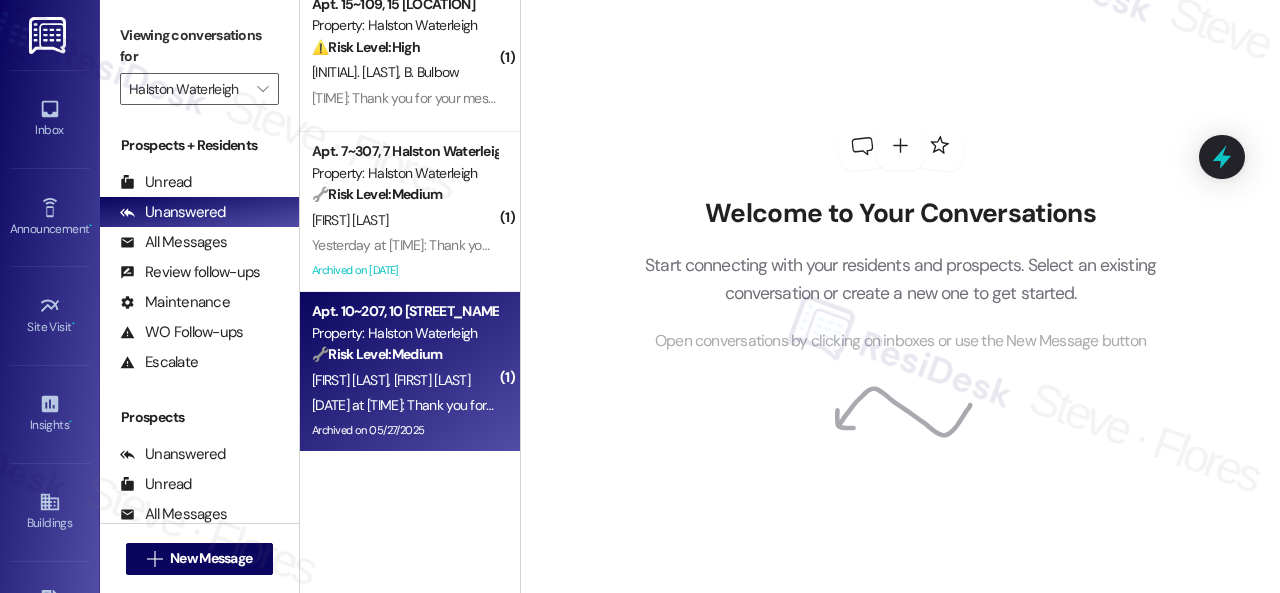 click on "A. Bertulli H. Junior" at bounding box center [404, 380] 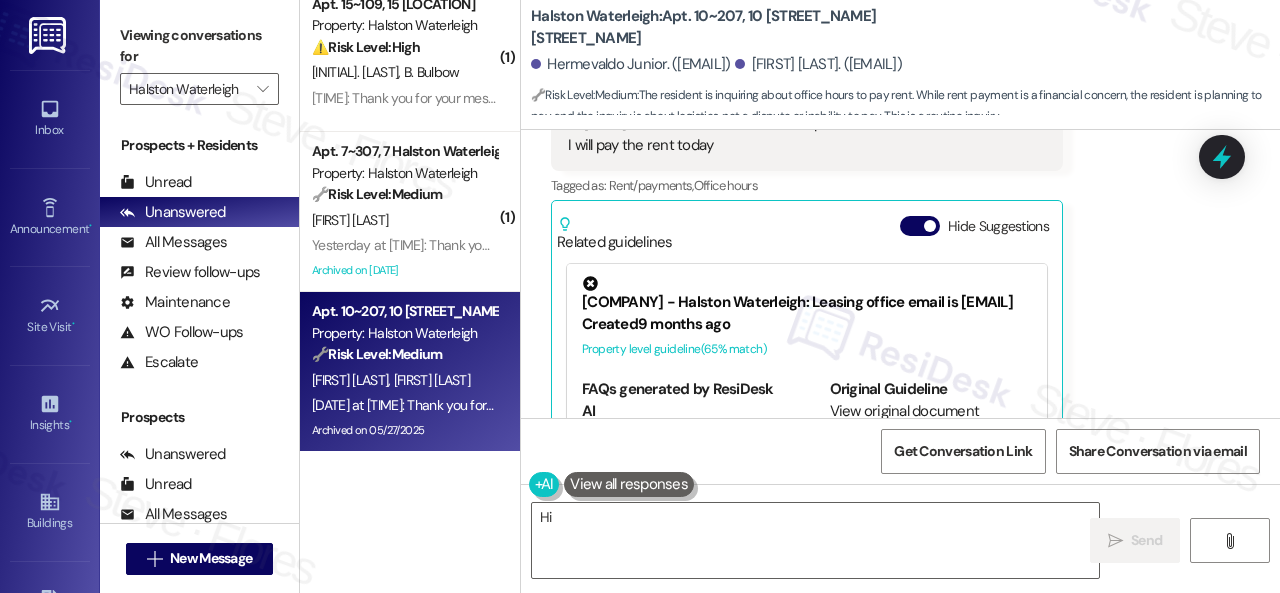 scroll, scrollTop: 23456, scrollLeft: 0, axis: vertical 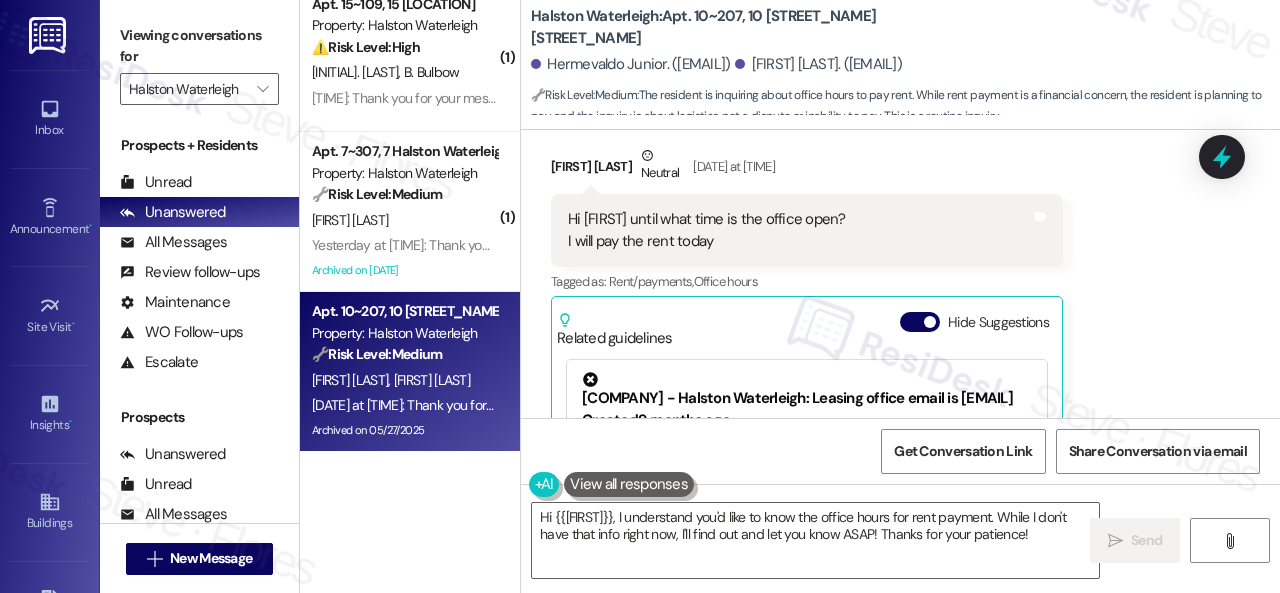 drag, startPoint x: 1162, startPoint y: 308, endPoint x: 1137, endPoint y: 325, distance: 30.232433 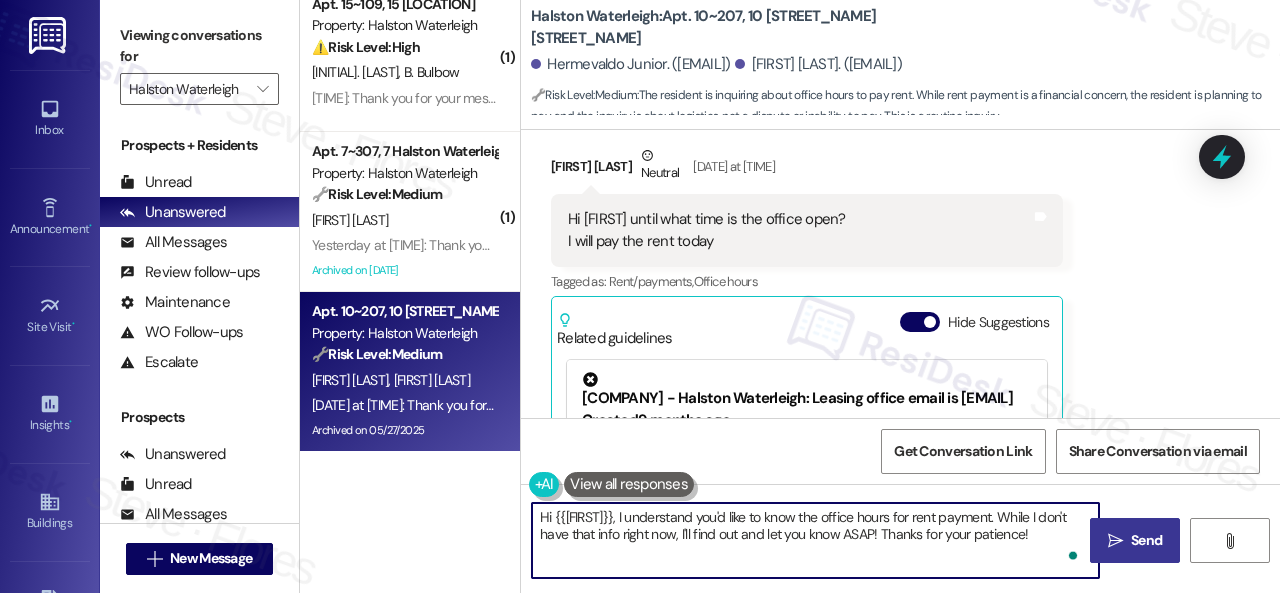 drag, startPoint x: 554, startPoint y: 515, endPoint x: 1137, endPoint y: 547, distance: 583.87756 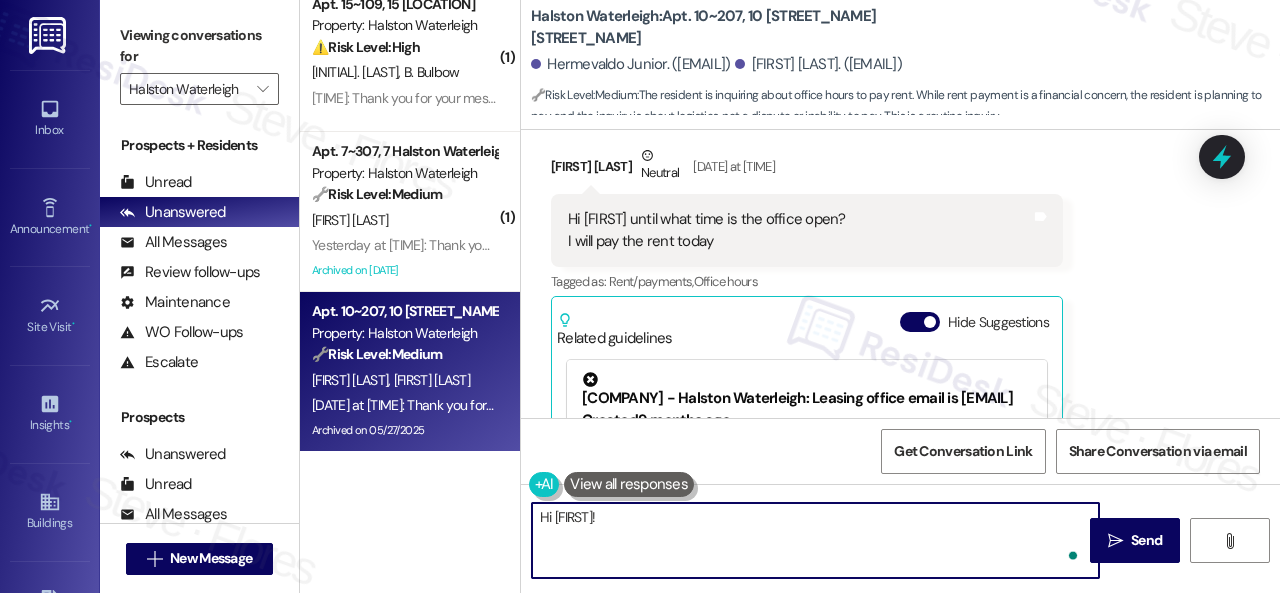 paste on "I apologize for the late reply. I was away for the weekend. Please don’t hesitate to reach out if you require further assistance. Thank you!" 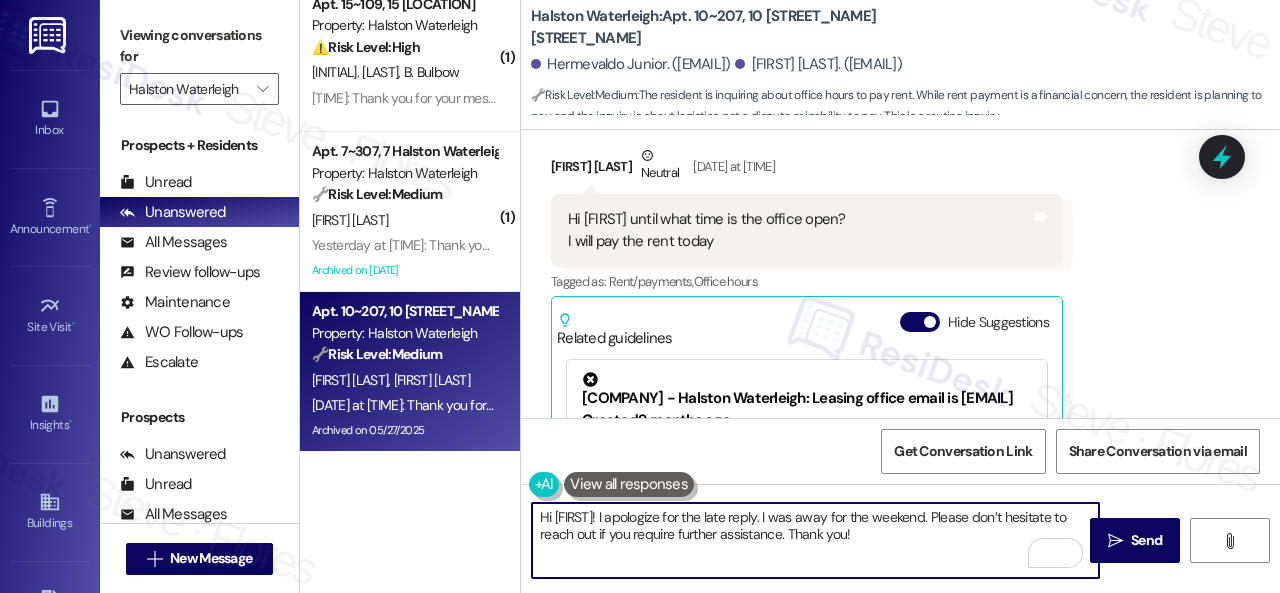 click on "Hi [FIRST]! I apologize for the late reply. I was away for the weekend. Please don’t hesitate to reach out if you require further assistance. Thank you!" at bounding box center [815, 540] 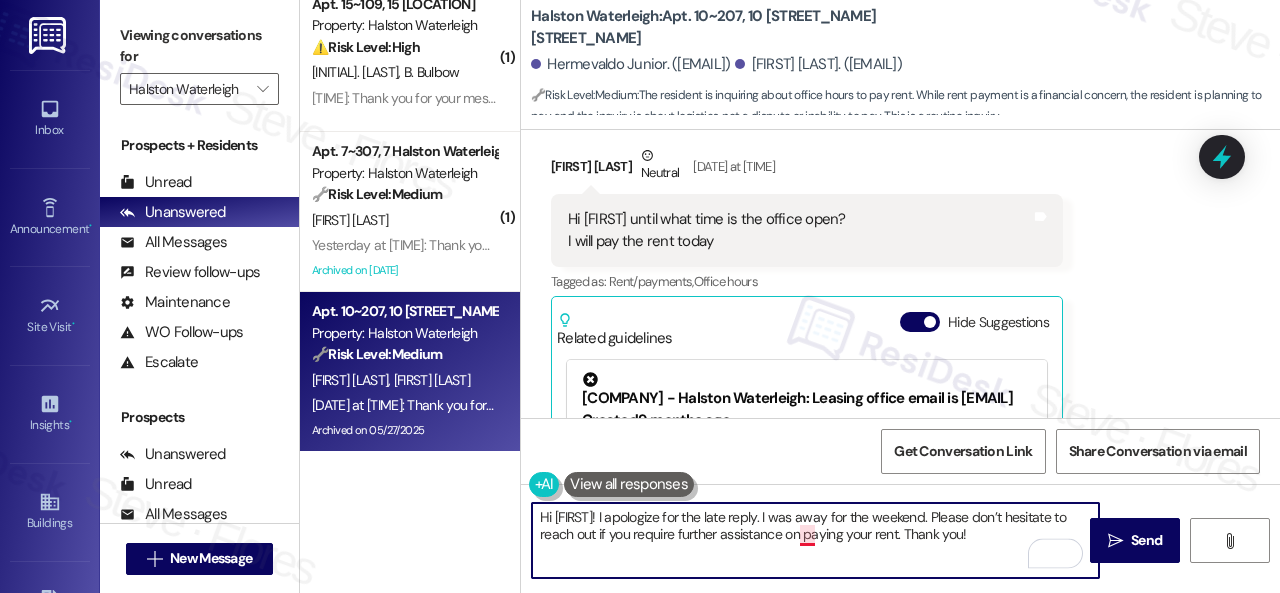 click on "Hi [FIRST]! I apologize for the late reply. I was away for the weekend. Please don’t hesitate to reach out if you require further assistance on paying your rent. Thank you!" at bounding box center (815, 540) 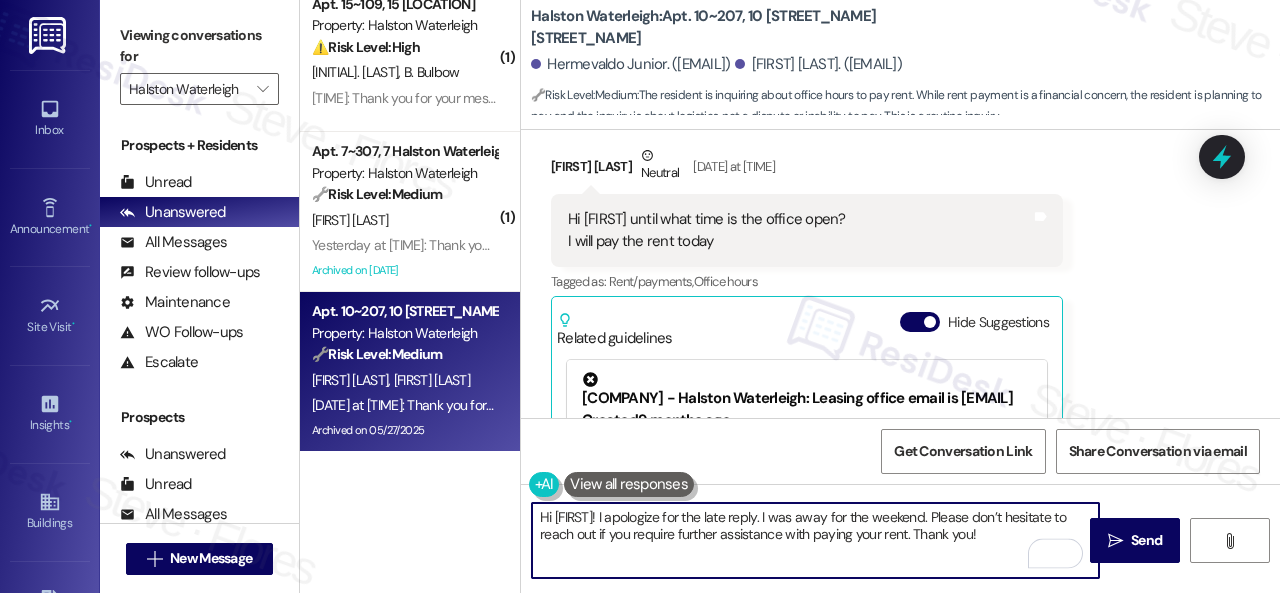 click on "Hi [FIRST]! I apologize for the late reply. I was away for the weekend. Please don’t hesitate to reach out if you require further assistance with paying your rent. Thank you!" at bounding box center [815, 540] 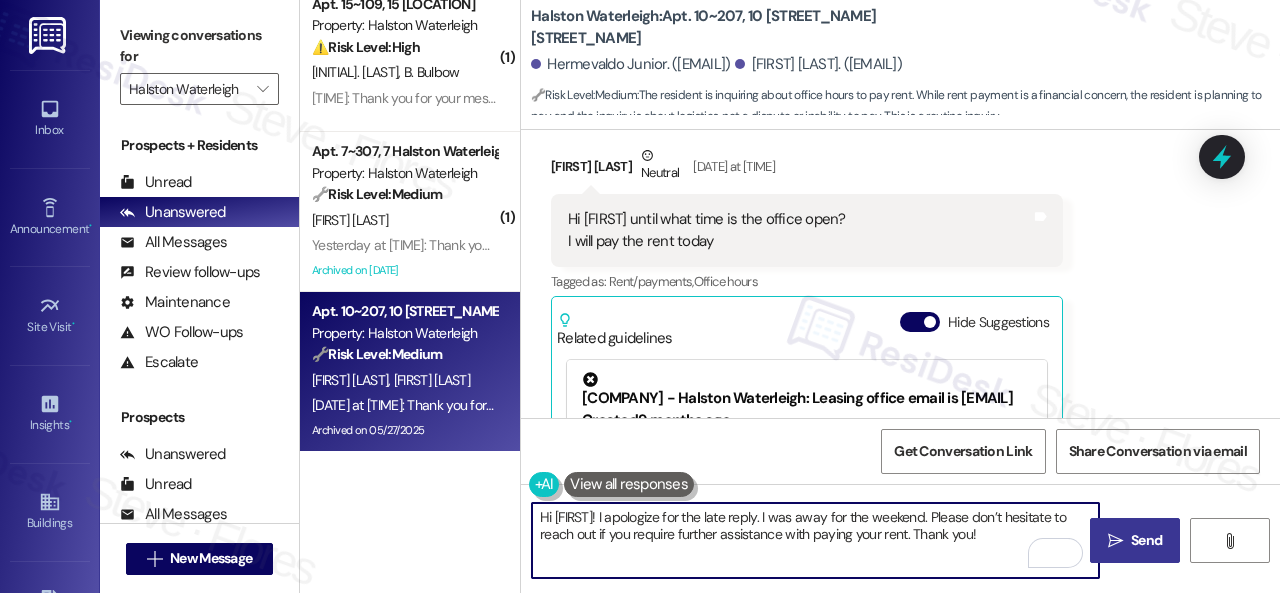 type on "Hi [FIRST]! I apologize for the late reply. I was away for the weekend. Please don’t hesitate to reach out if you require further assistance with paying your rent. Thank you!" 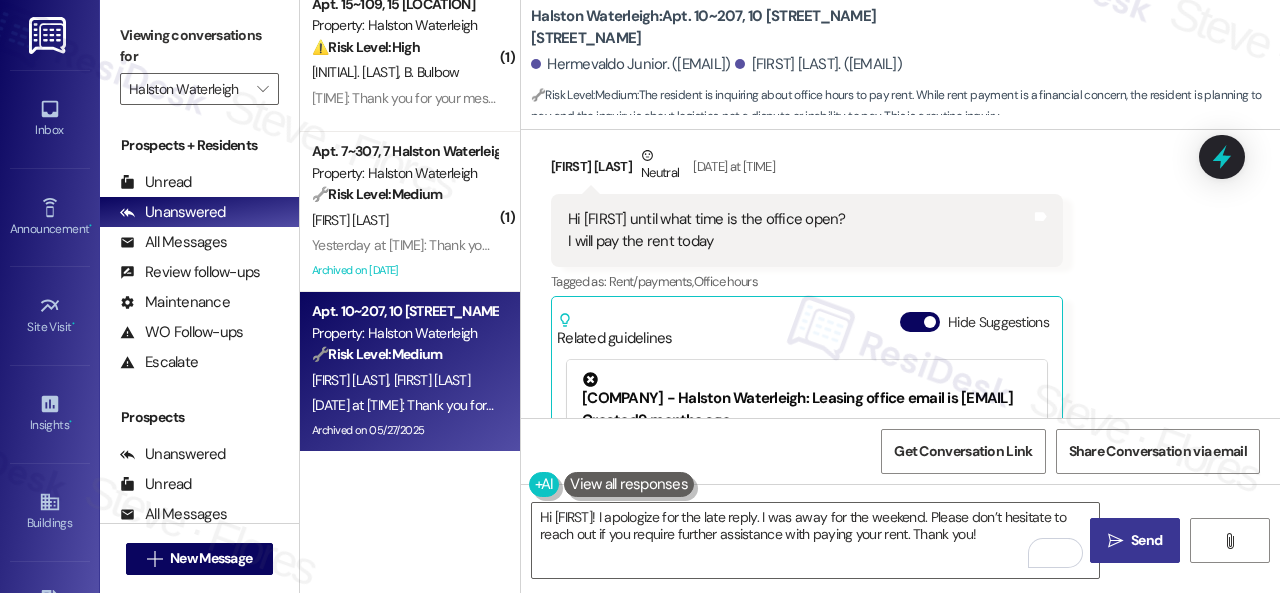 click on "Send" at bounding box center [1146, 540] 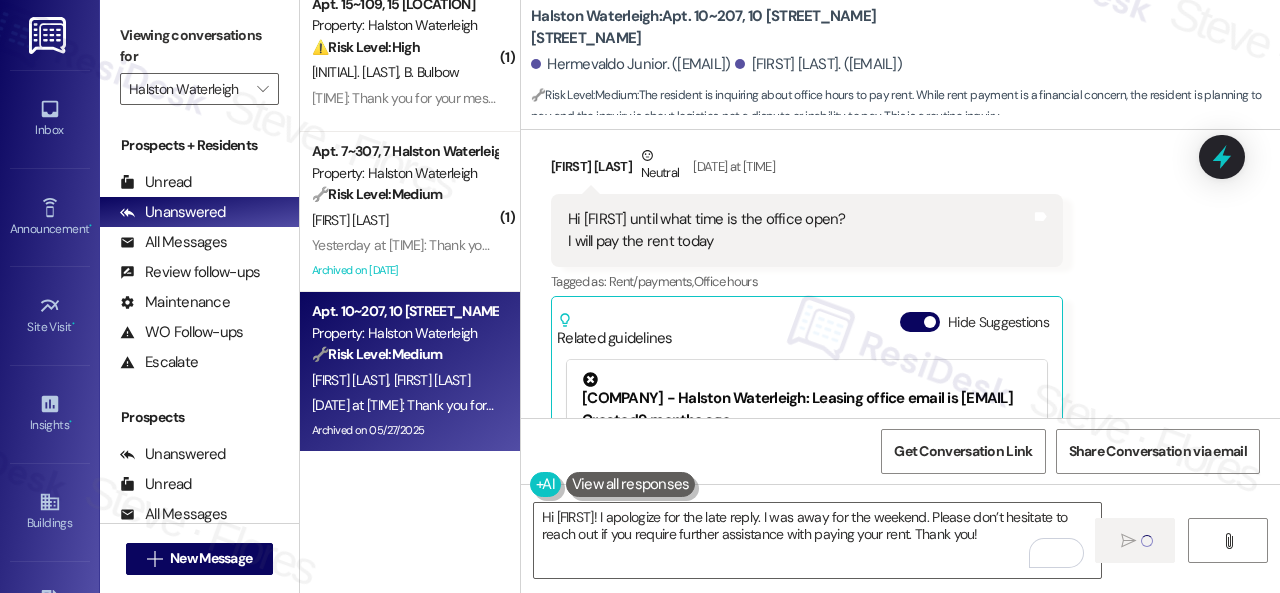 type 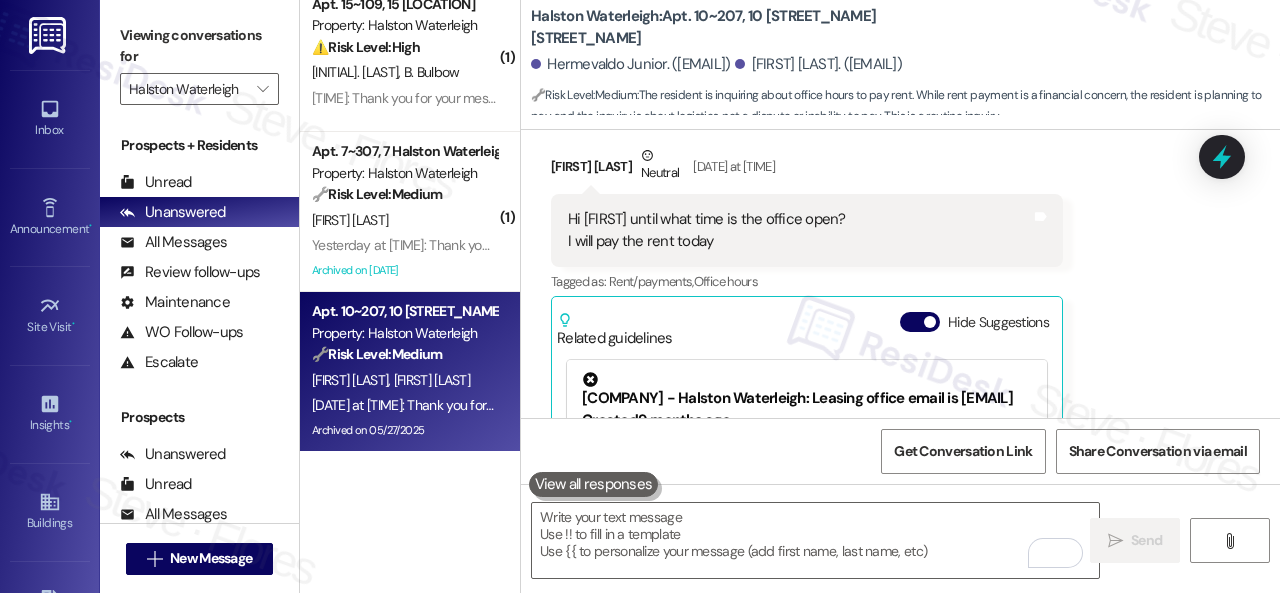 scroll, scrollTop: 23660, scrollLeft: 0, axis: vertical 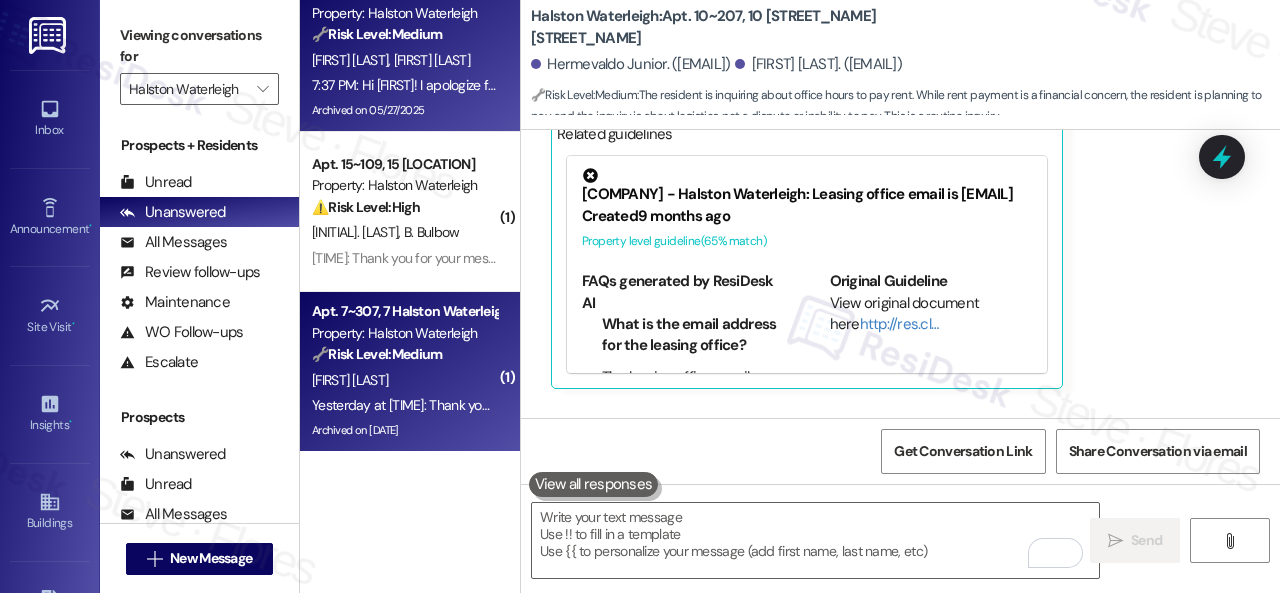 click on "[FIRST] [LAST]" at bounding box center (404, 380) 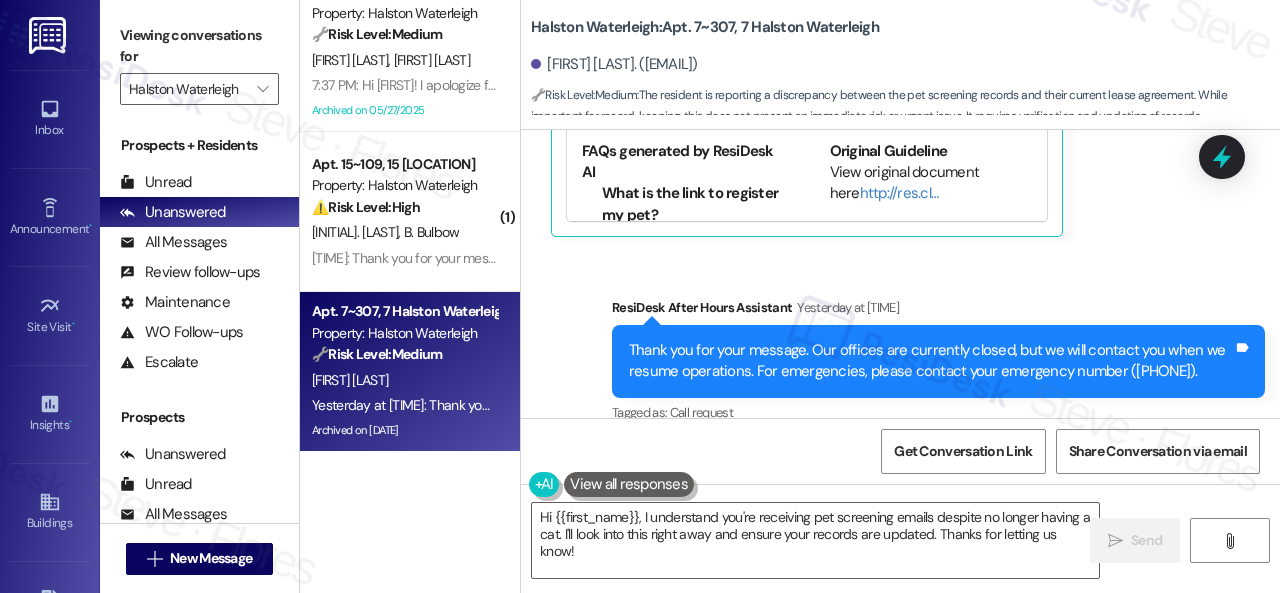 scroll, scrollTop: 47895, scrollLeft: 0, axis: vertical 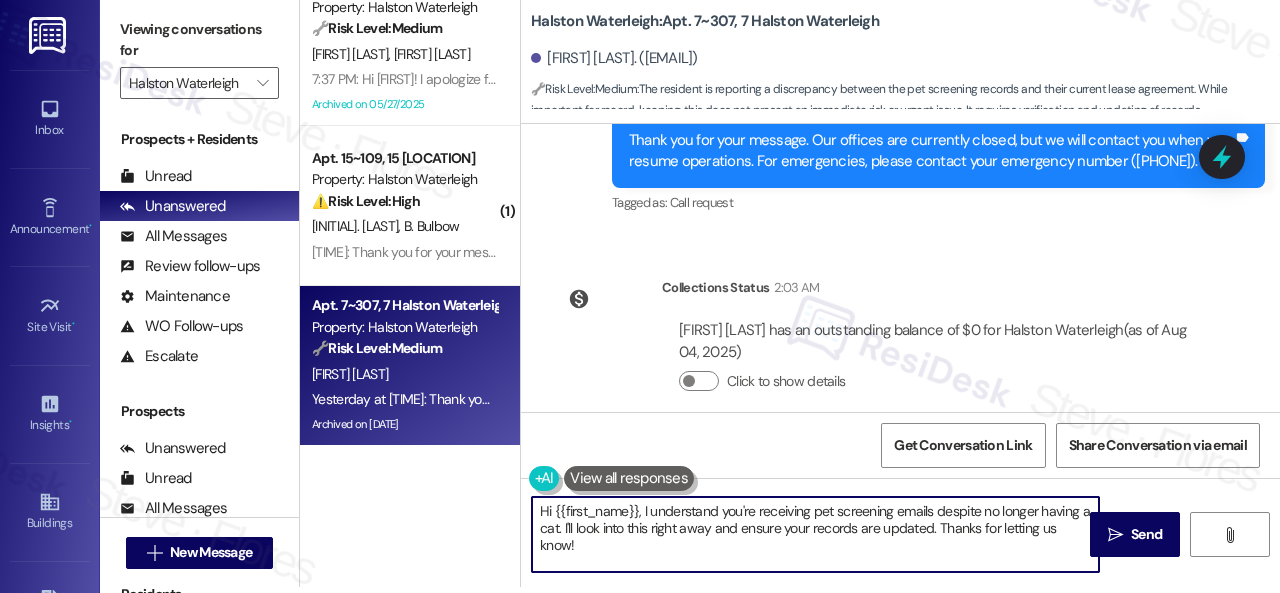 click on "Hi {{first_name}}, I understand you're receiving pet screening emails despite no longer having a cat. I'll look into this right away and ensure your records are updated. Thanks for letting us know!" at bounding box center [815, 534] 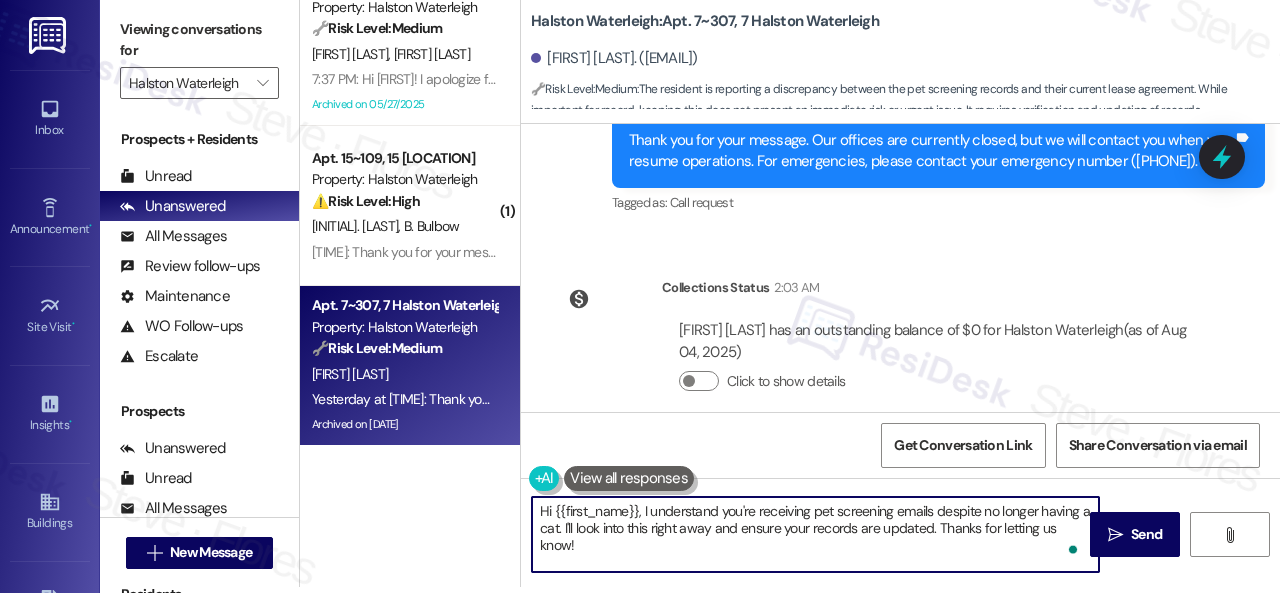 drag, startPoint x: 584, startPoint y: 525, endPoint x: 939, endPoint y: 531, distance: 355.0507 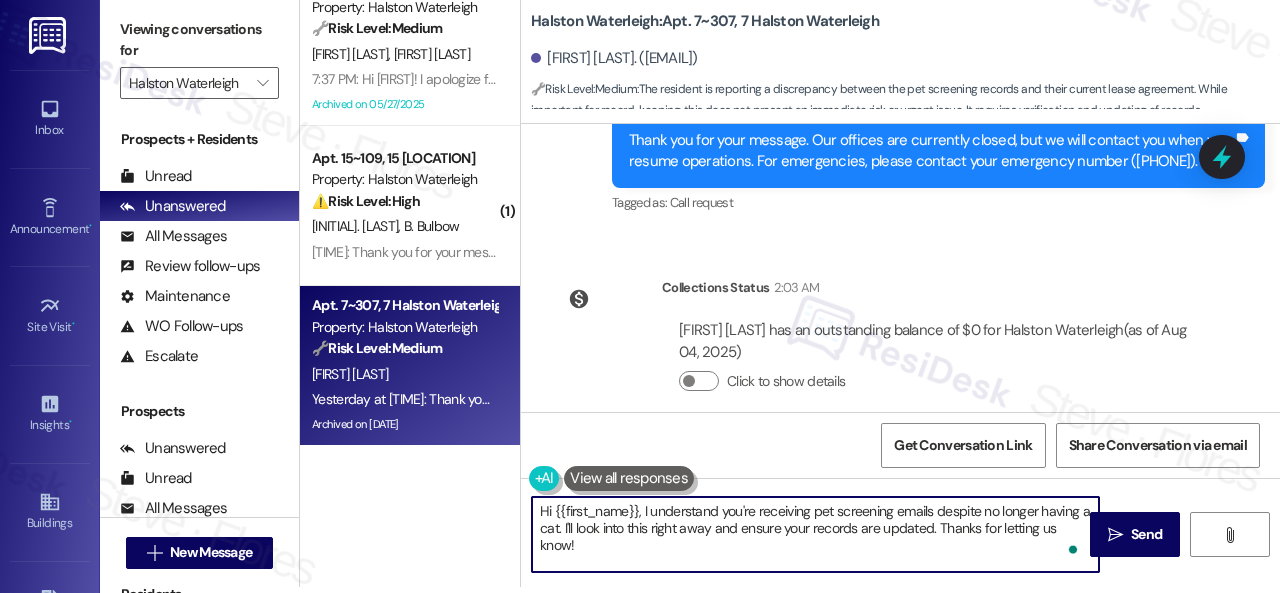 click on "Hi {{first_name}}, I understand you're receiving pet screening emails despite no longer having a cat. I'll look into this right away and ensure your records are updated. Thanks for letting us know!" at bounding box center (815, 534) 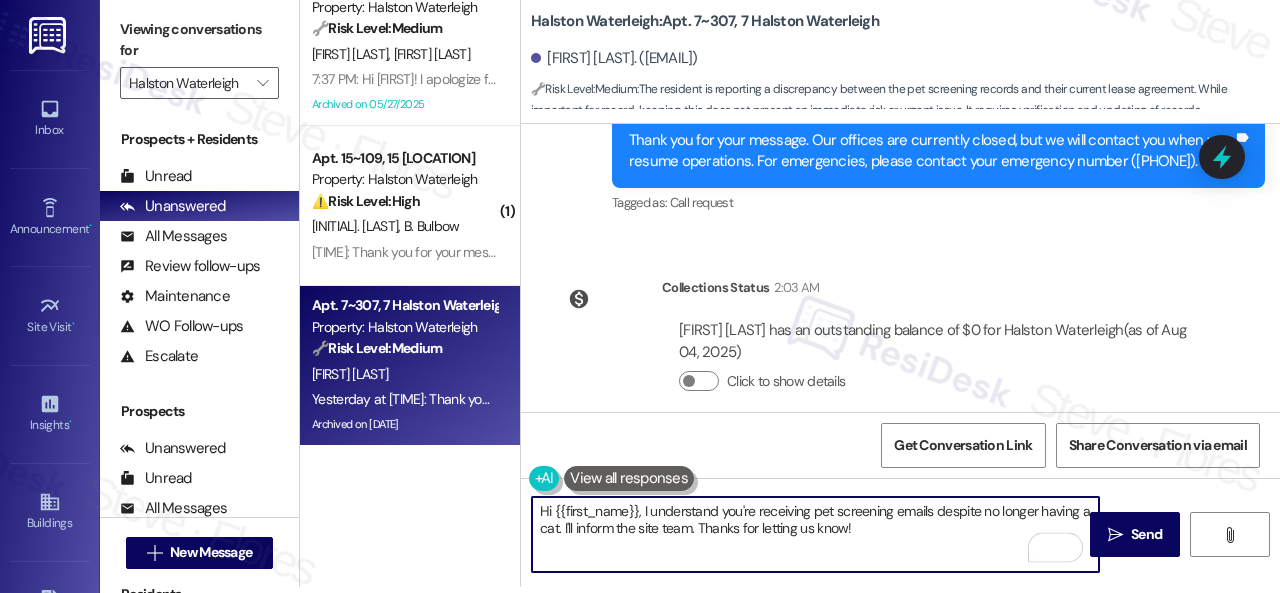 click on "Hi {{first_name}}, I understand you're receiving pet screening emails despite no longer having a cat. I'll inform the site team. Thanks for letting us know!" at bounding box center [815, 534] 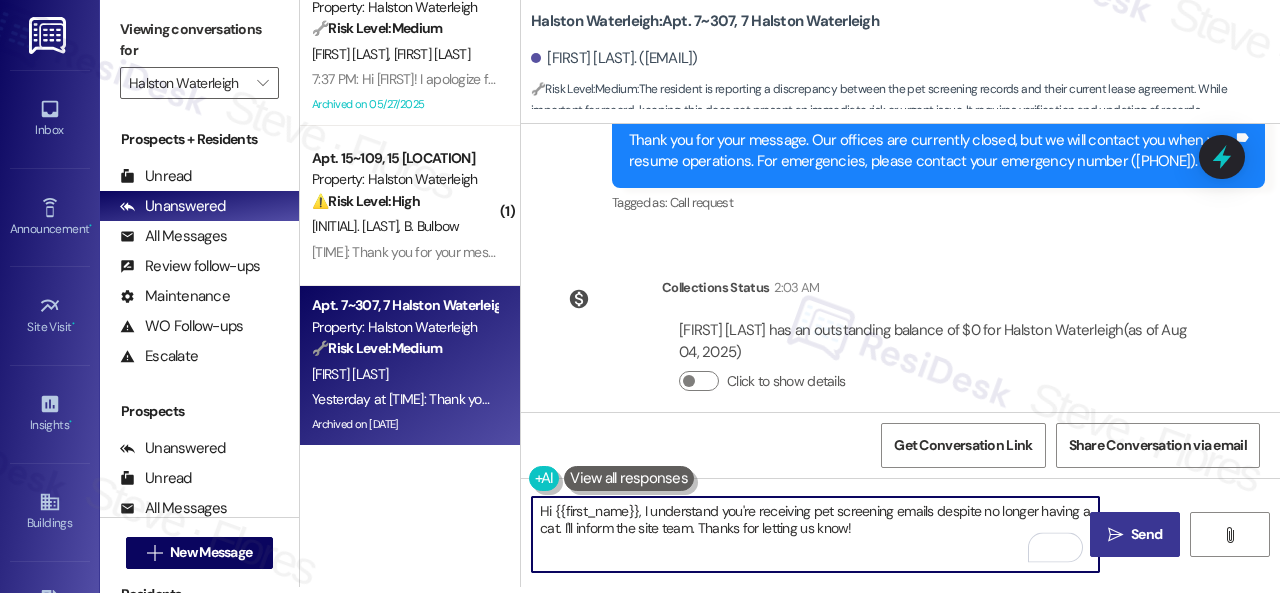 type on "Hi {{first_name}}, I understand you're receiving pet screening emails despite no longer having a cat. I'll inform the site team. Thanks for letting us know!" 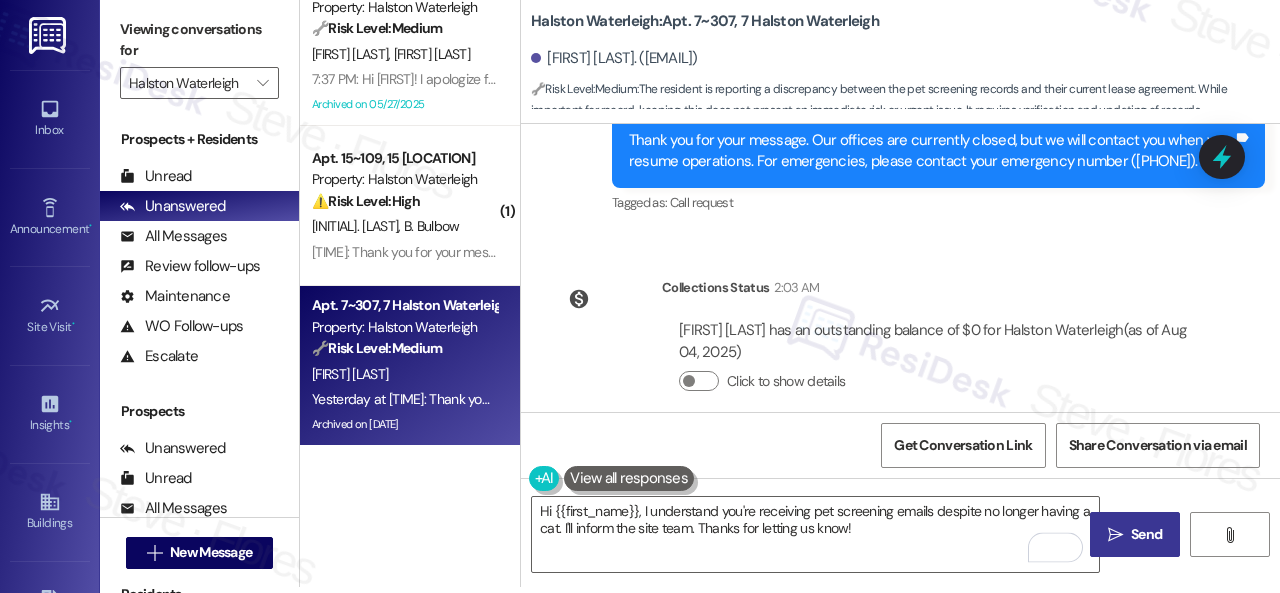 click on "Send" at bounding box center (1146, 534) 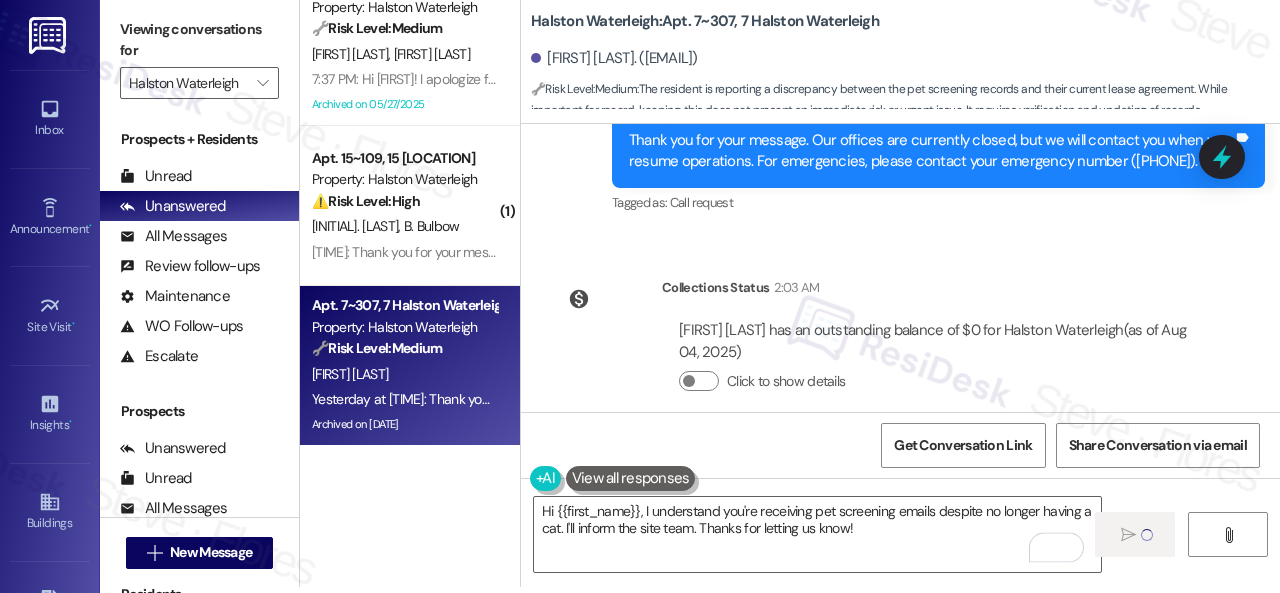 type 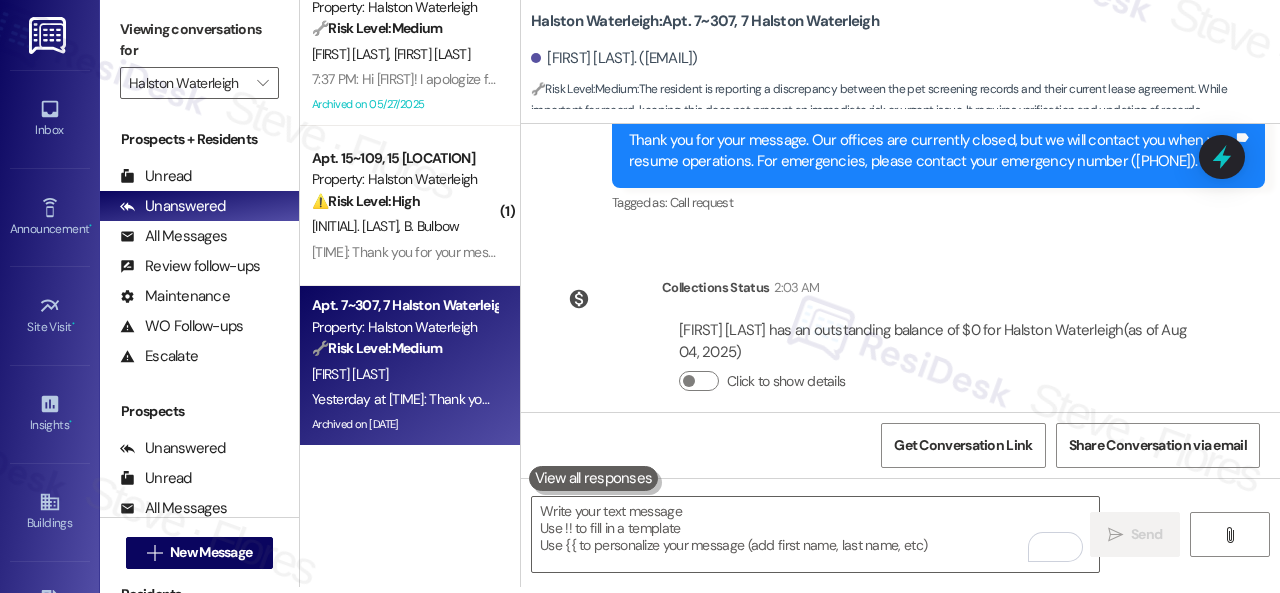 scroll, scrollTop: 47498, scrollLeft: 0, axis: vertical 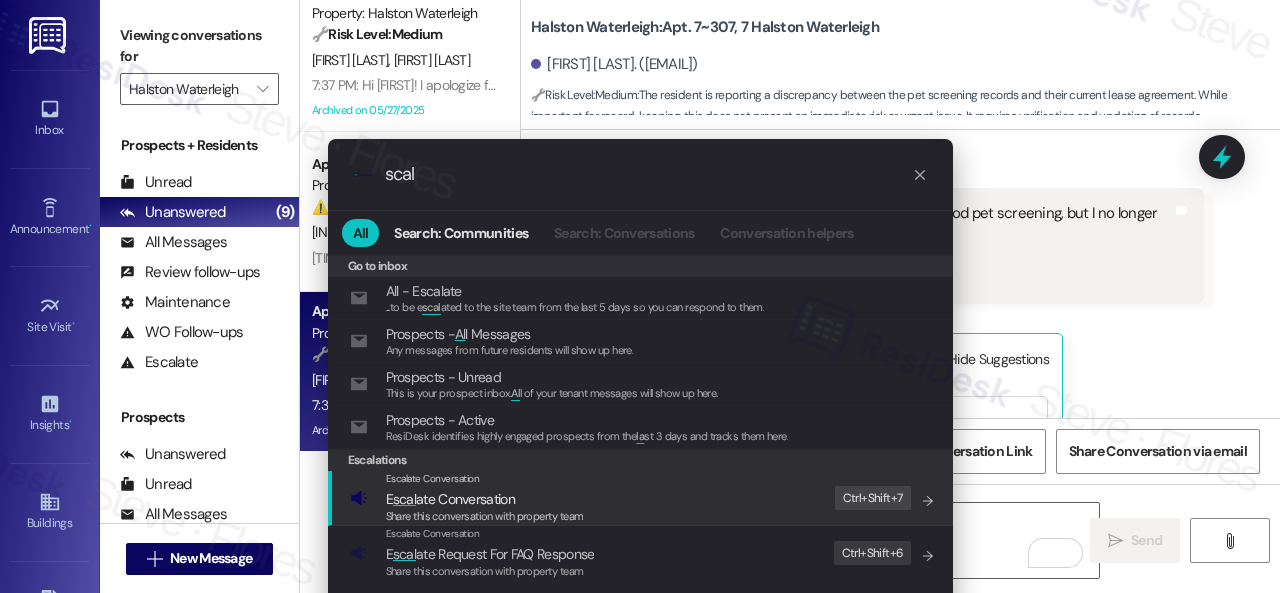 type on "scal" 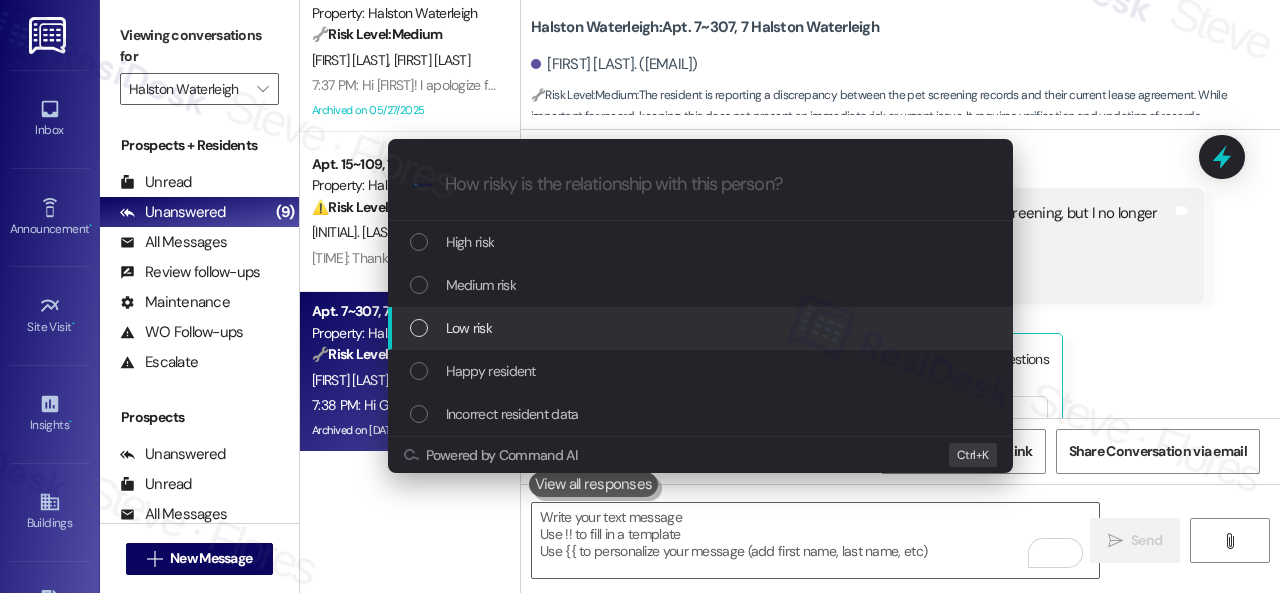 click on "Low risk" at bounding box center [469, 328] 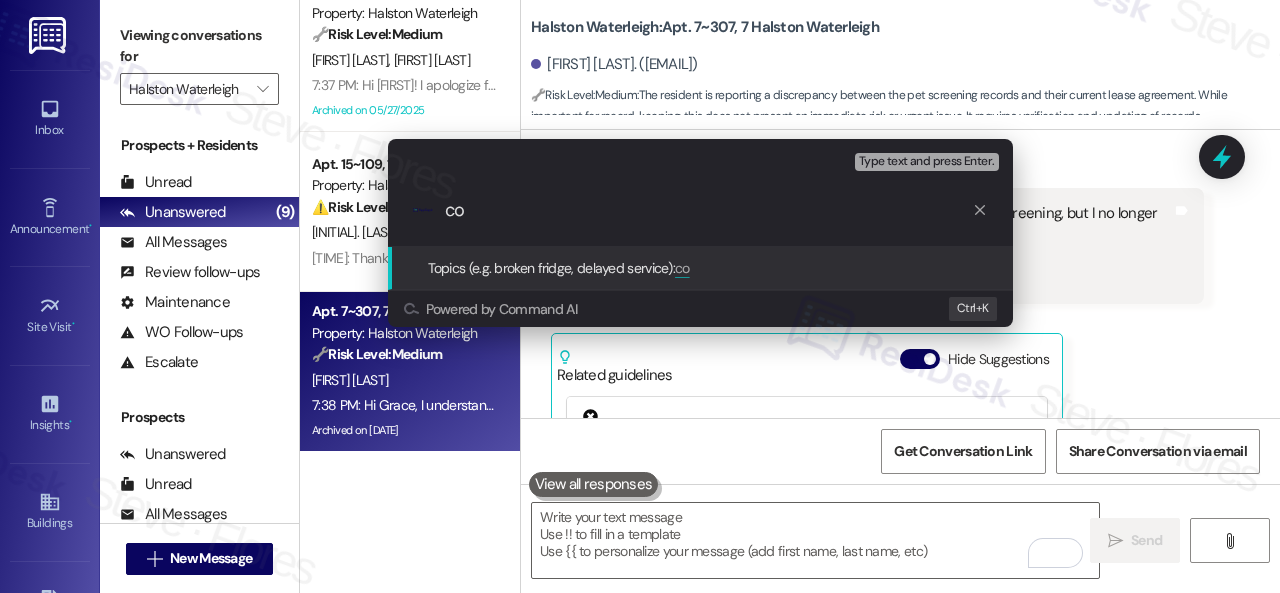 type on "c" 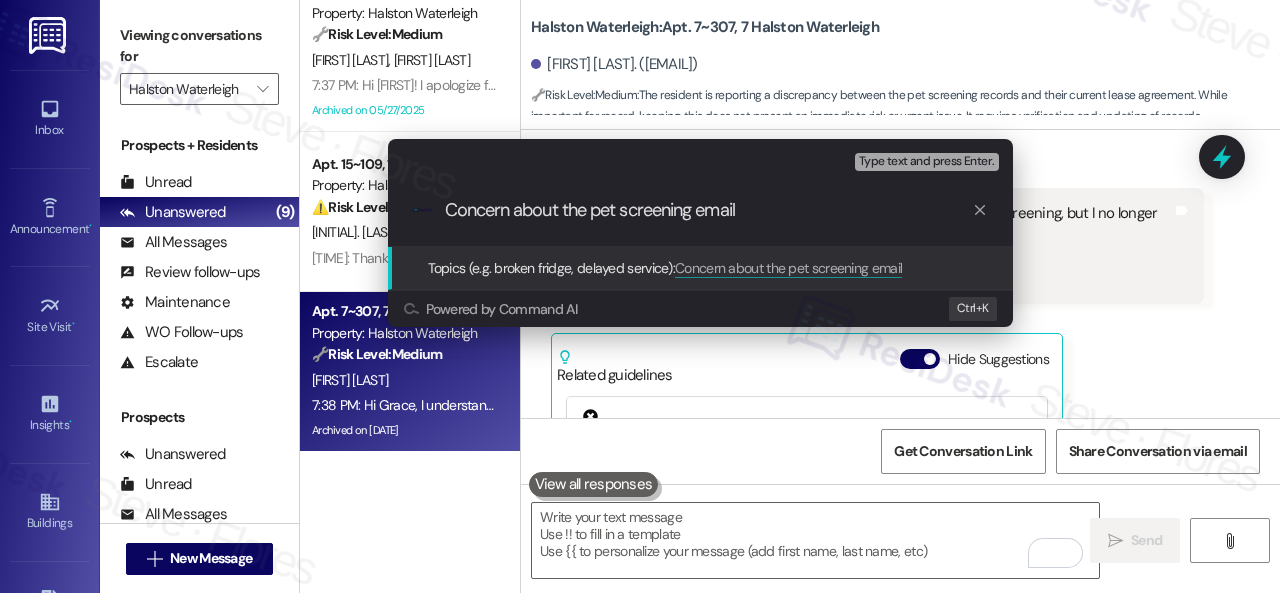 type on "Concern about the pet screening email." 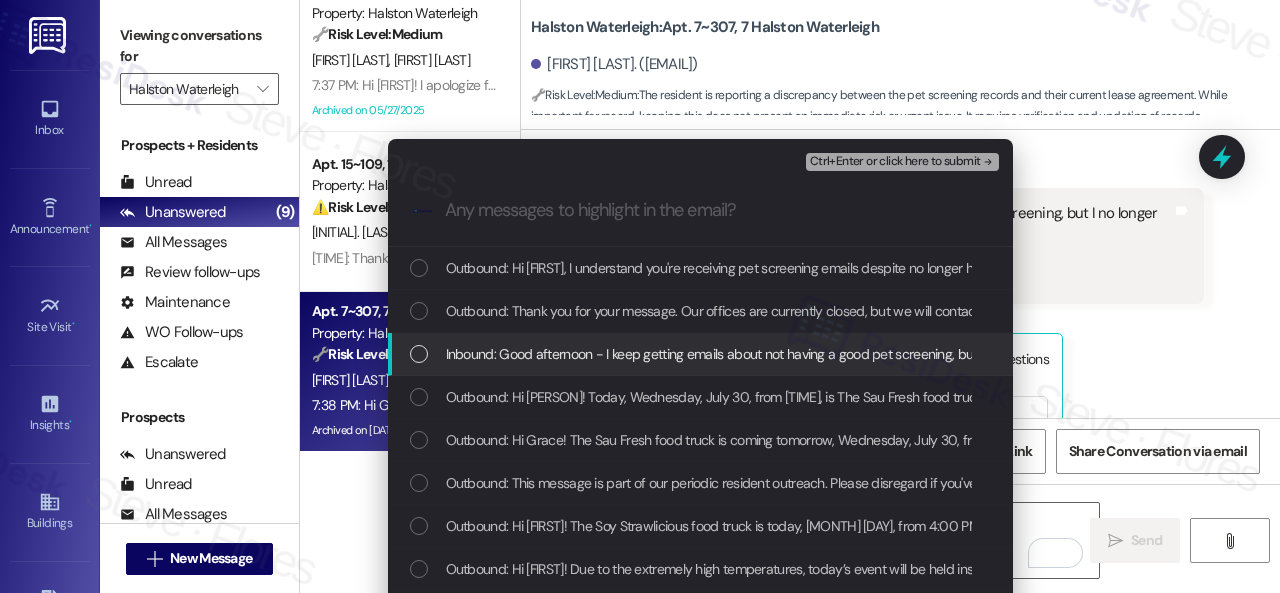 click on "Inbound: Good afternoon - I keep getting emails about not having a good pet screening, but I no longer have a cat as of [MONTH]. This should be reflected in my lease.
Thank you!
- [FIRST], [NUMBER]-[NUMBER]" at bounding box center (1051, 354) 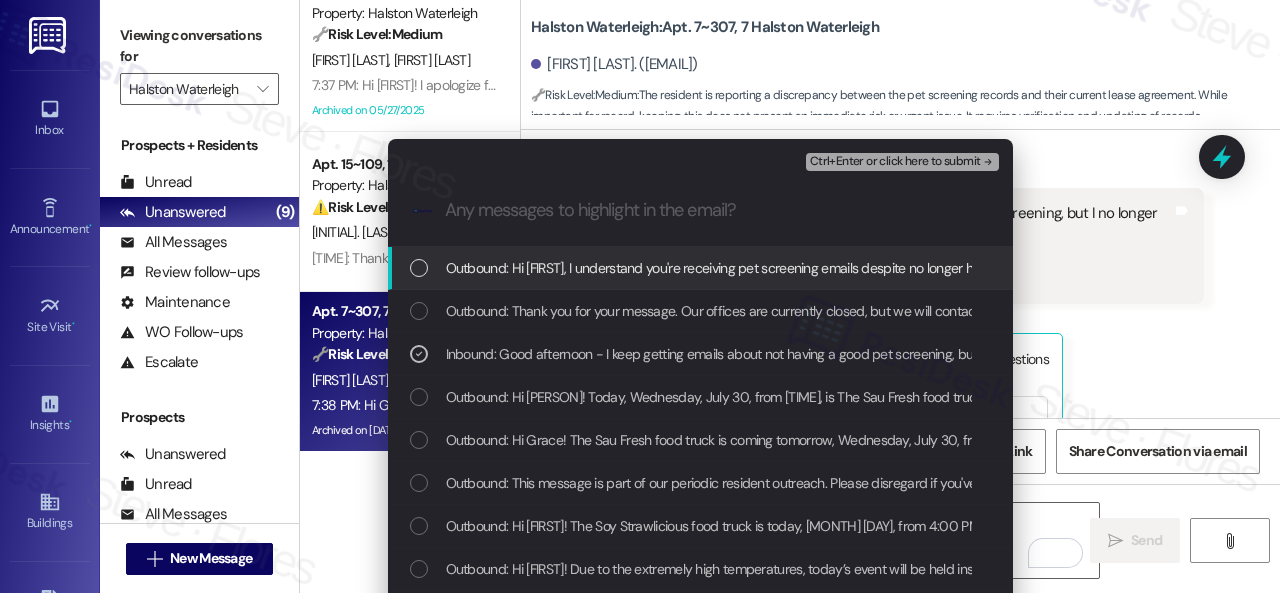 click on "Ctrl+Enter or click here to submit" at bounding box center (895, 162) 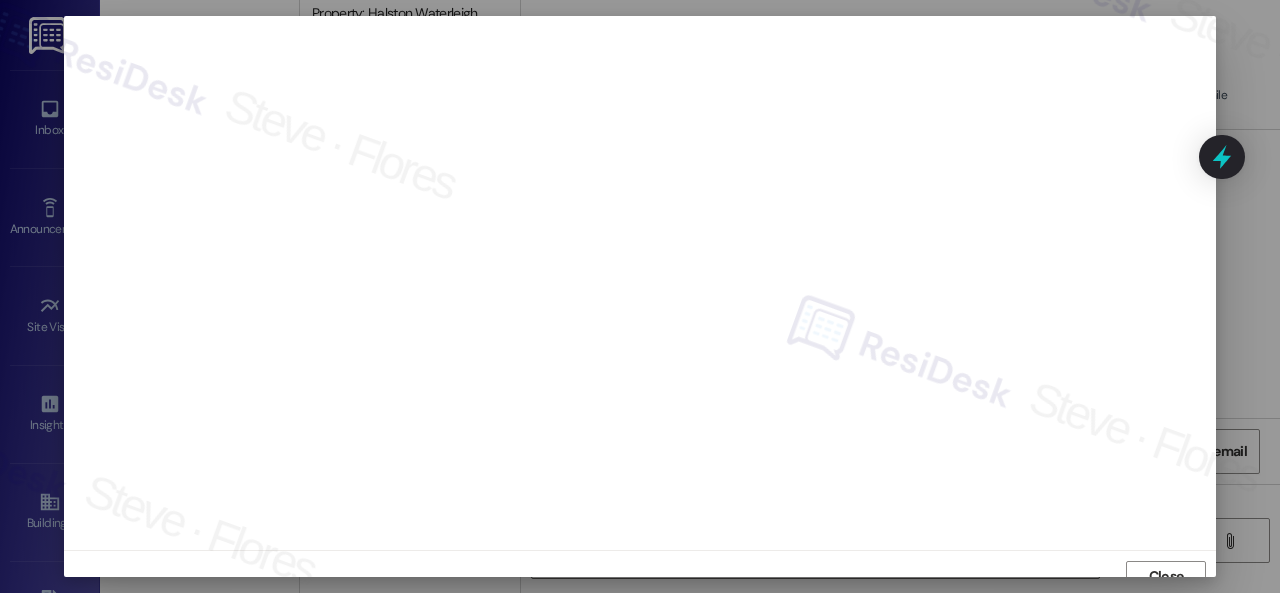 scroll, scrollTop: 15, scrollLeft: 0, axis: vertical 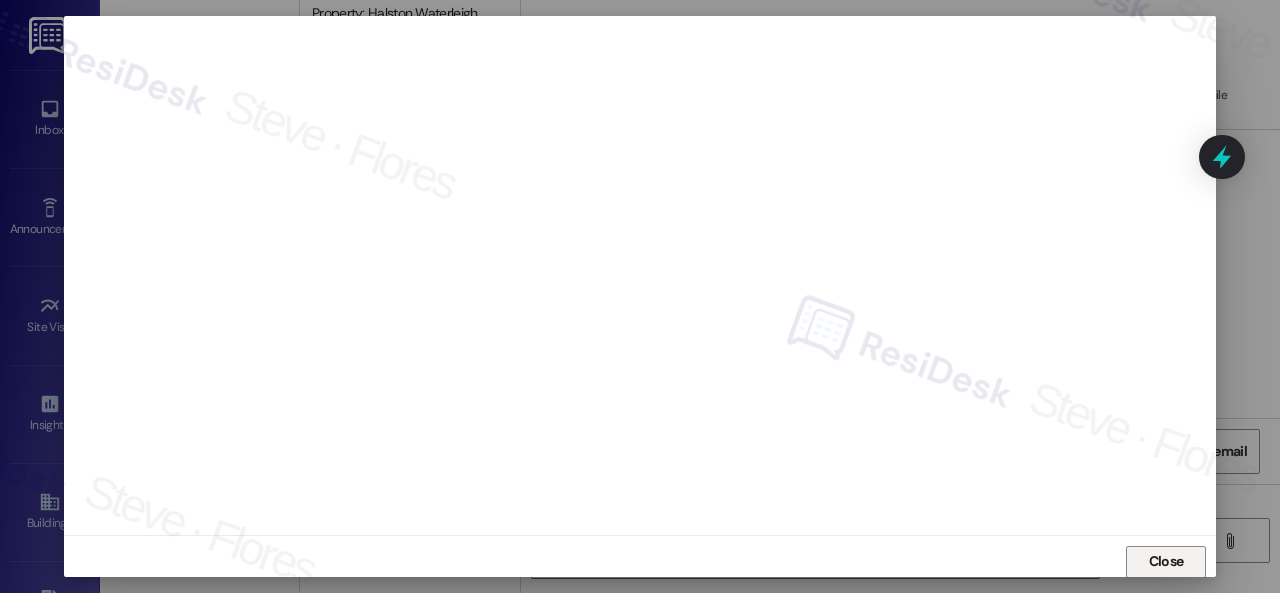 click on "Close" at bounding box center (1166, 561) 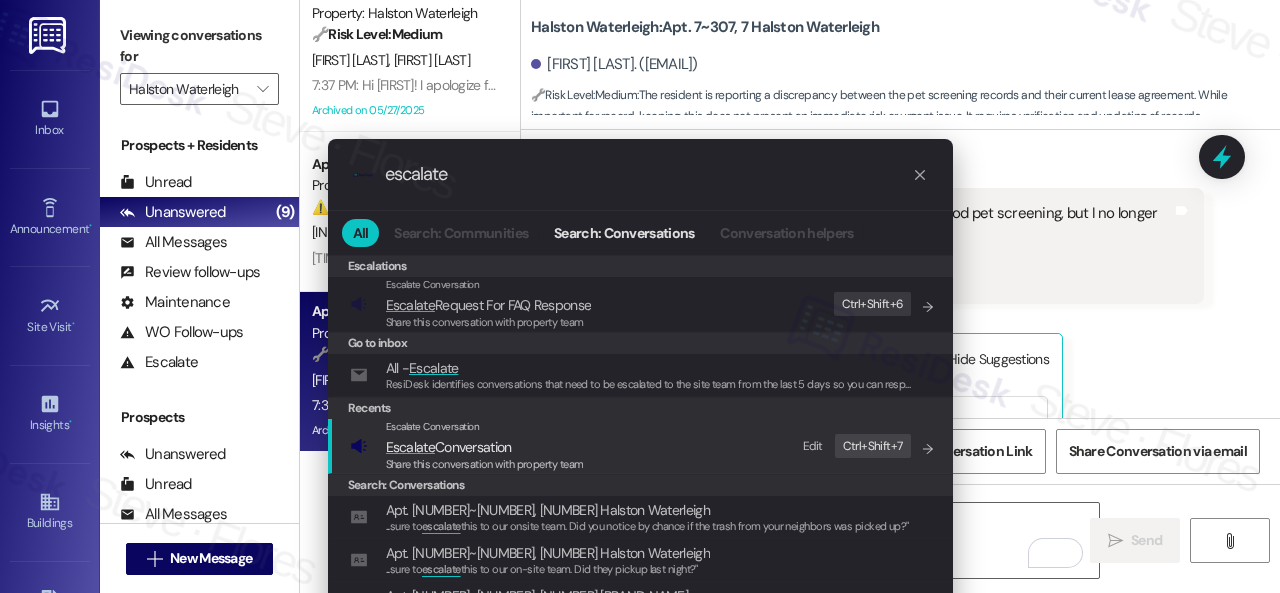 type on "escalate" 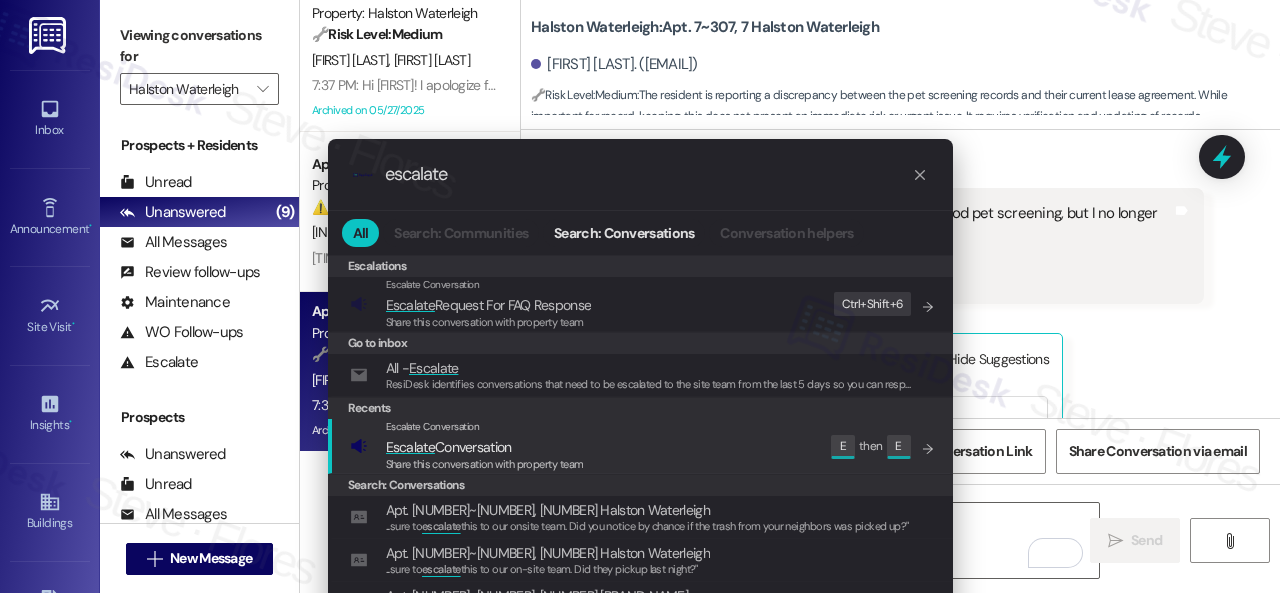 click on "Share this conversation with property team" at bounding box center (485, 465) 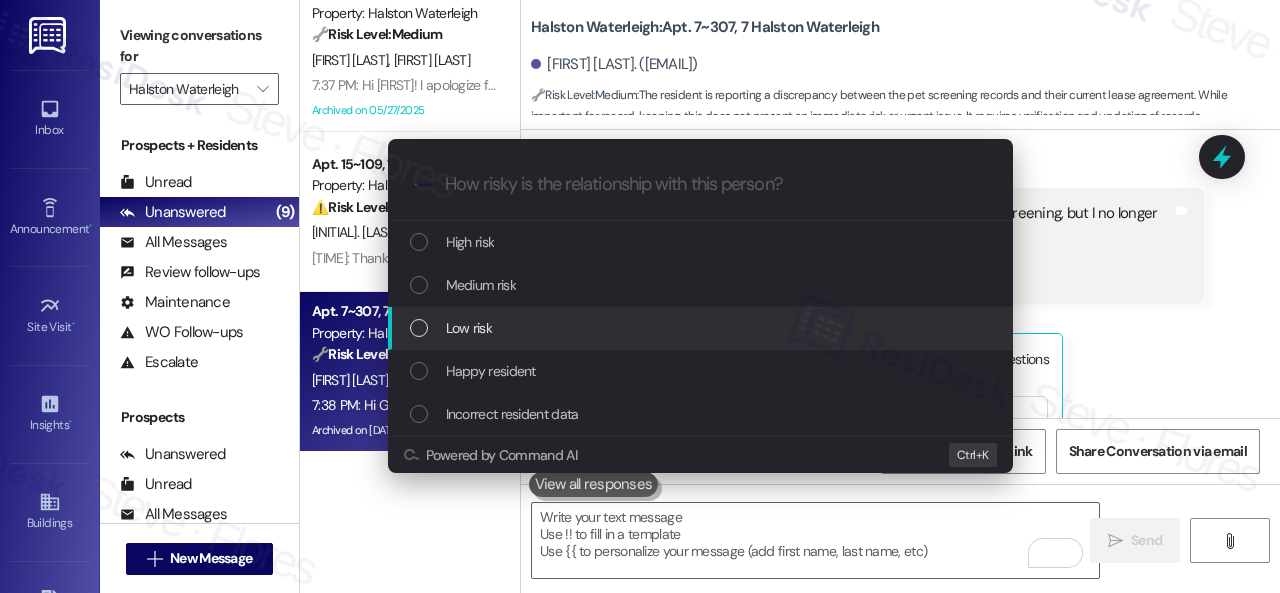 click on "Low risk" at bounding box center (702, 328) 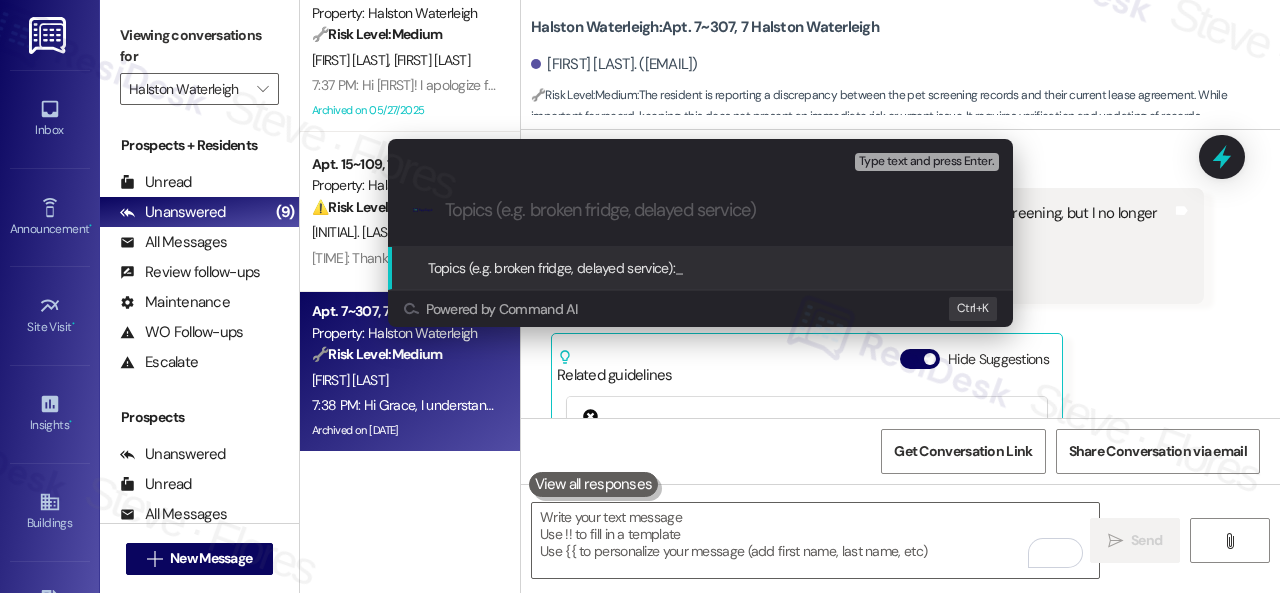 paste on "Concern about the pet screening email." 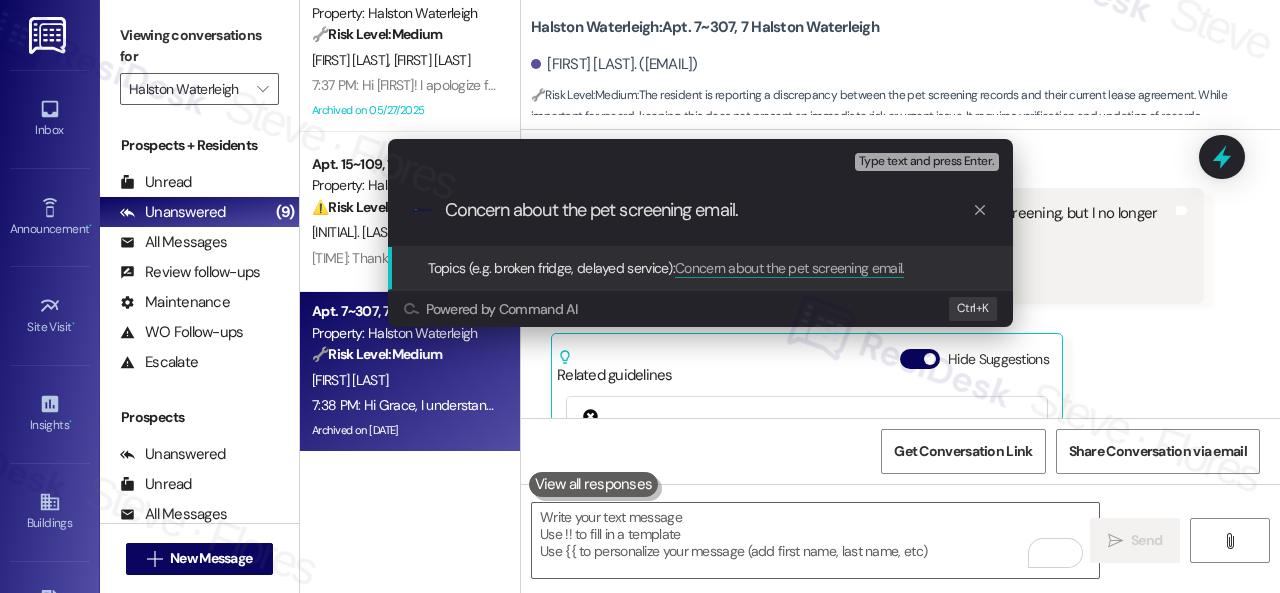 type 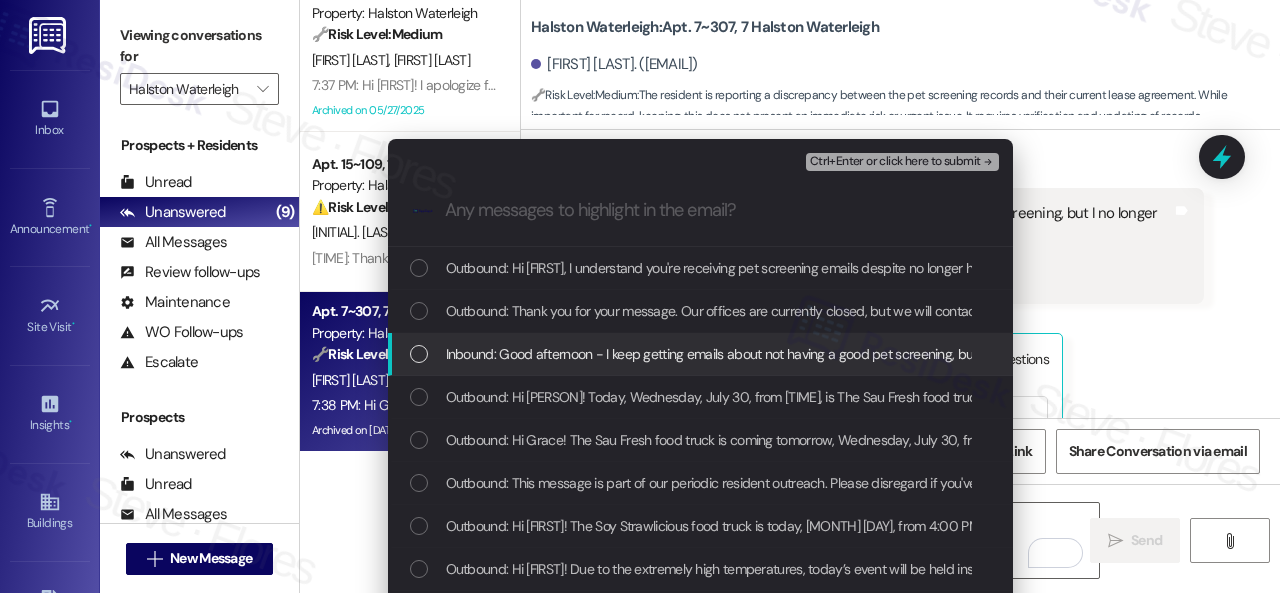 click on "Inbound: Good afternoon - I keep getting emails about not having a good pet screening, but I no longer have a cat as of [MONTH]. This should be reflected in my lease.
Thank you!
- [FIRST], [NUMBER]-[NUMBER]" at bounding box center [1051, 354] 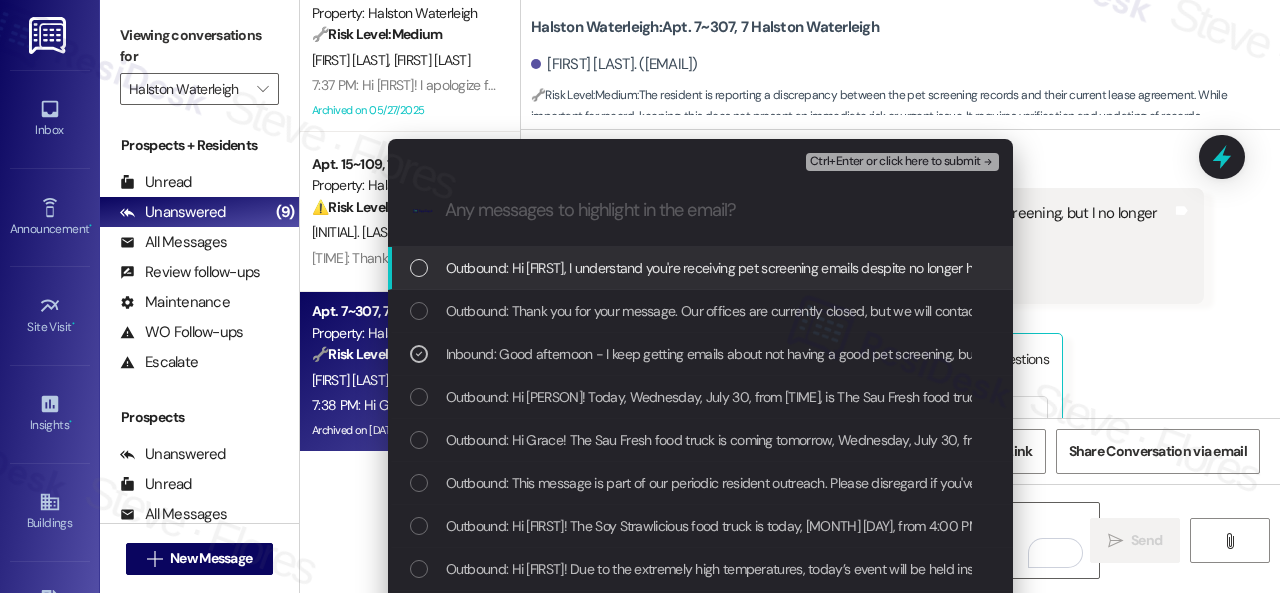 click on "Ctrl+Enter or click here to submit" at bounding box center [895, 162] 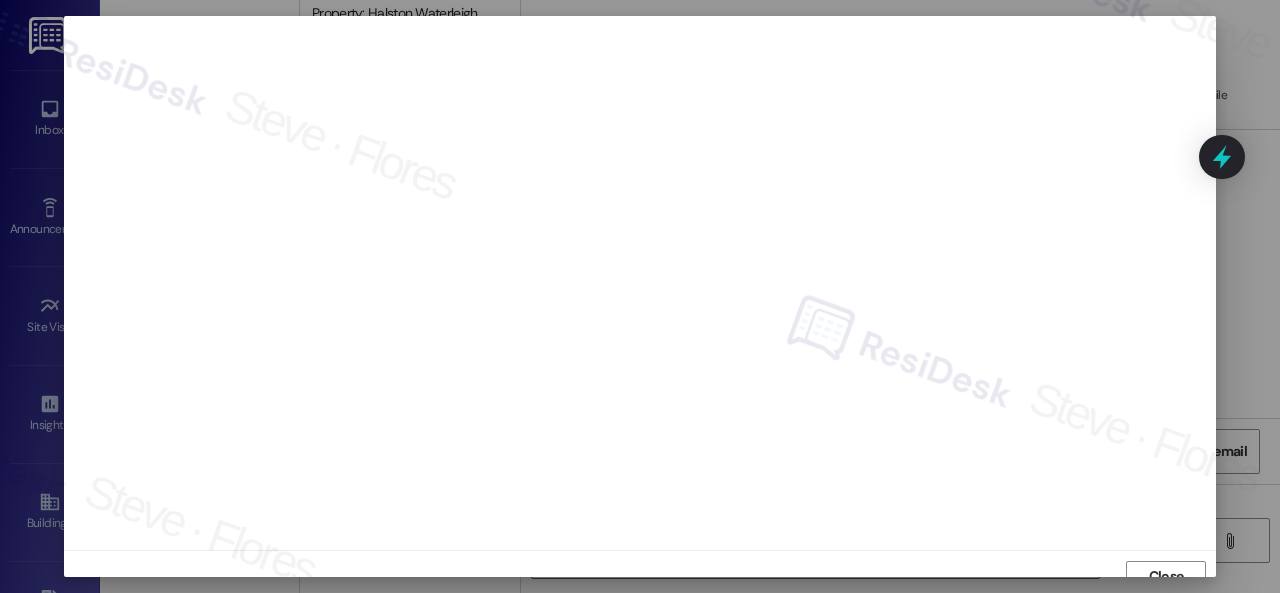 scroll, scrollTop: 15, scrollLeft: 0, axis: vertical 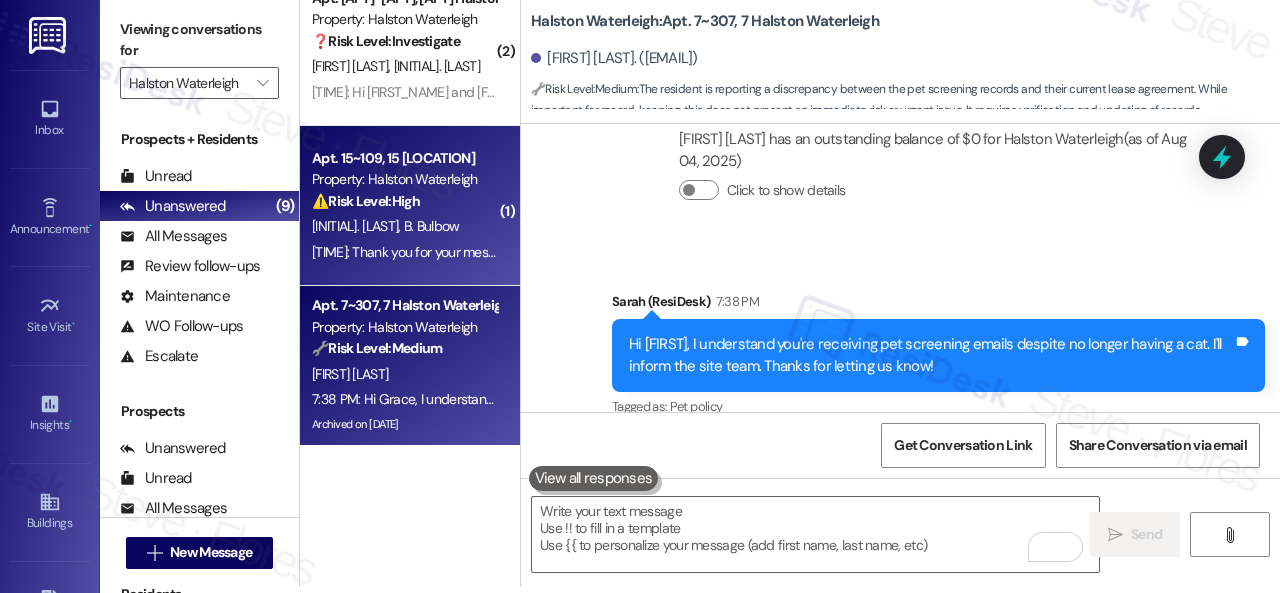 click on "[FIRST] [LAST] [LAST]" at bounding box center [404, 226] 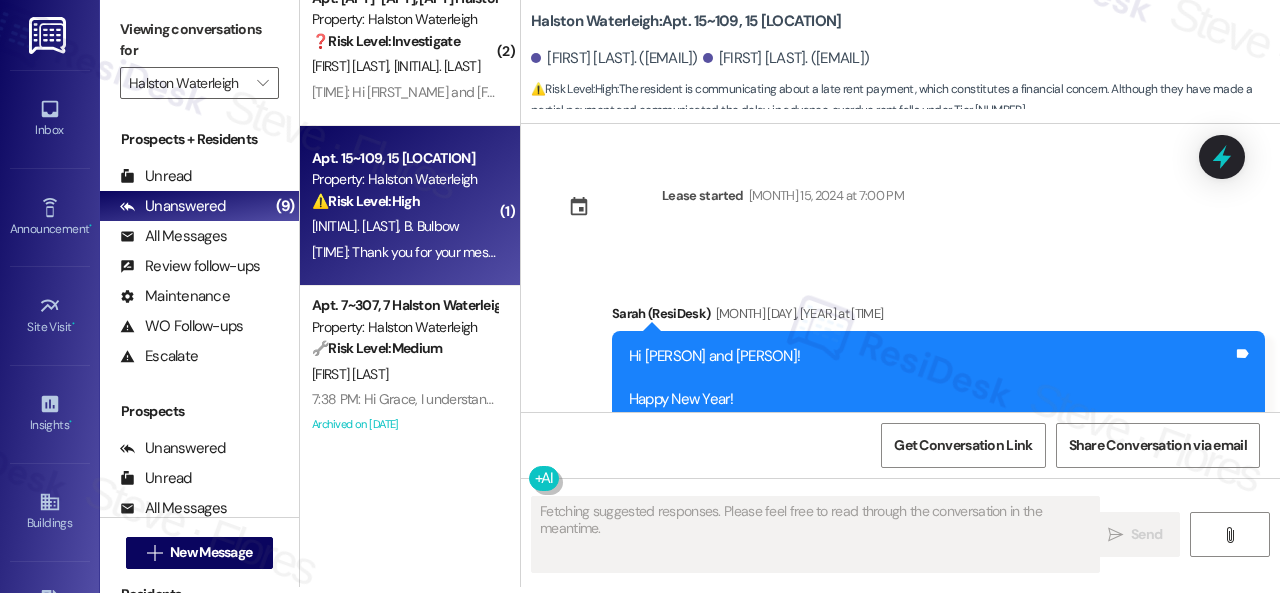 scroll, scrollTop: 29420, scrollLeft: 0, axis: vertical 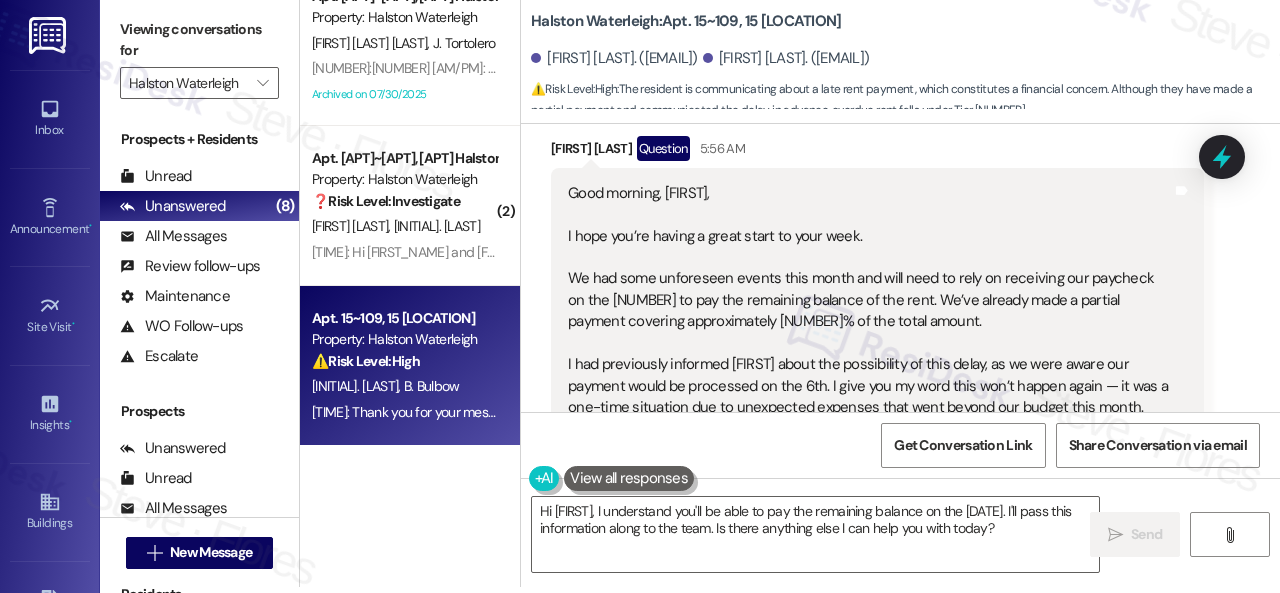 click on "Get Conversation Link Share Conversation via email" at bounding box center [900, 445] 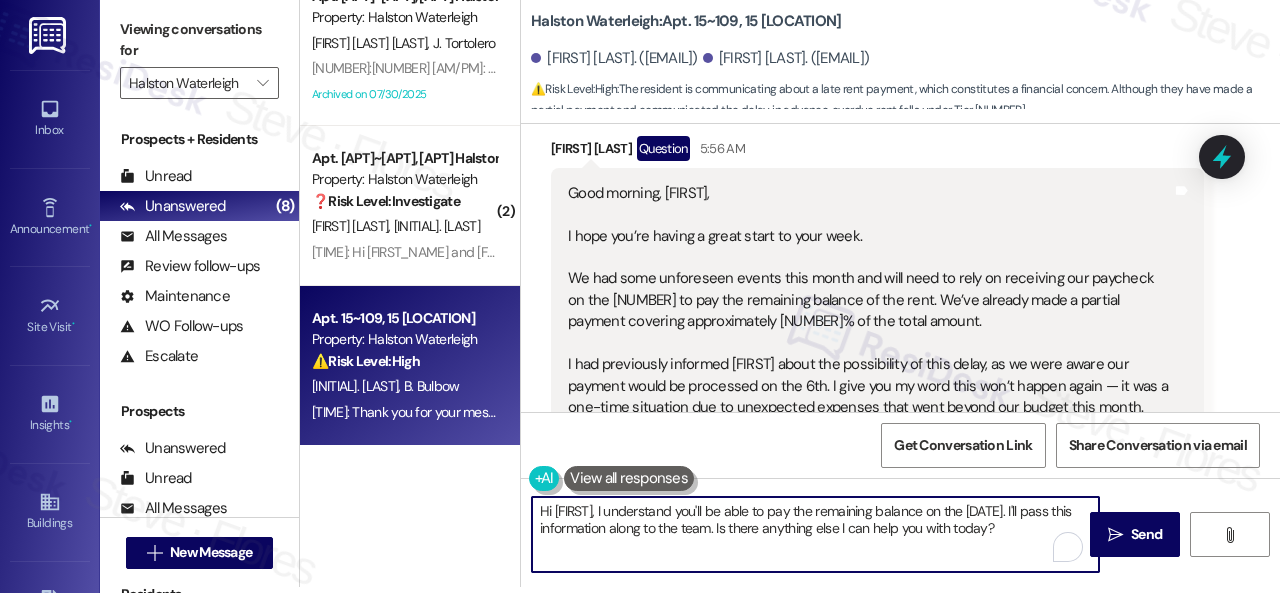 drag, startPoint x: 599, startPoint y: 511, endPoint x: 1013, endPoint y: 521, distance: 414.12076 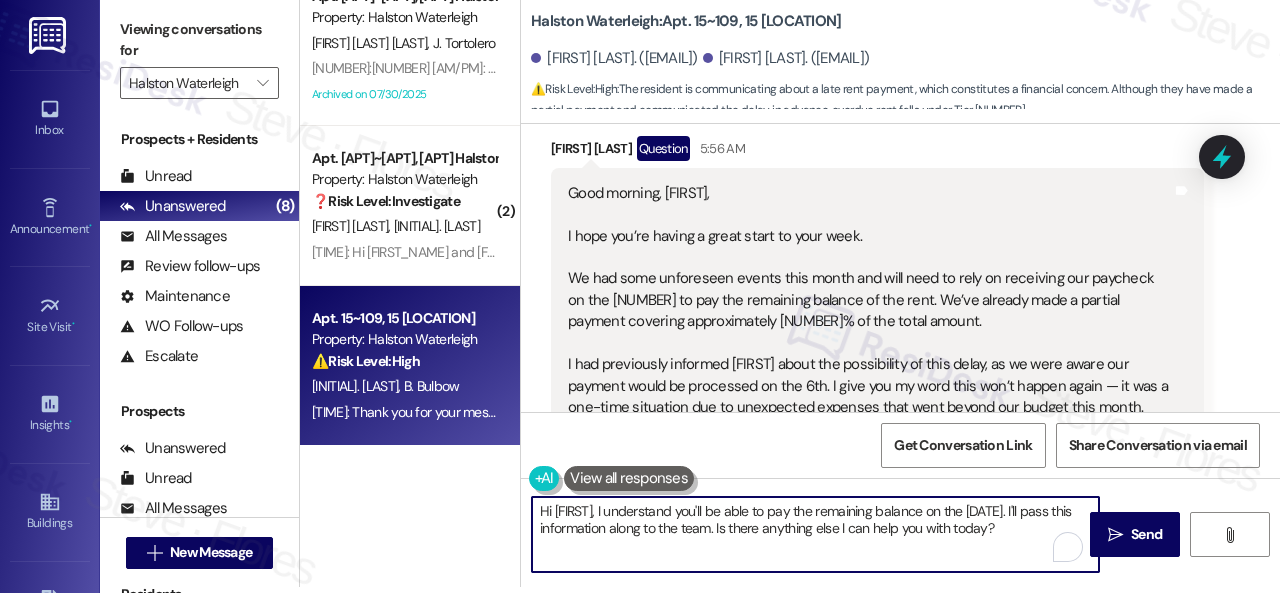 click on "Hi [FIRST], I understand you'll be able to pay the remaining balance on the [DATE]. I'll pass this information along to the team. Is there anything else I can help you with today?" at bounding box center [815, 534] 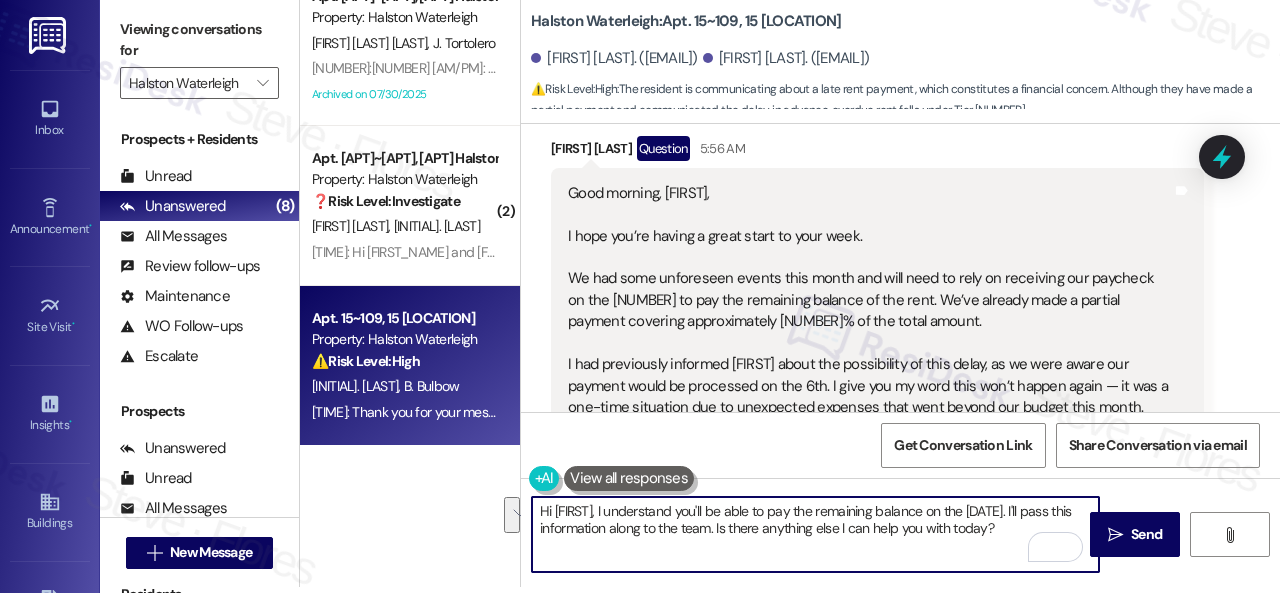 click on "Hi [FIRST], I understand you'll be able to pay the remaining balance on the [DATE]. I'll pass this information along to the team. Is there anything else I can help you with today?" at bounding box center (815, 534) 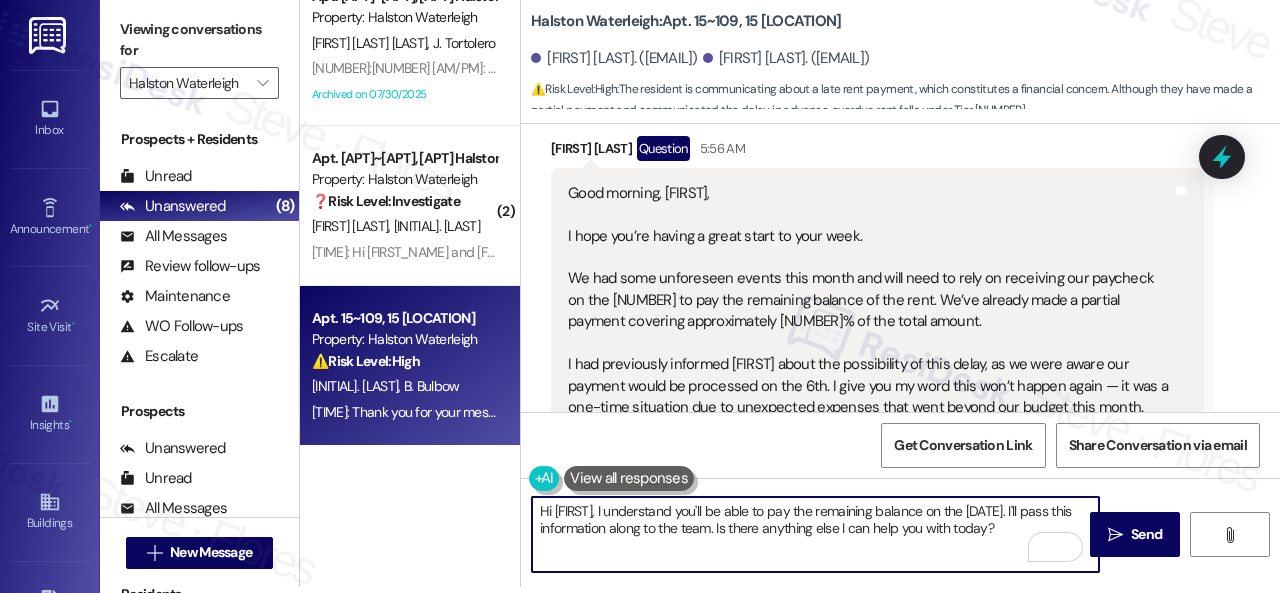 drag, startPoint x: 990, startPoint y: 511, endPoint x: 1005, endPoint y: 531, distance: 25 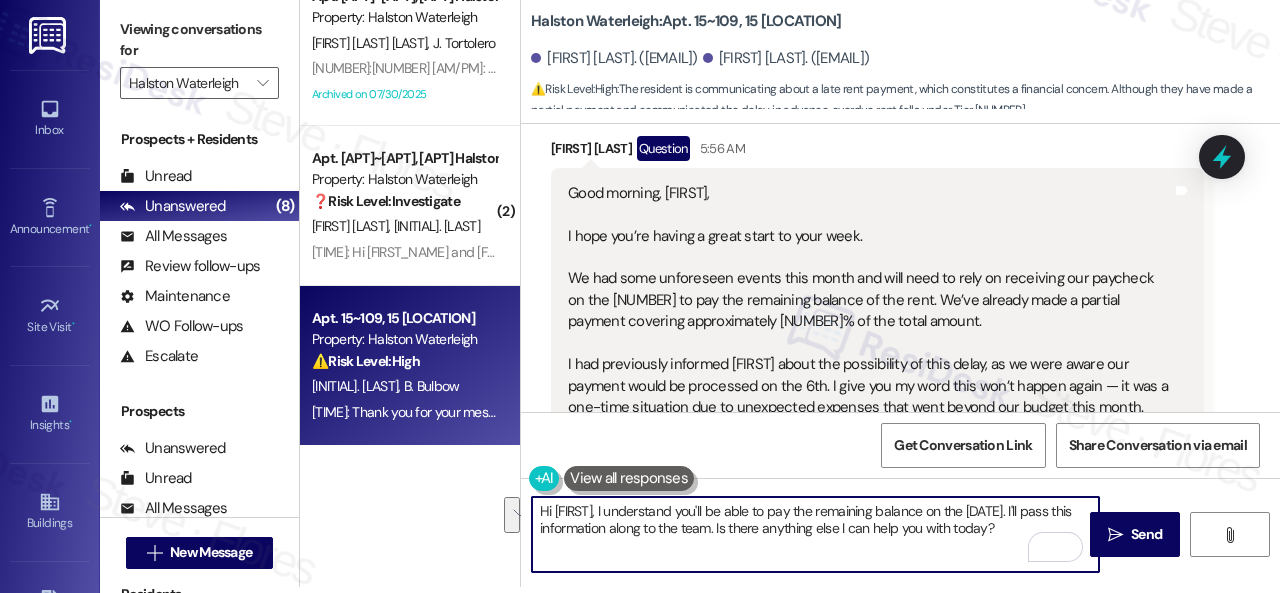 paste on "Thanks for keeping us in the loop about your rent payment plan! I understand things can get a little hectic." 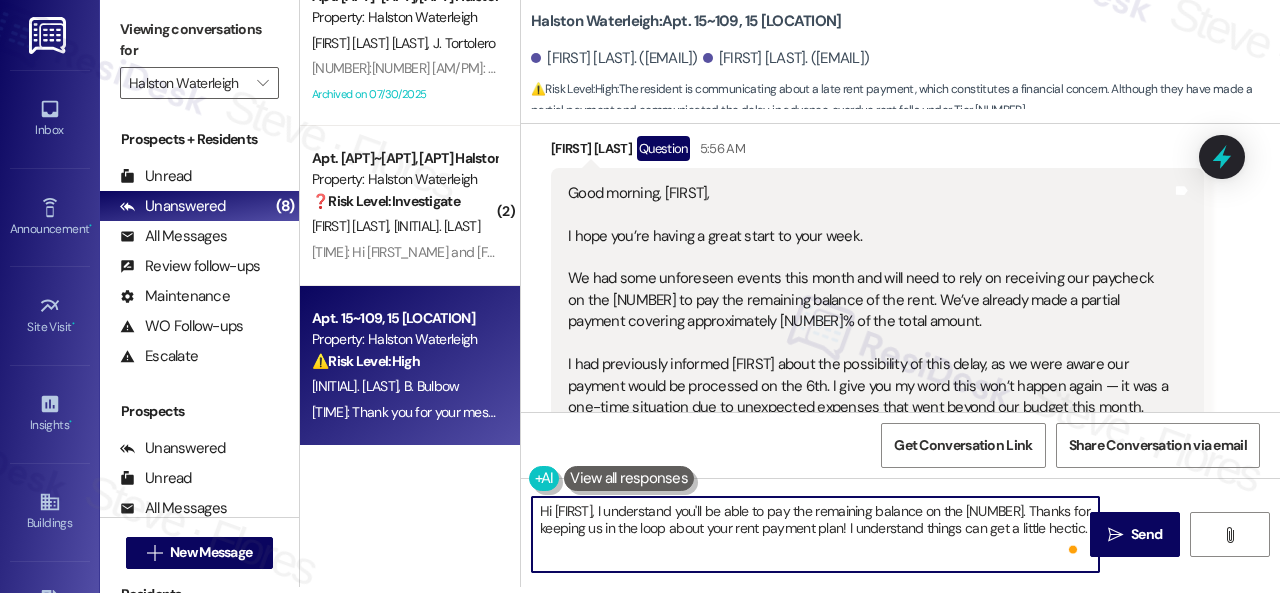 click on "Hi [FIRST], I understand you'll be able to pay the remaining balance on the [NUMBER]. Thanks for keeping us in the loop about your rent payment plan! I understand things can get a little hectic." at bounding box center (815, 534) 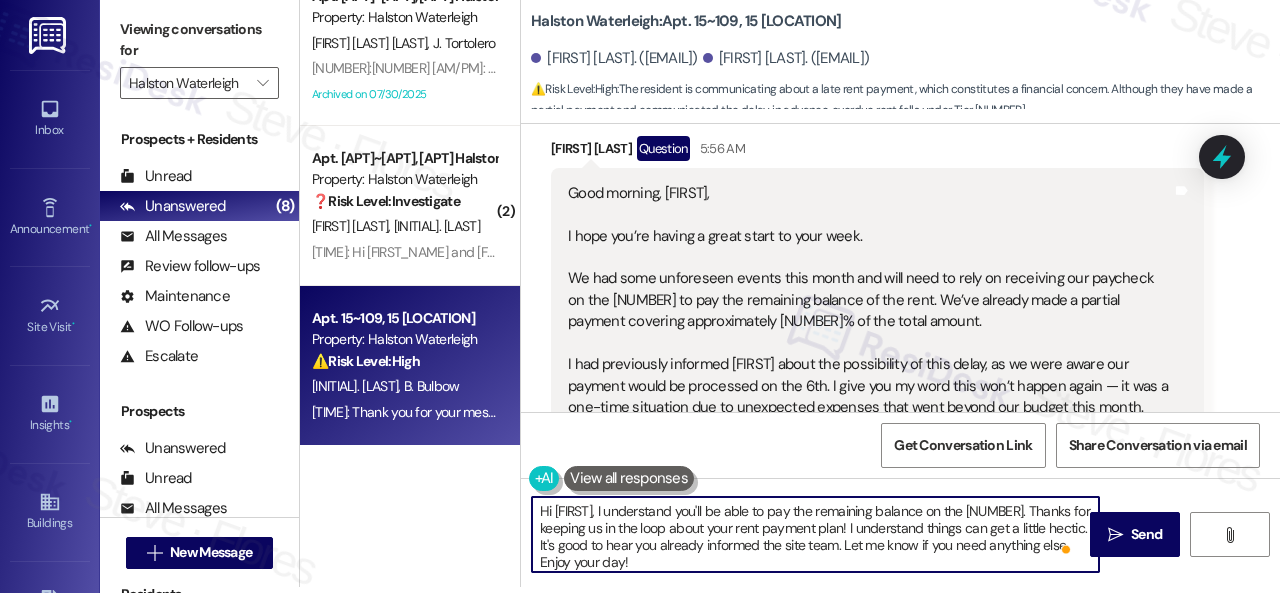 click on "Hi [FIRST], I understand you'll be able to pay the remaining balance on the [NUMBER]. Thanks for keeping us in the loop about your rent payment plan! I understand things can get a little hectic. It's good to hear you already informed the site team. Let me know if you need anything else. Enjoy your day!" at bounding box center (815, 534) 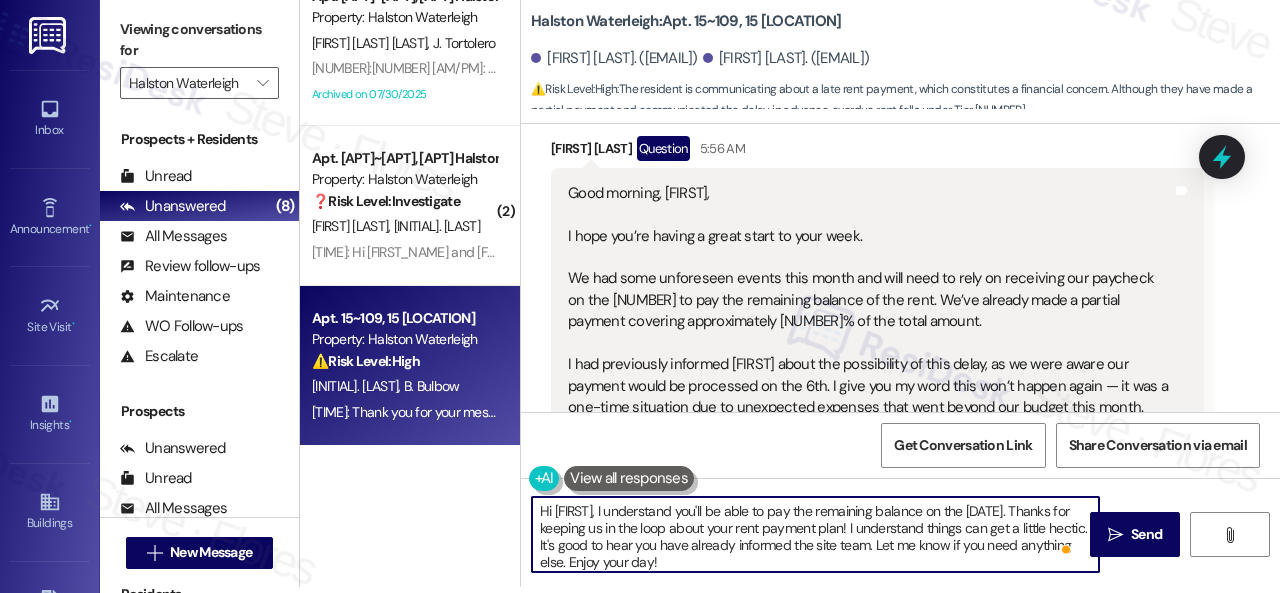 scroll, scrollTop: 4, scrollLeft: 0, axis: vertical 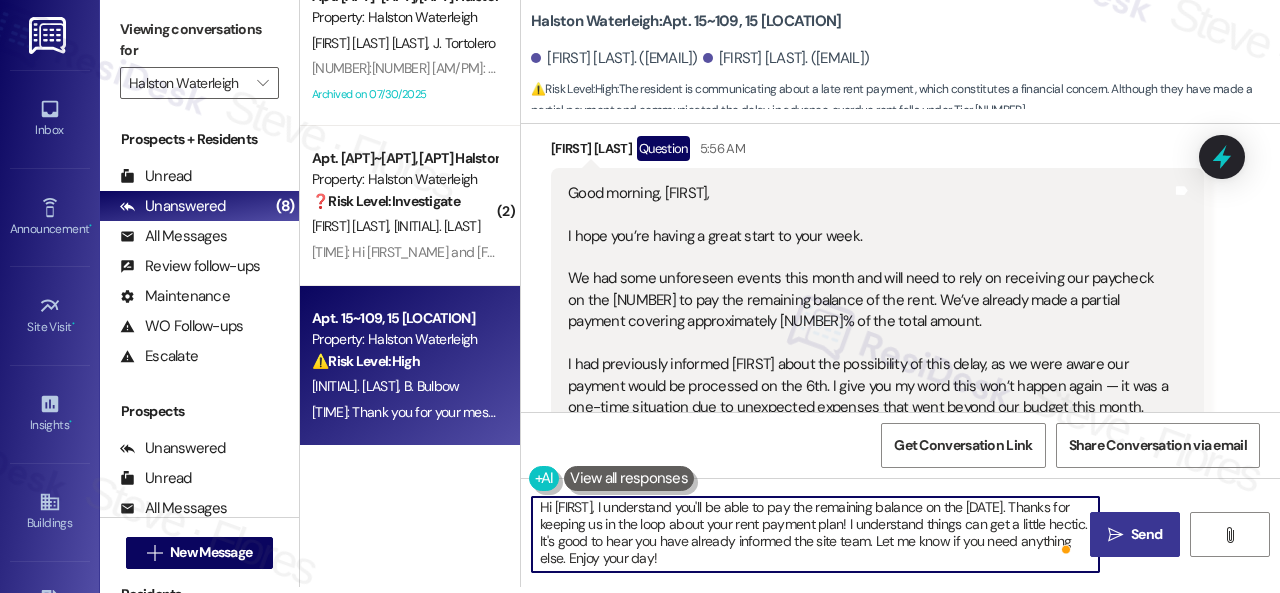 type on "Hi [FIRST], I understand you'll be able to pay the remaining balance on the [DATE]. Thanks for keeping us in the loop about your rent payment plan! I understand things can get a little hectic. It's good to hear you have already informed the site team. Let me know if you need anything else. Enjoy your day!" 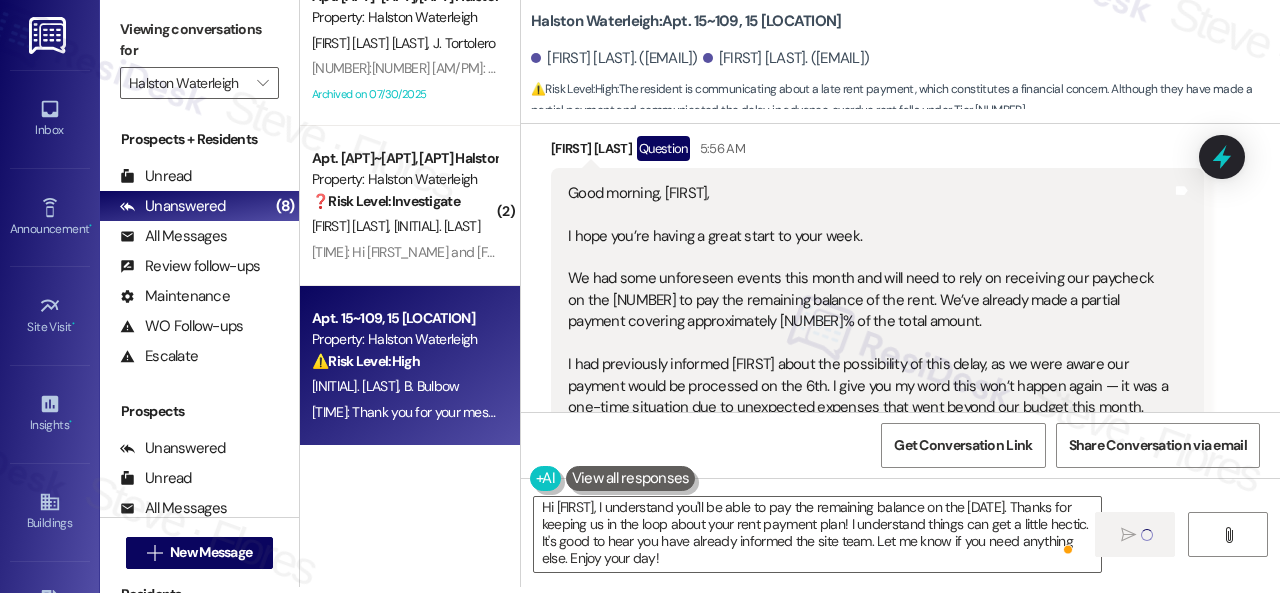 type 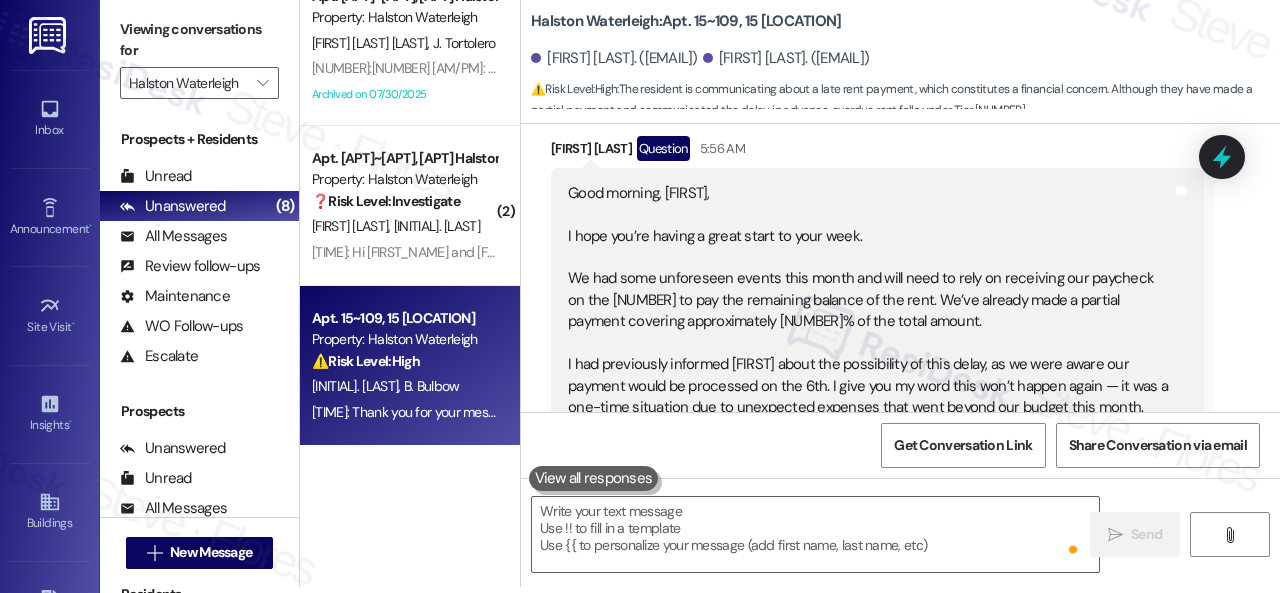 scroll, scrollTop: 0, scrollLeft: 0, axis: both 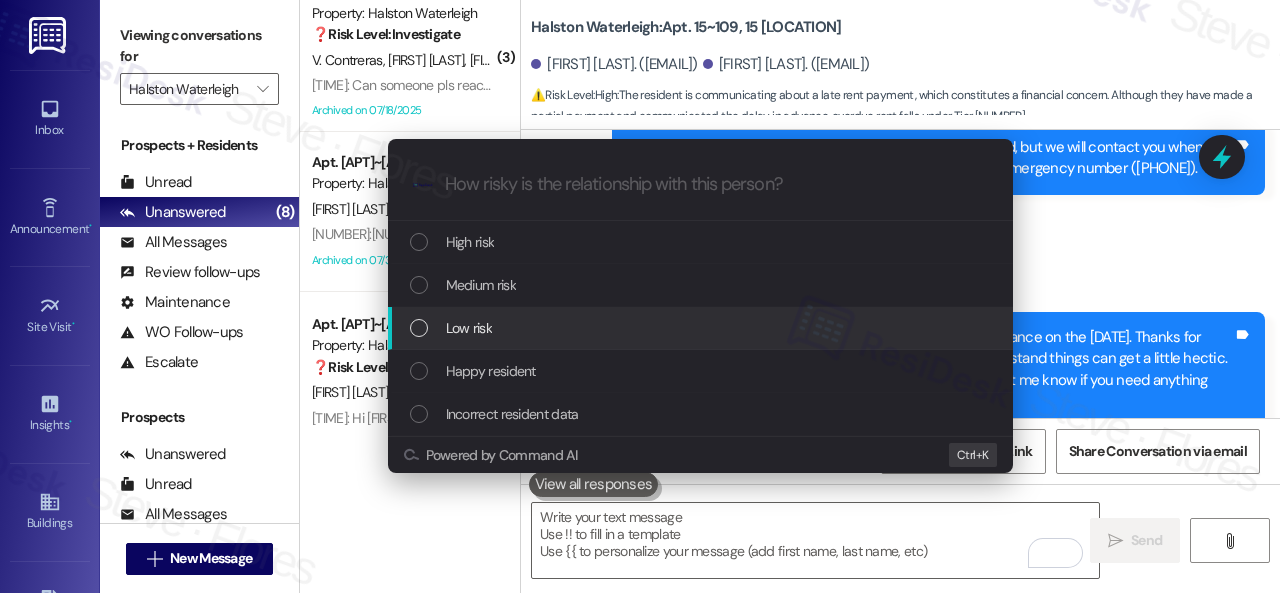 click on "Low risk" at bounding box center (469, 328) 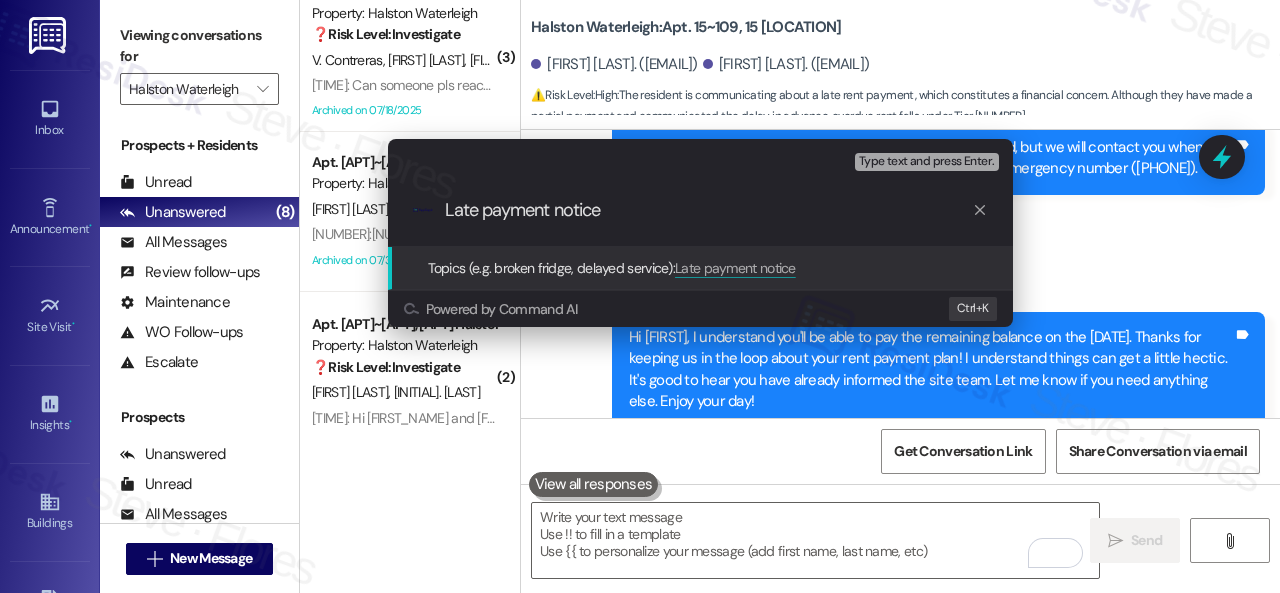 type on "Late payment notice." 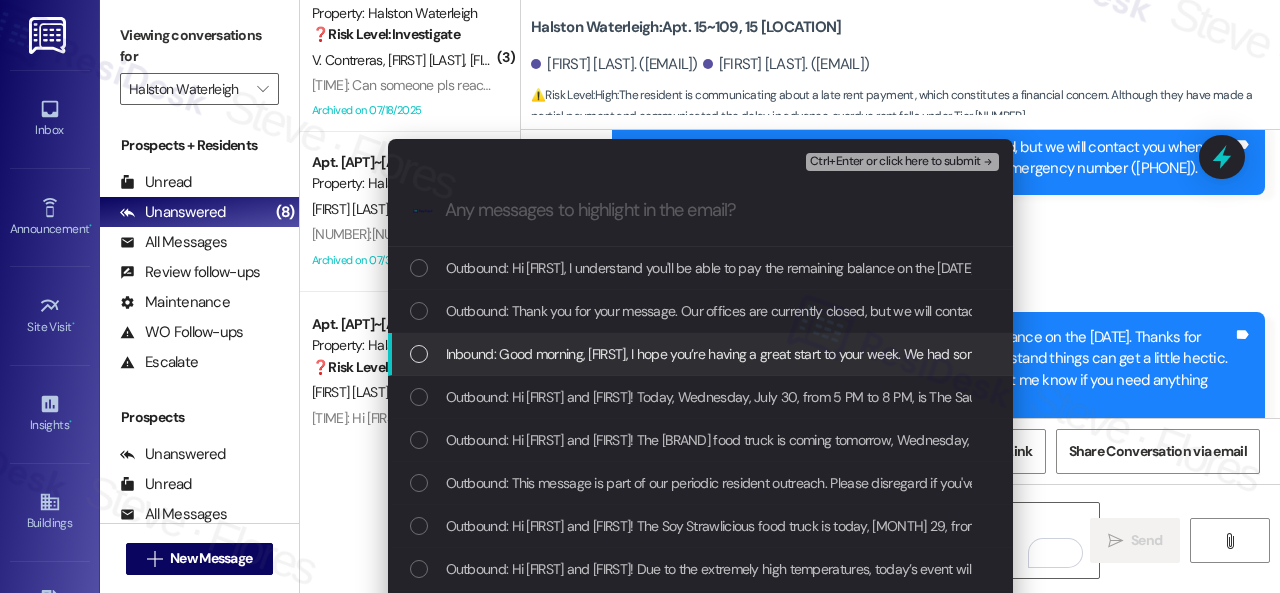 click on "Inbound: Good morning, [FIRST],
I hope you’re having a great start to your week.
We had some unforeseen events this month and will need to rely on receiving our paycheck on the 6th to pay the remaining balance of the rent. We’ve already made a partial payment covering approximately 70% of the total amount.
I had previously informed [FIRST] about the possibility of this delay, as we were aware our payment would be processed on the 6th. I give you my word this won’t happen again — it was a one-time situation due to unexpected expenses that went beyond our budget this month.
We just need three more days to settle the remaining amount. From now on, our savings will be reestablished, and future payments will be made on time.
Thank you so much for your understanding and patience.
Warm regards,
[FIRST] [LAST]" at bounding box center (2850, 354) 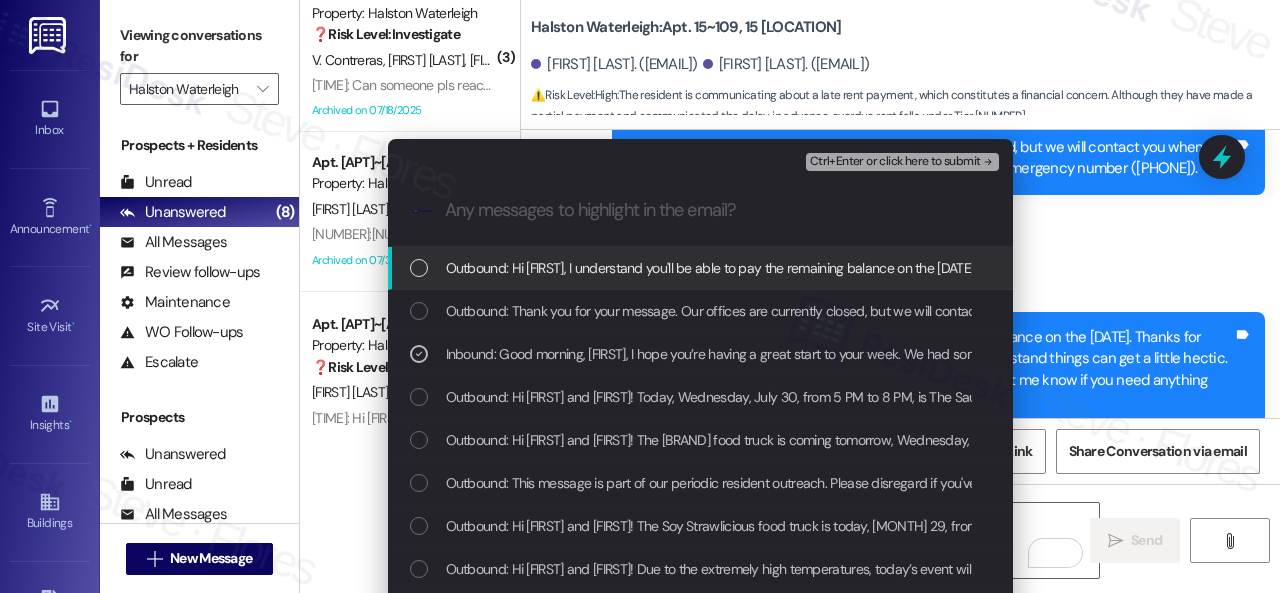click on "Ctrl+Enter or click here to submit" at bounding box center (895, 162) 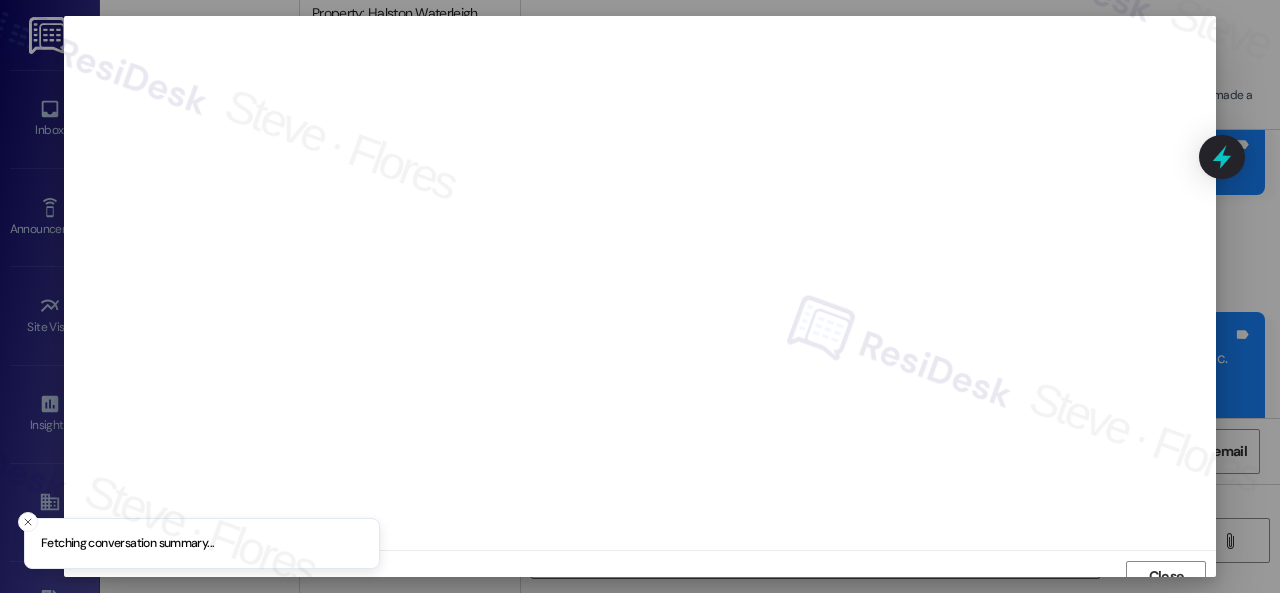 scroll, scrollTop: 15, scrollLeft: 0, axis: vertical 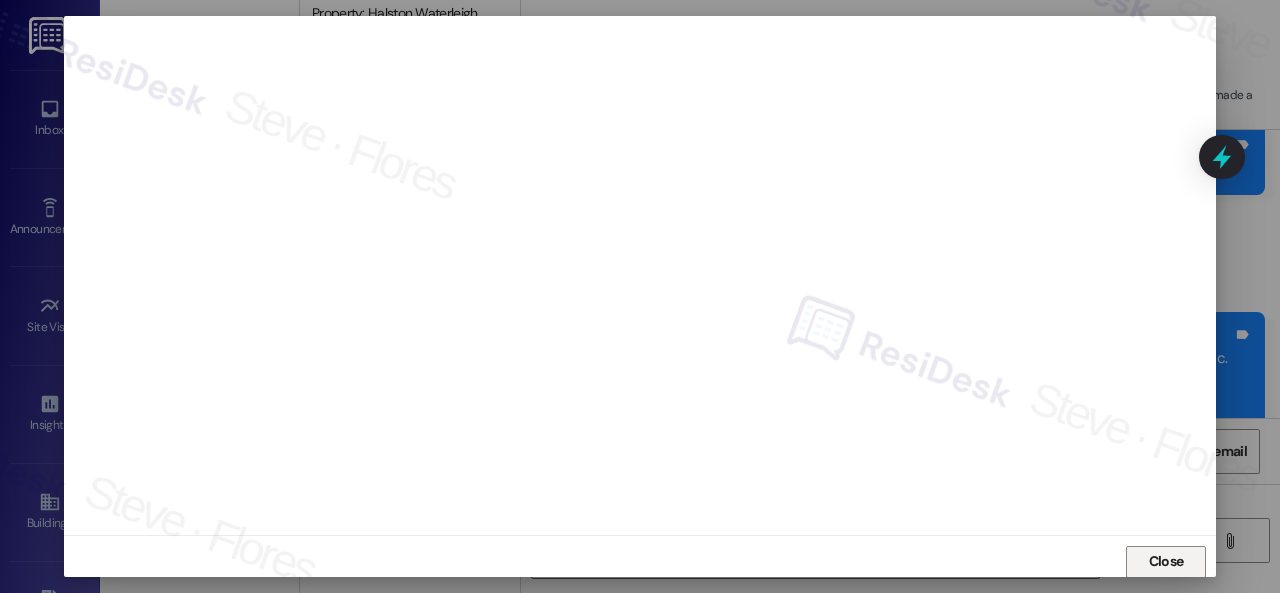 click on "Close" at bounding box center [1166, 562] 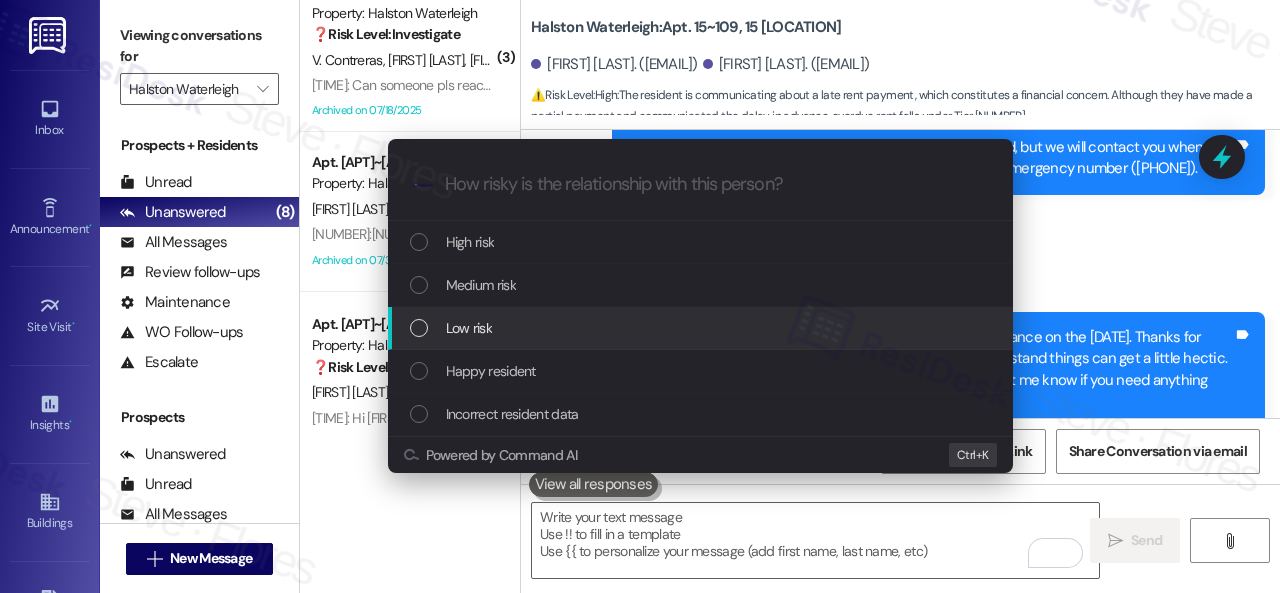 click on "Low risk" at bounding box center (469, 328) 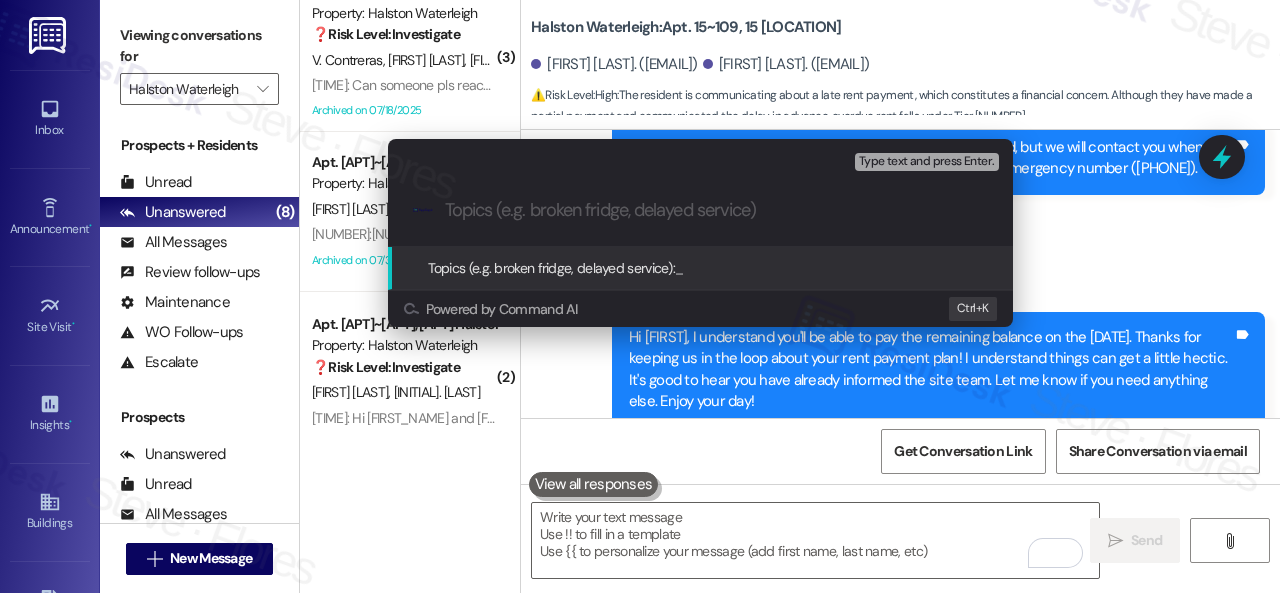 paste on "Late payment notice." 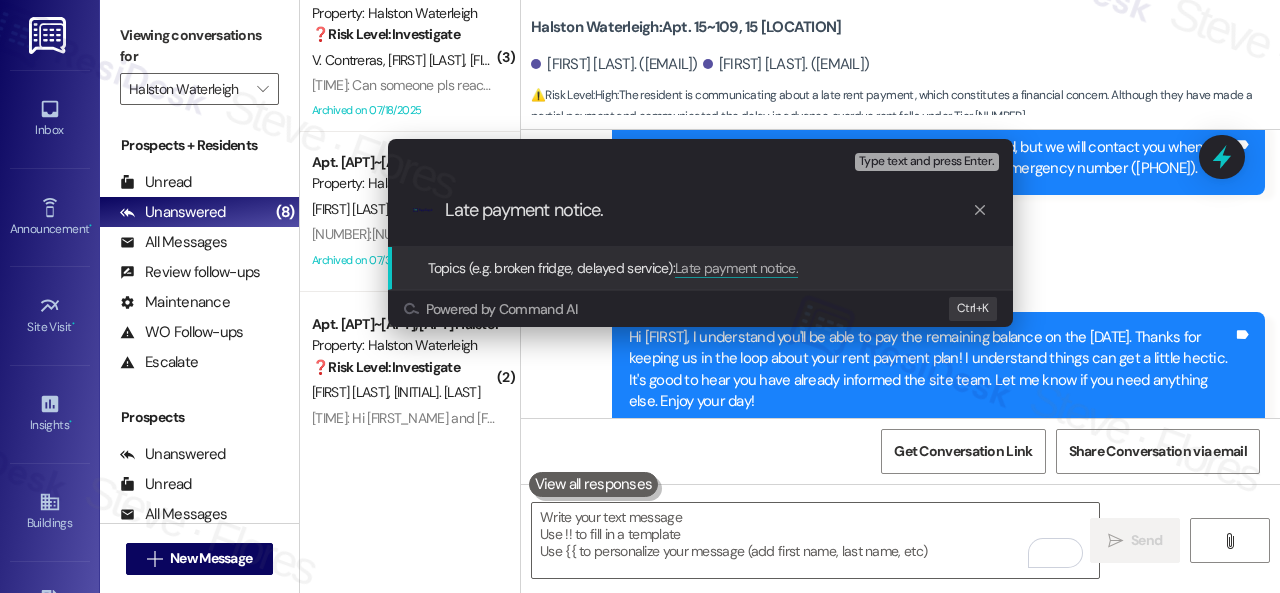 type 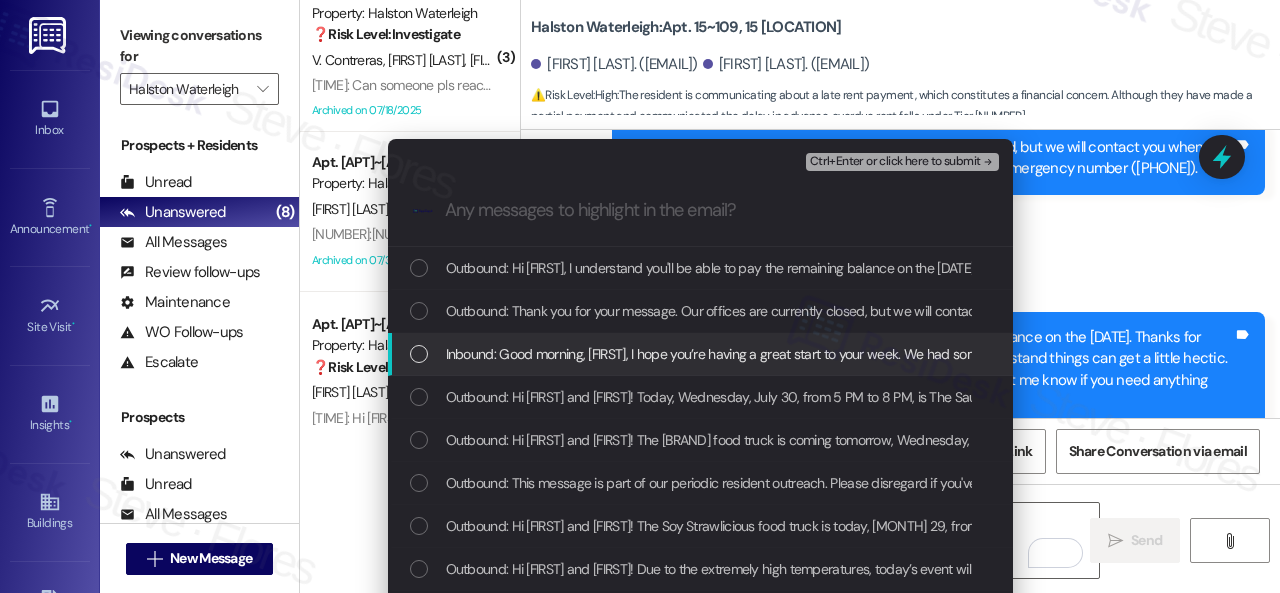 click on "Inbound: Good morning, [FIRST],
I hope you’re having a great start to your week.
We had some unforeseen events this month and will need to rely on receiving our paycheck on the 6th to pay the remaining balance of the rent. We’ve already made a partial payment covering approximately 70% of the total amount.
I had previously informed [FIRST] about the possibility of this delay, as we were aware our payment would be processed on the 6th. I give you my word this won’t happen again — it was a one-time situation due to unexpected expenses that went beyond our budget this month.
We just need three more days to settle the remaining amount. From now on, our savings will be reestablished, and future payments will be made on time.
Thank you so much for your understanding and patience.
Warm regards,
[FIRST] [LAST]" at bounding box center [2850, 354] 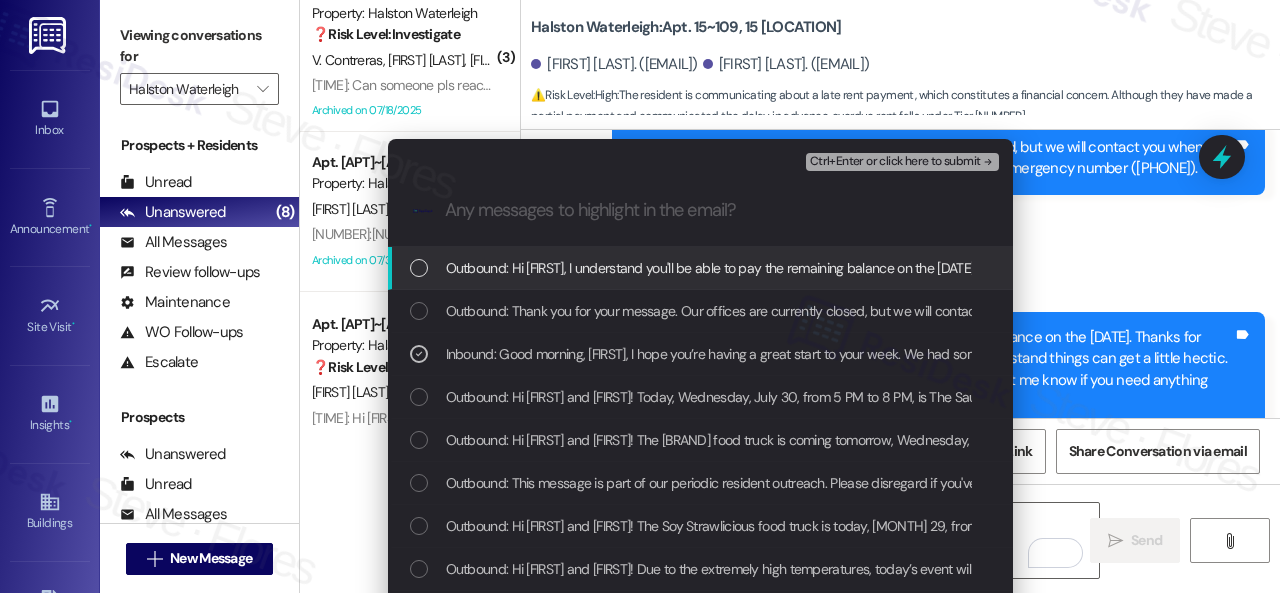 click on "Ctrl+Enter or click here to submit" at bounding box center (895, 162) 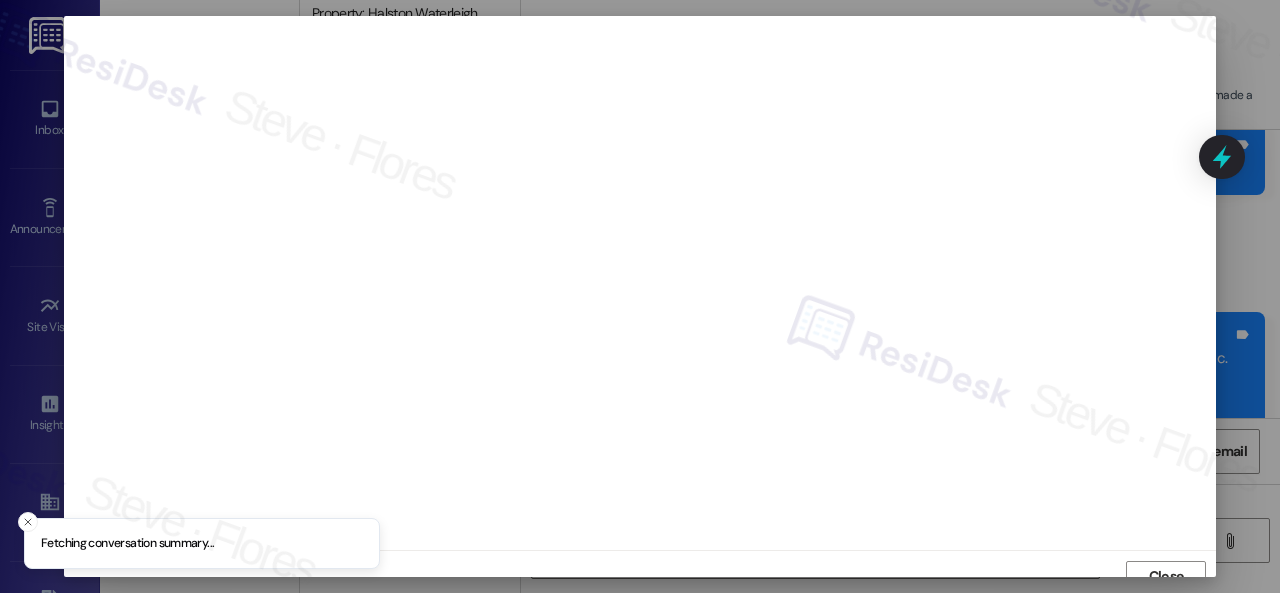 scroll, scrollTop: 15, scrollLeft: 0, axis: vertical 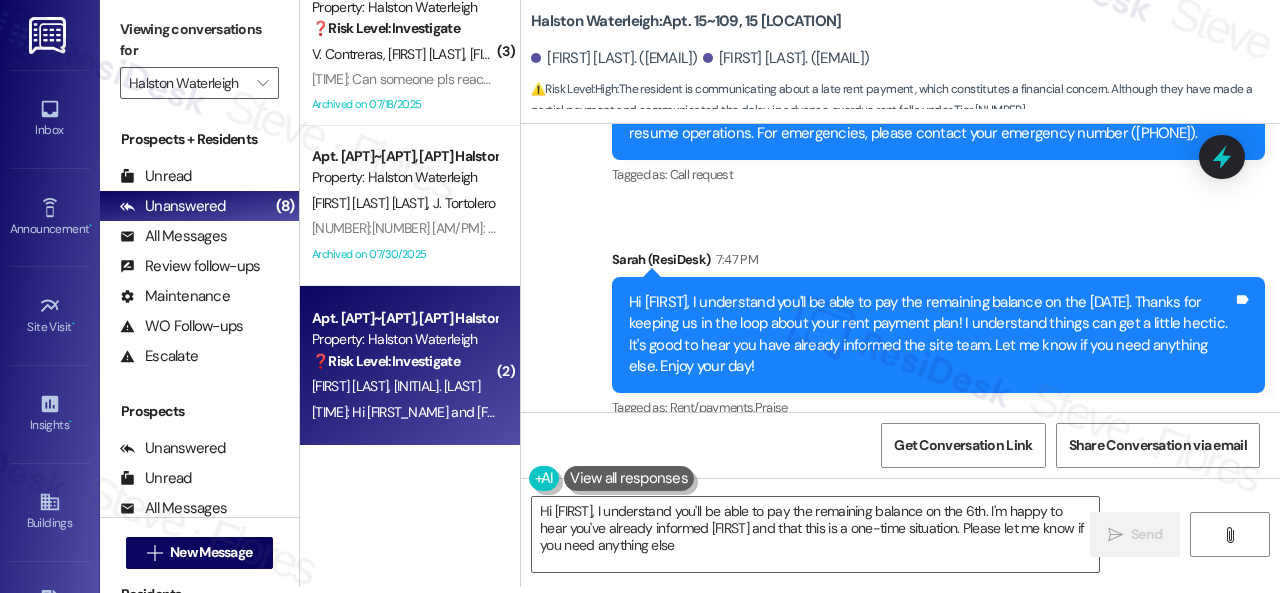 type on "Hi [FIRST], I understand you'll be able to pay the remaining balance on the [DATE]. I'm happy to hear you've already informed [FIRST] and that this is a one-time situation. Please let me know if you need anything else!" 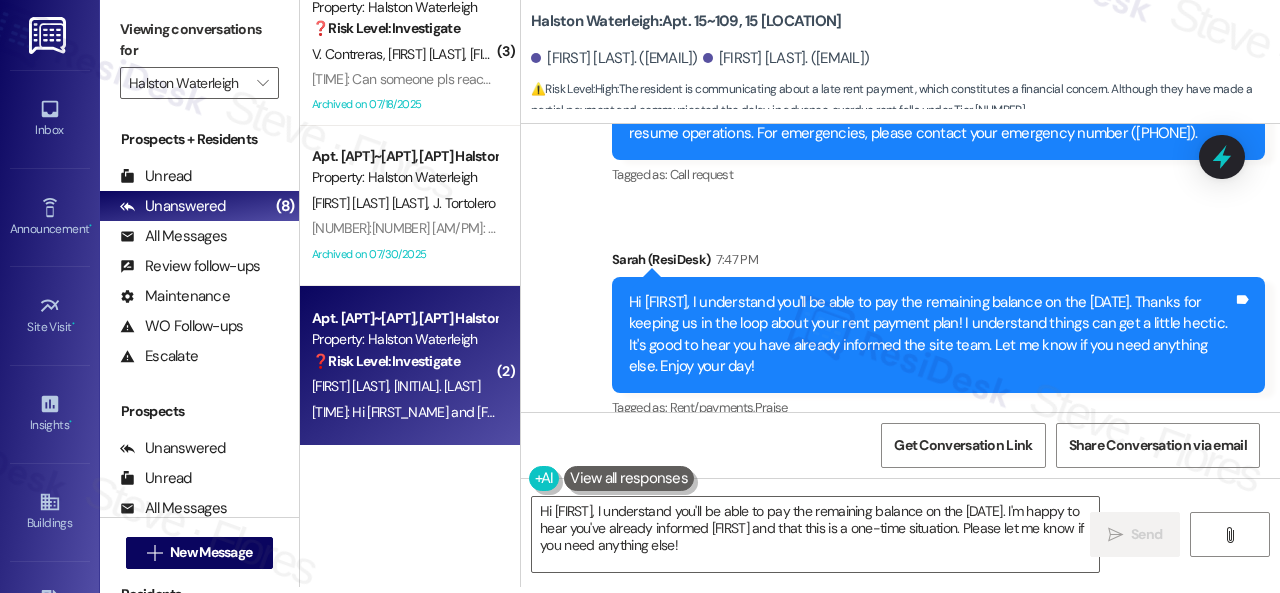 click on "[FIRST] [LAST]" at bounding box center (404, 386) 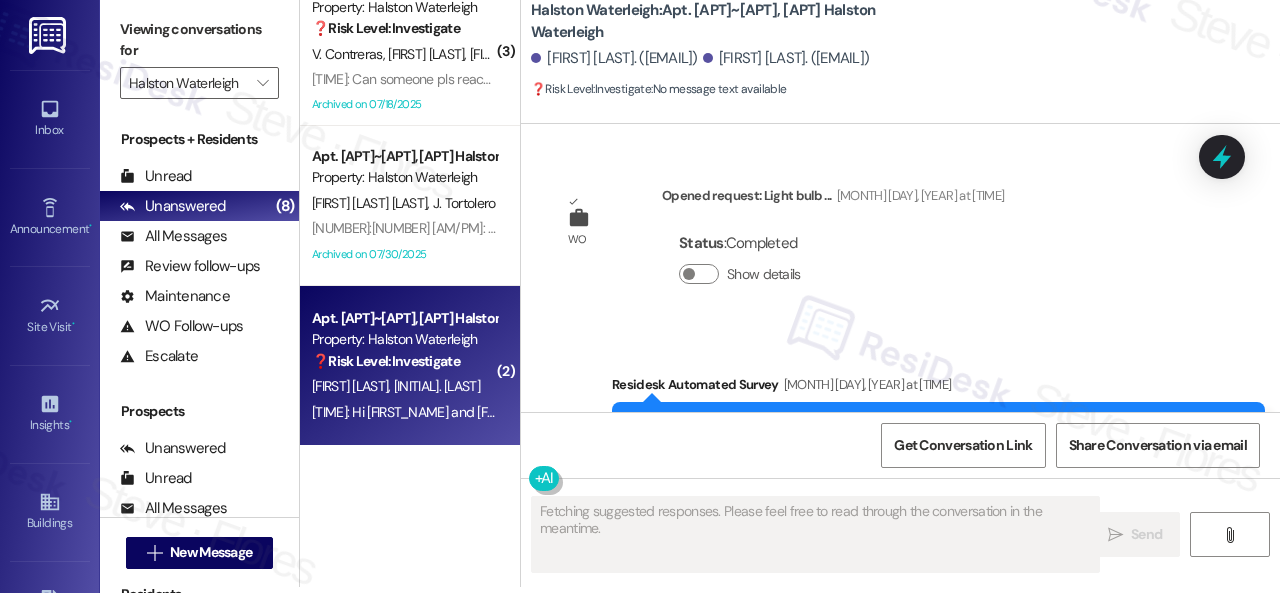 scroll, scrollTop: 0, scrollLeft: 0, axis: both 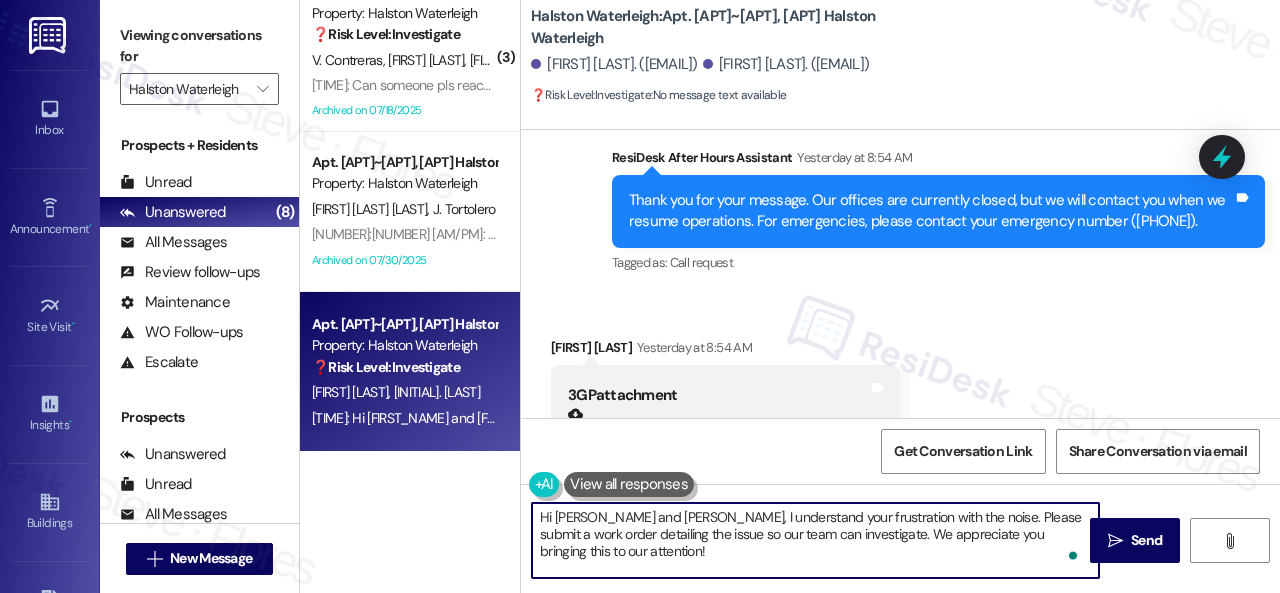 drag, startPoint x: 602, startPoint y: 517, endPoint x: 683, endPoint y: 513, distance: 81.09871 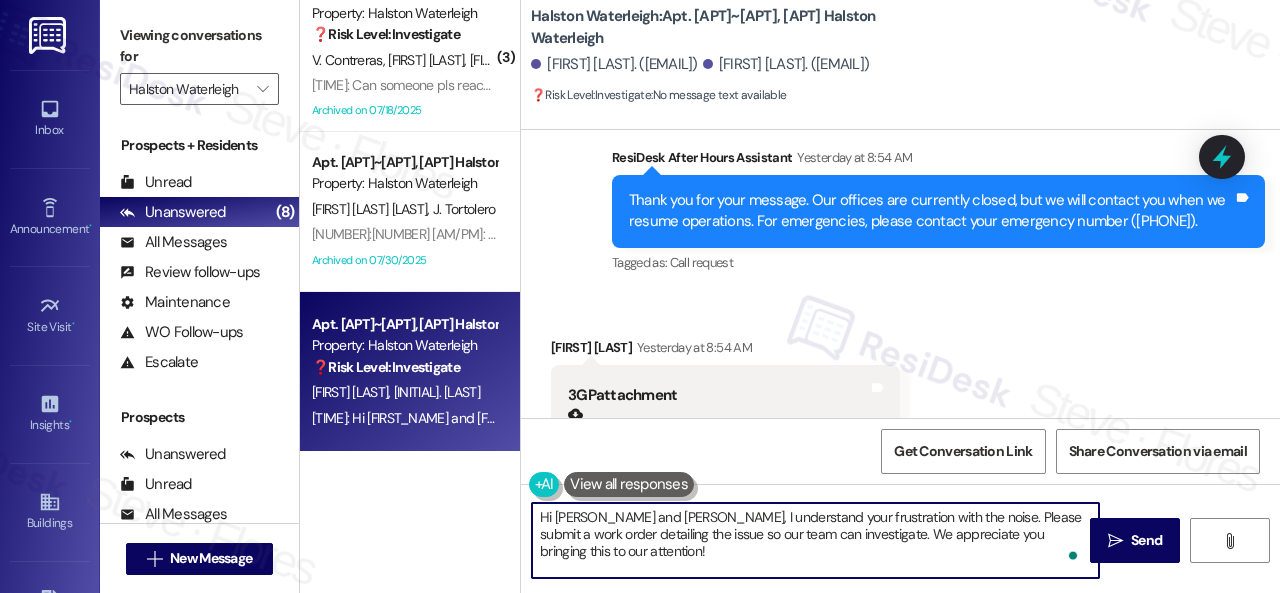click on "Hi [PERSON_NAME] and [PERSON_NAME], I understand your frustration with the noise. Please submit a work order detailing the issue so our team can investigate. We appreciate you bringing this to our attention!" at bounding box center [815, 540] 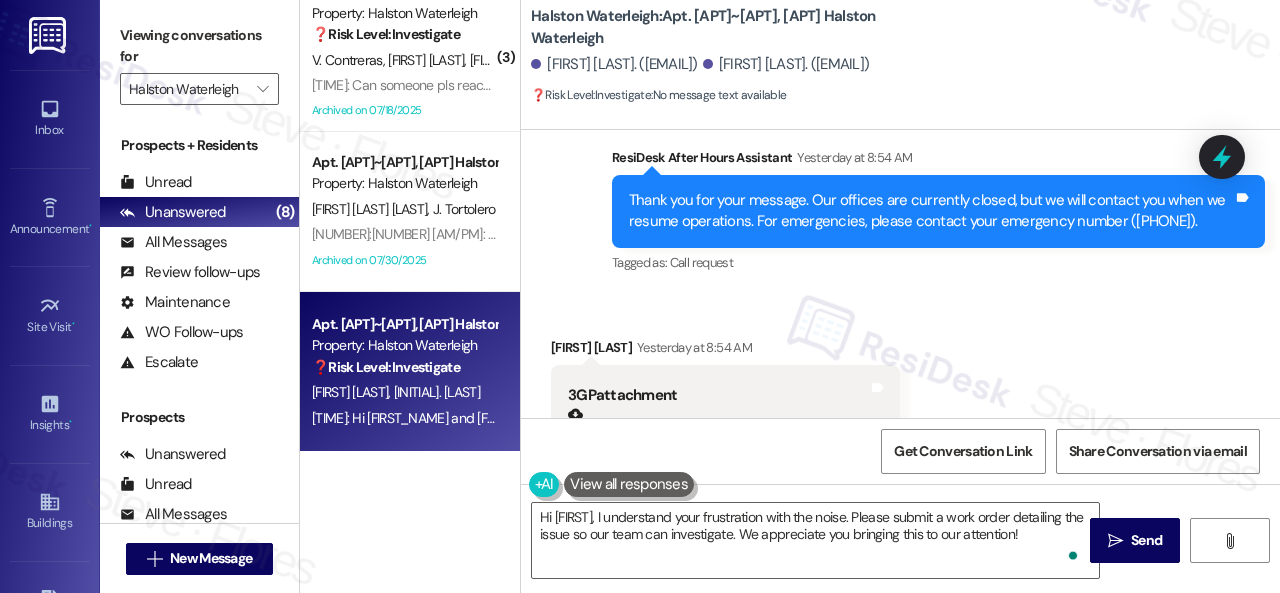 click on "Received via SMS [FIRST] [LAST] Yesterday at [TIME] 3GP attachment Download Tags and notes" at bounding box center (900, 495) 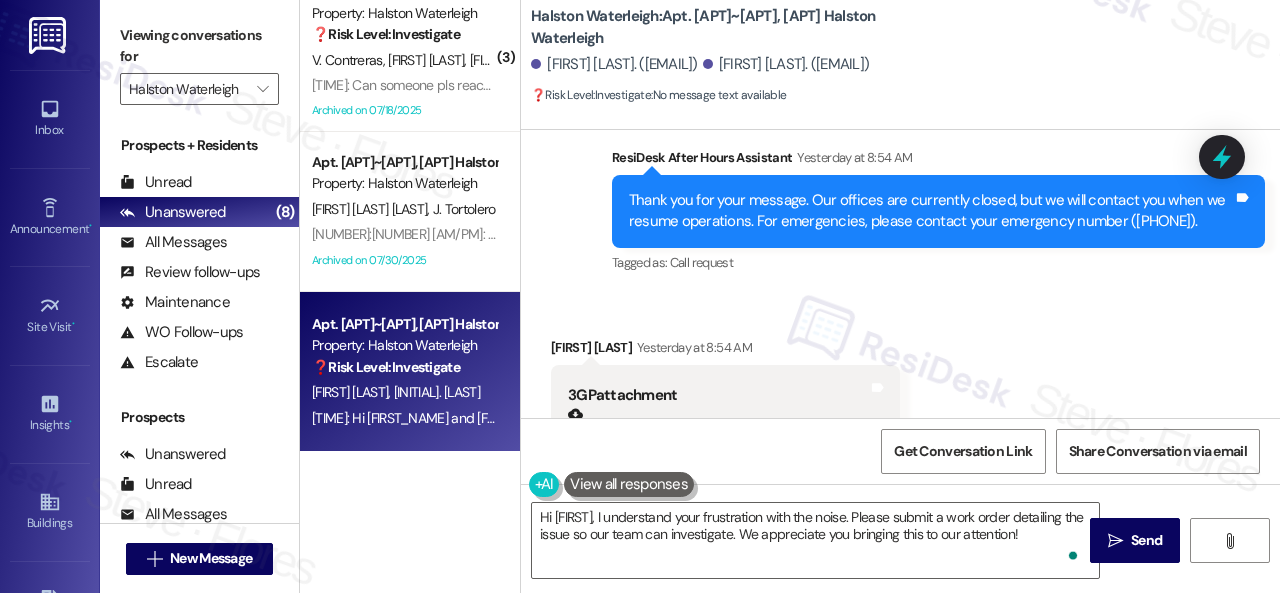 click on "Received via SMS [FIRST] [LAST] Yesterday at [TIME] 3GP attachment Download Tags and notes" at bounding box center [900, 495] 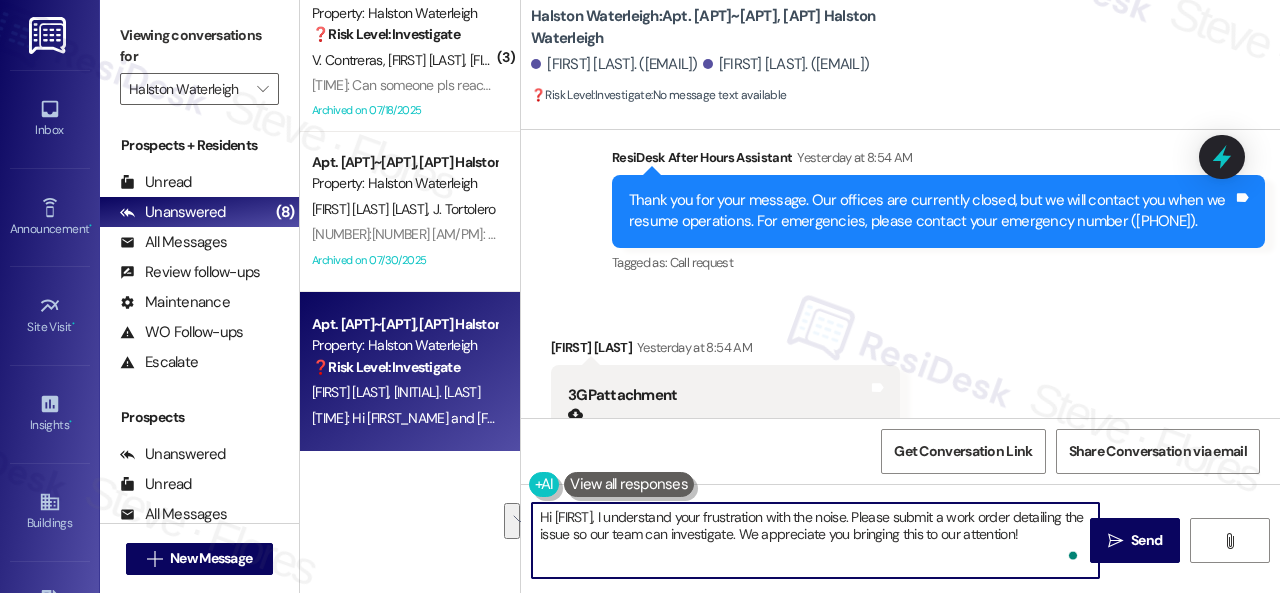 drag, startPoint x: 864, startPoint y: 519, endPoint x: 765, endPoint y: 535, distance: 100.28459 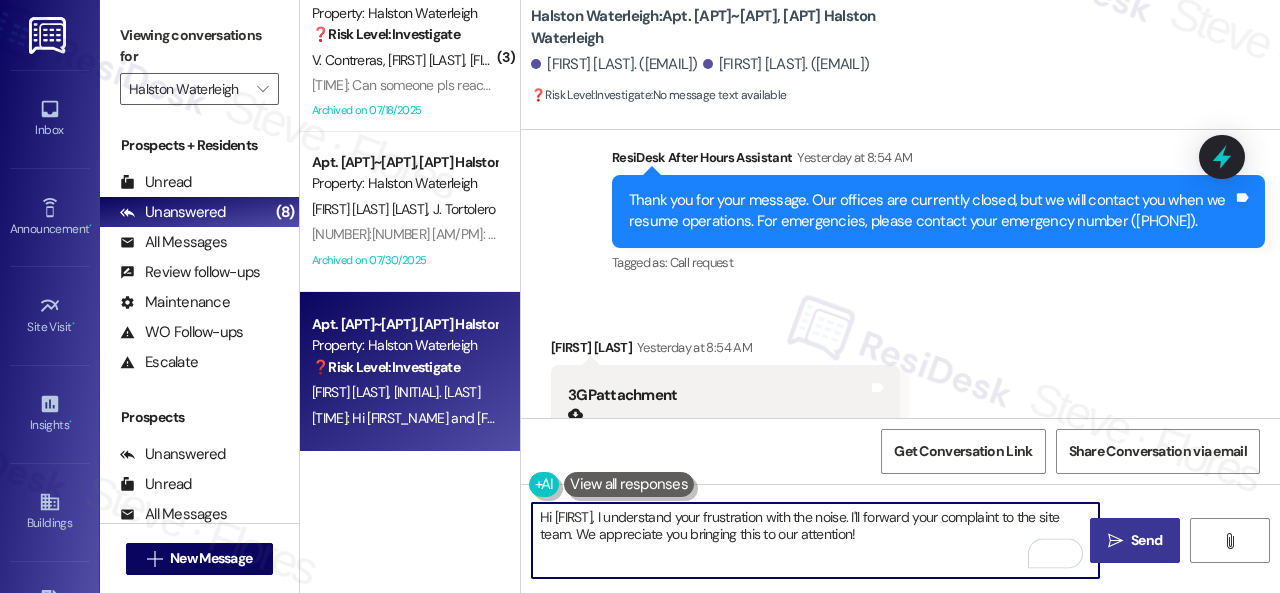 type on "Hi [FIRST], I understand your frustration with the noise. I'll forward your complaint to the site team. We appreciate you bringing this to our attention!" 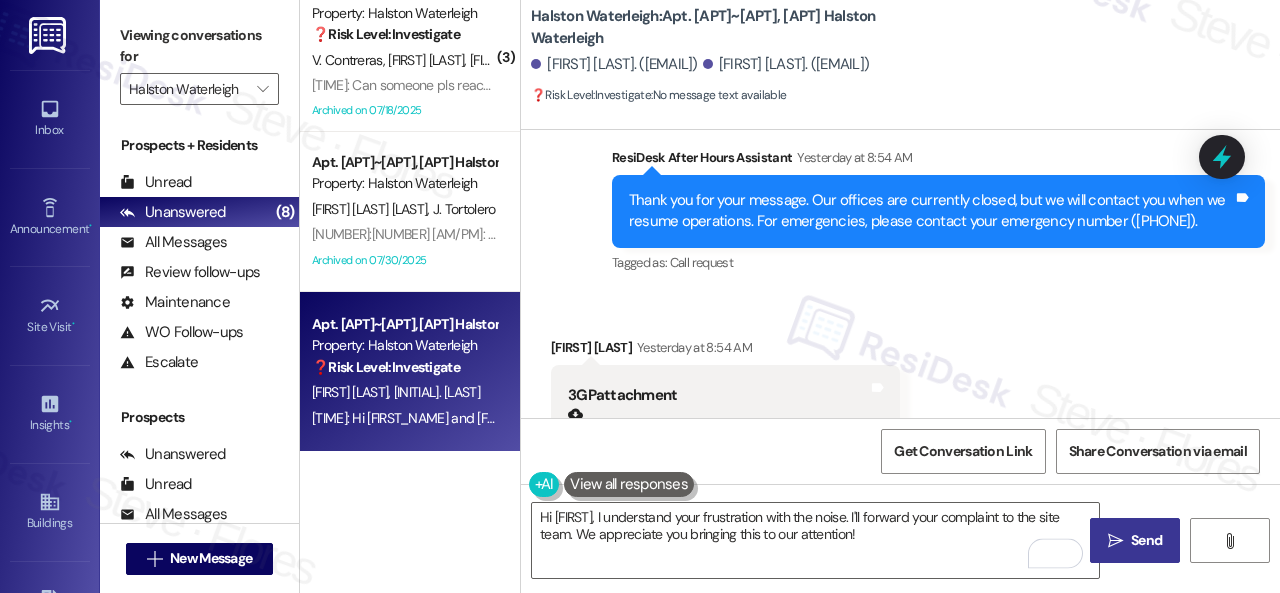 click on "Send" at bounding box center (1146, 540) 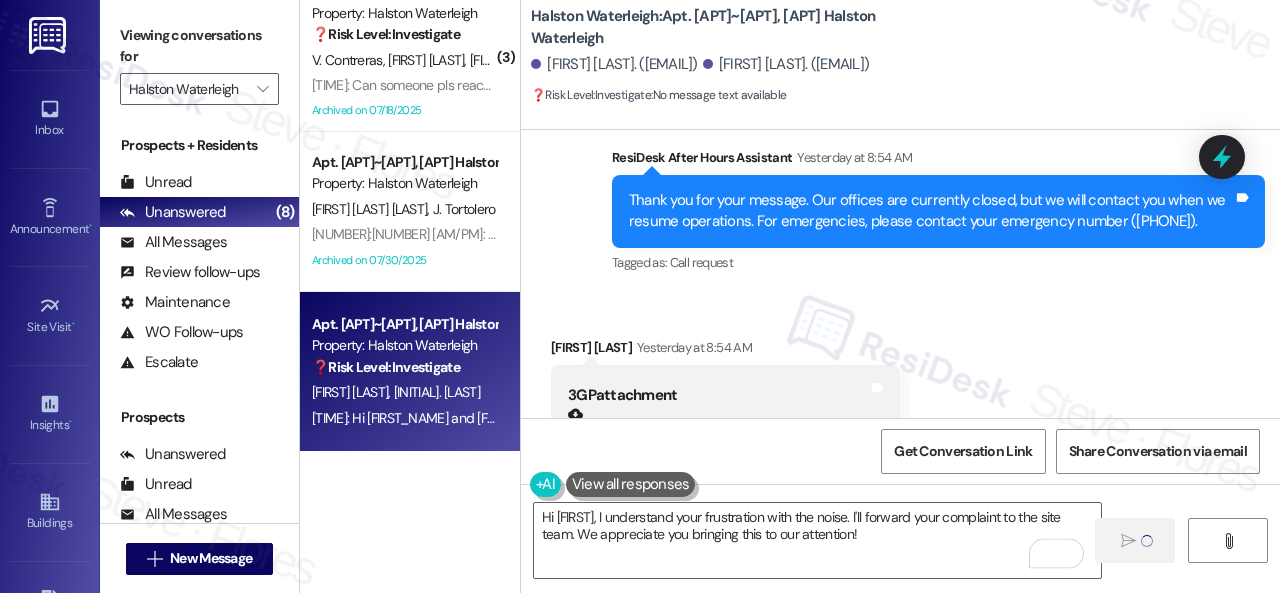 type 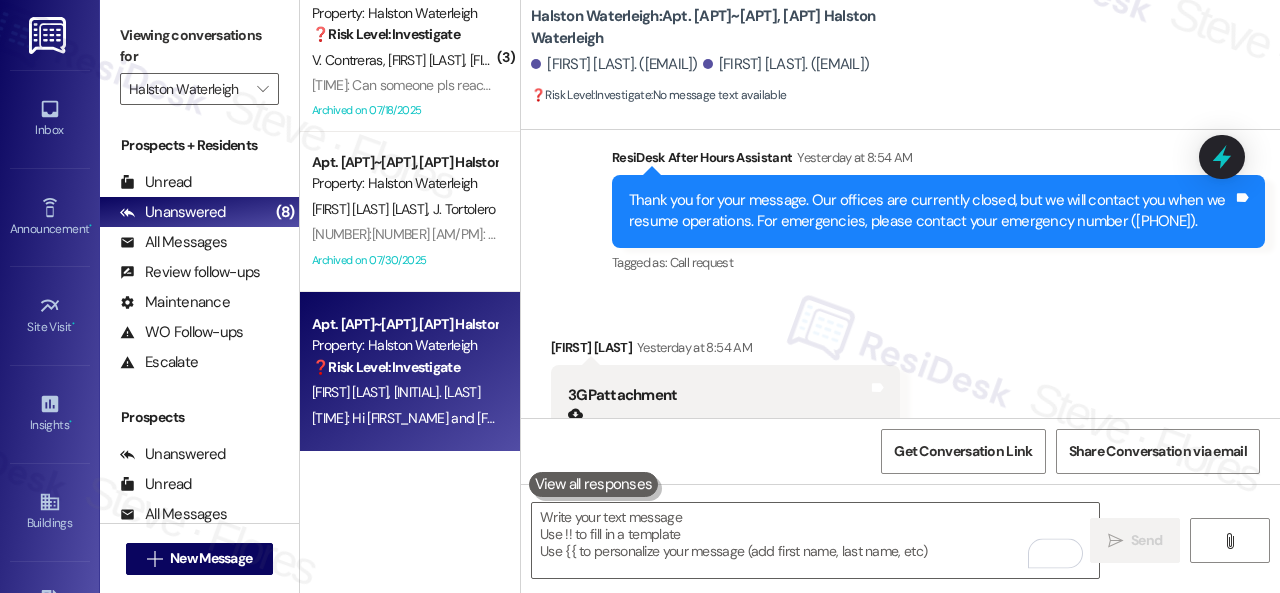 scroll, scrollTop: 51127, scrollLeft: 0, axis: vertical 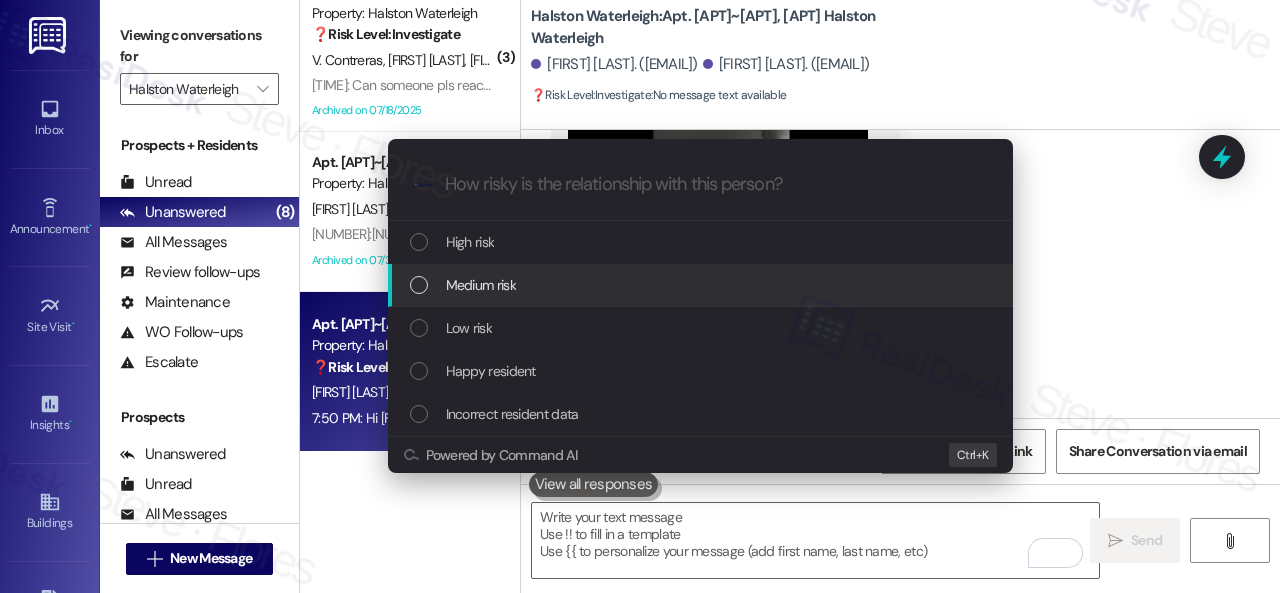 click on "Medium risk" at bounding box center [481, 285] 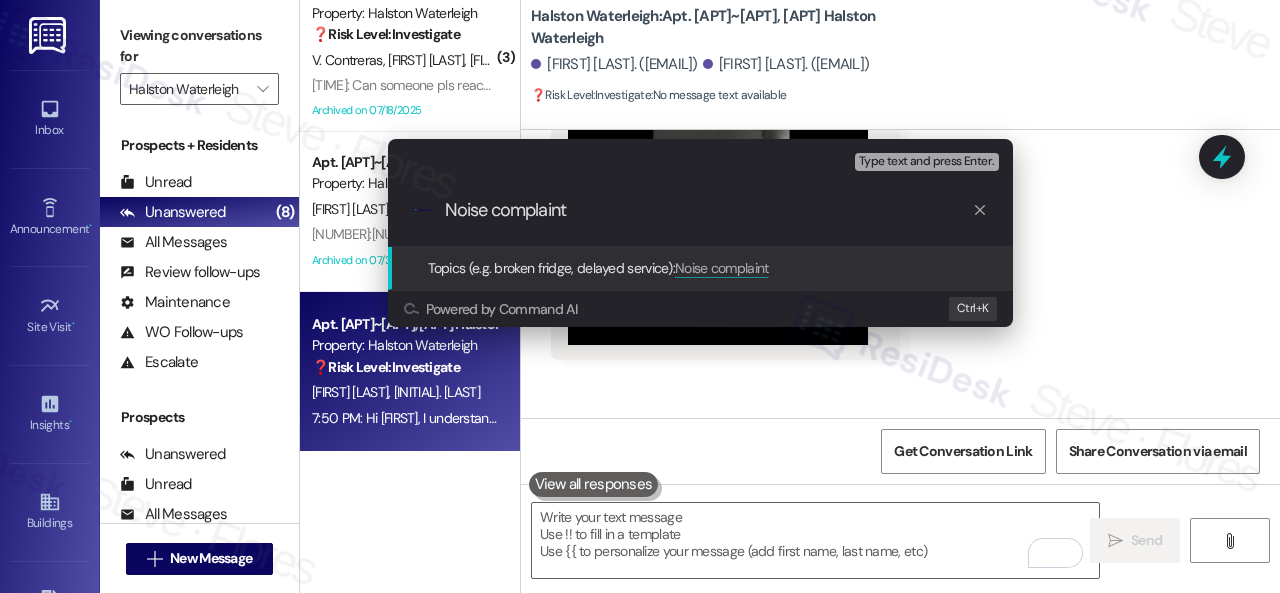 type on "Noise complaint." 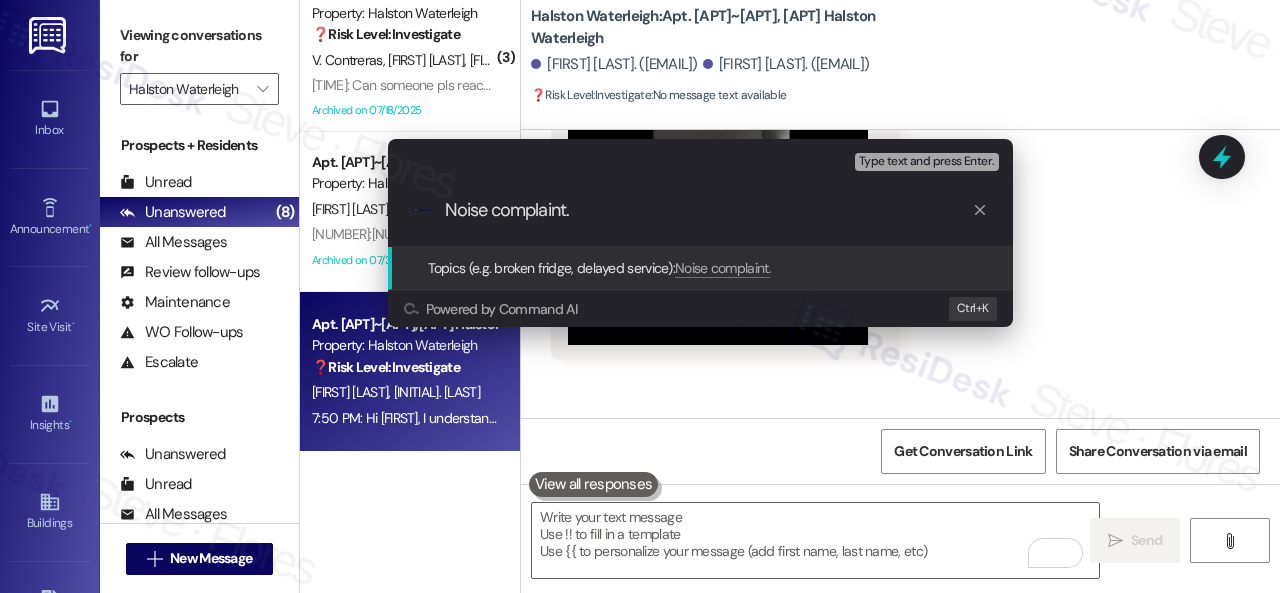 type 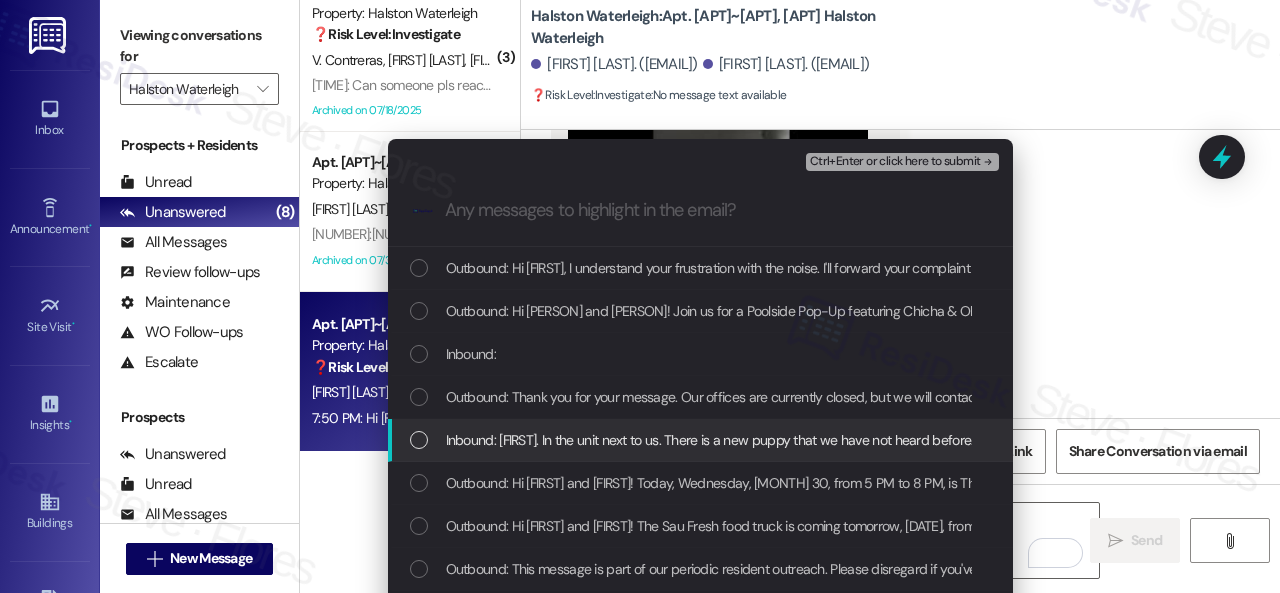 click on "Inbound: [FIRST]. In the unit next to us. There is a new puppy that we have not heard before. It barks incredibly loudly all night long and we would like to file a noise complaint. It continuously barks all night and morning long and we cannot sleep." at bounding box center (1144, 440) 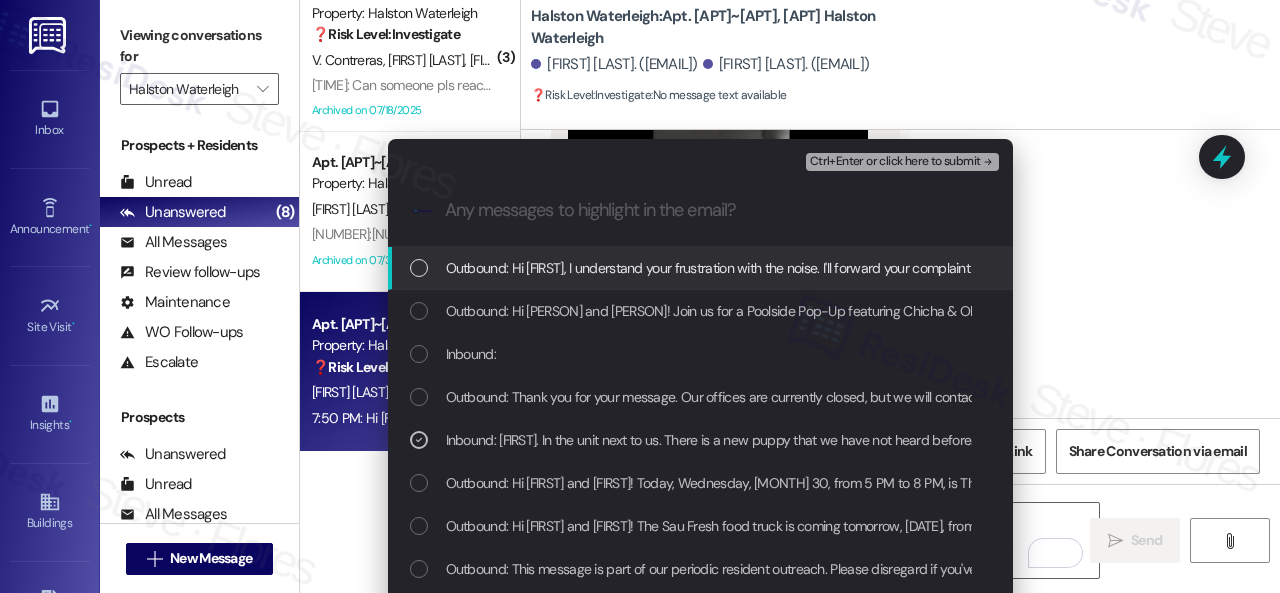 click on "Ctrl+Enter or click here to submit" at bounding box center [895, 162] 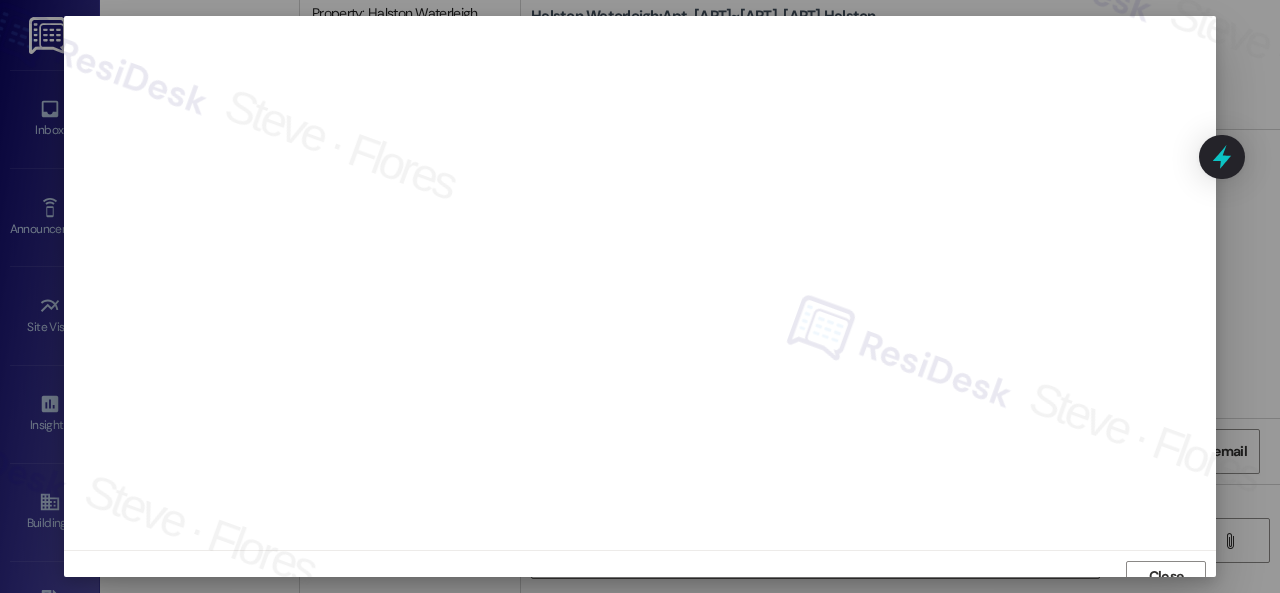 scroll, scrollTop: 15, scrollLeft: 0, axis: vertical 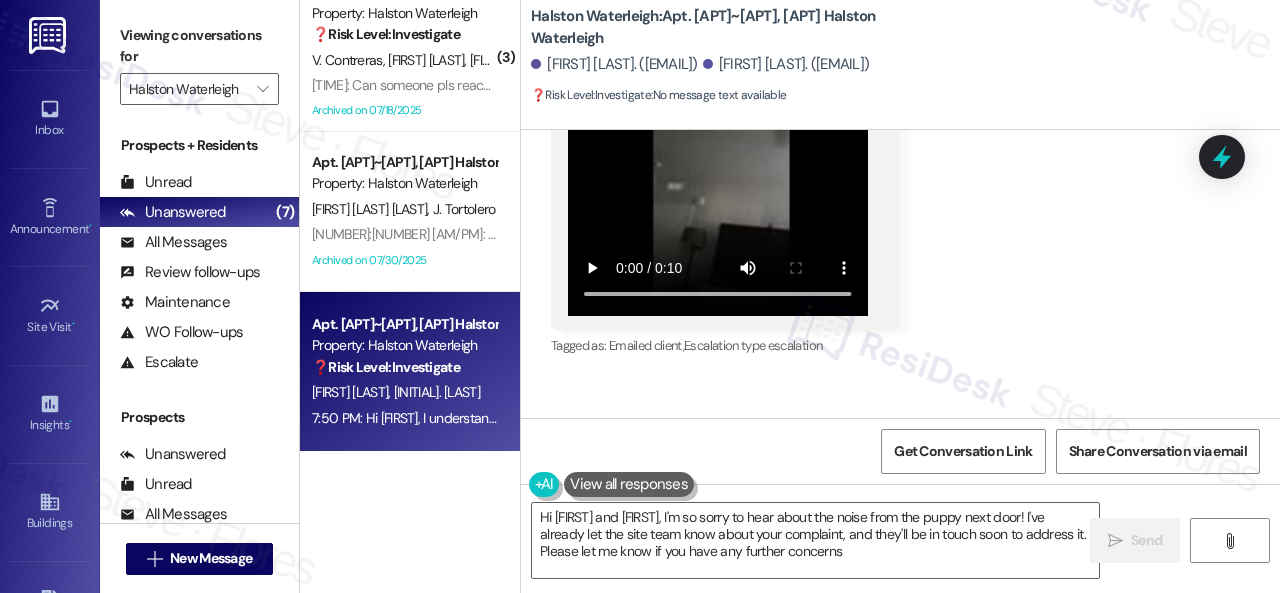 type on "Hi [FIRST] and [FIRST], I'm so sorry to hear about the noise from the puppy next door! I've already let the site team know about your complaint, and they'll be in touch soon to address it. Please let me know if you have any further concerns!" 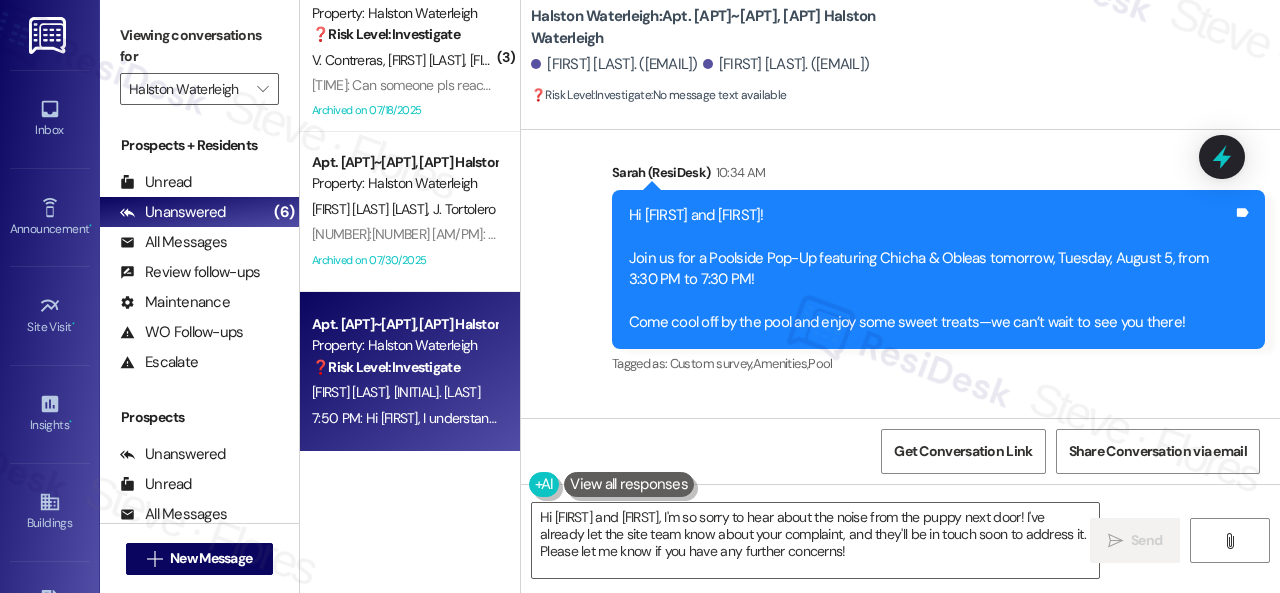 scroll, scrollTop: 51456, scrollLeft: 0, axis: vertical 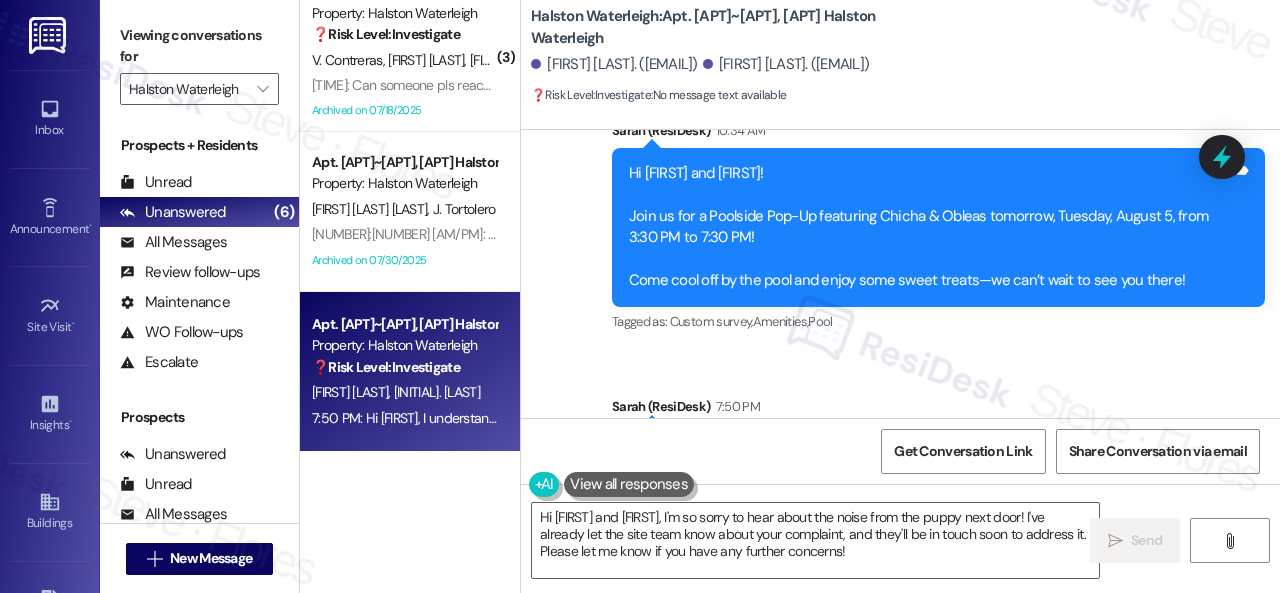 click on "Announcement, sent via SMS [FIRST] (ResiDesk) [TIME] Hi [FIRST] and [FIRST]!
Join us for a Poolside Pop-Up featuring Chicha & Obleas tomorrow, Tuesday, [DATE], from 3:30 PM to 7:30 PM!
Come cool off by the pool and enjoy some sweet treats—we can’t wait to see you there! Tags and notes Tagged as: Custom survey , Click to highlight conversations about Custom survey Amenities , Click to highlight conversations about Amenities Pool Click to highlight conversations about Pool Sent via SMS [FIRST] (ResiDesk) [TIME] Hi [FIRST], I understand your frustration with the noise. I'll forward your complaint to the site team. We appreciate you bringing this to our attention! Tags and notes Tagged as: Noise Click to highlight conversations about Noise" at bounding box center [900, 308] 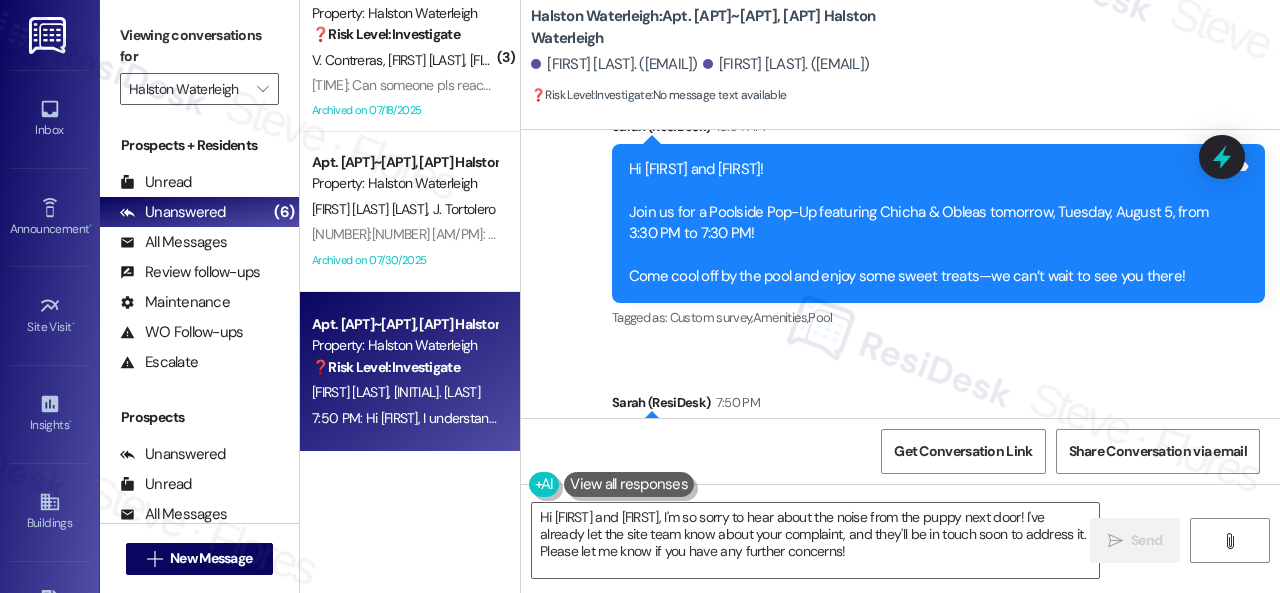 scroll, scrollTop: 51624, scrollLeft: 0, axis: vertical 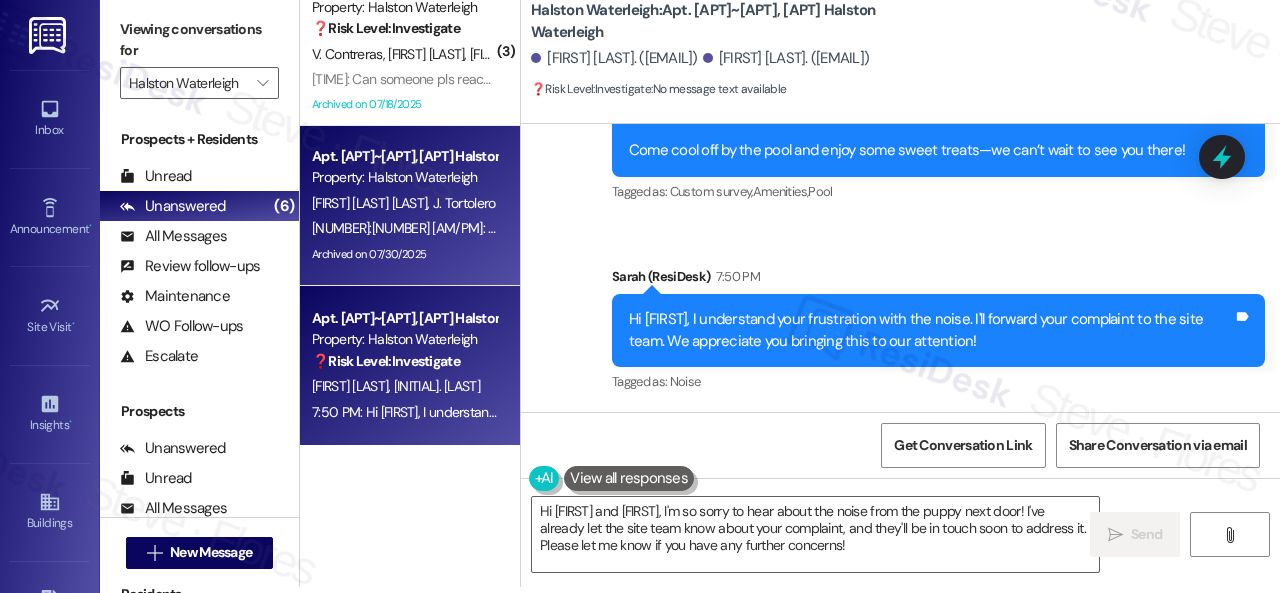 click on "[FIRST] [LAST] [LAST]" at bounding box center [404, 203] 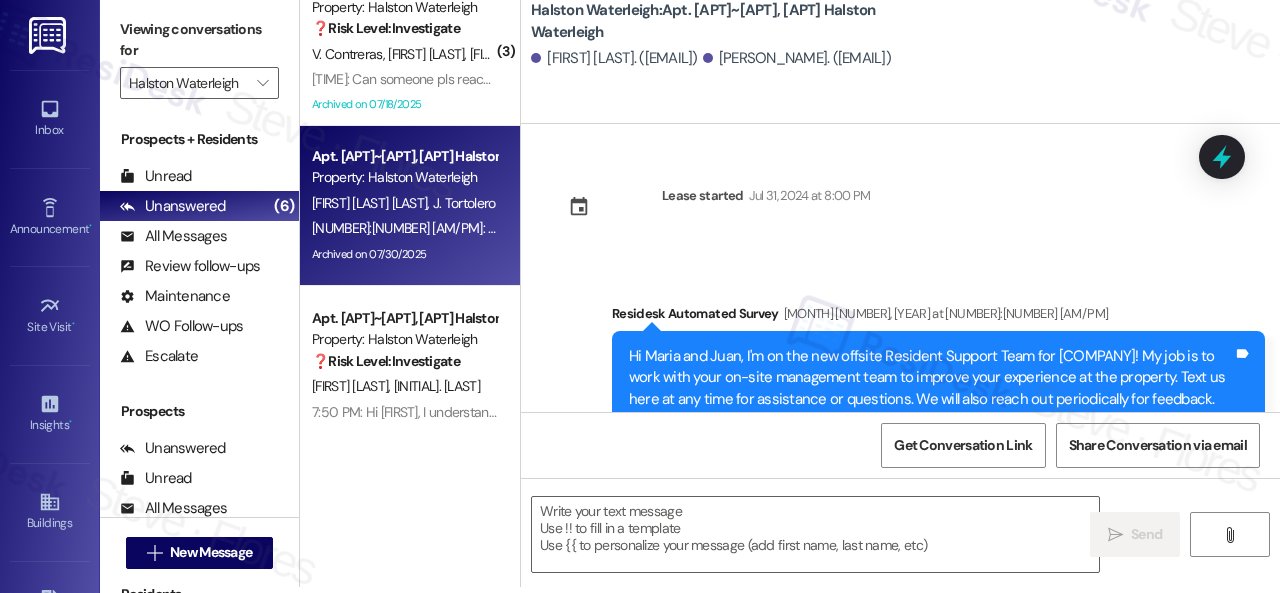 scroll, scrollTop: 0, scrollLeft: 0, axis: both 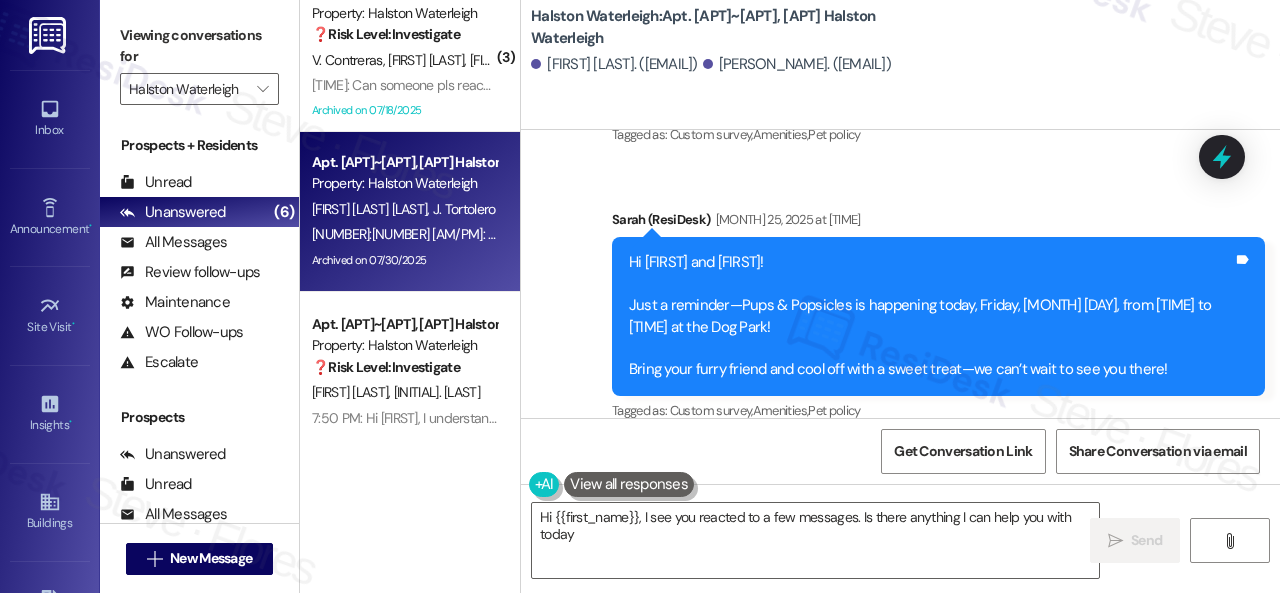 type on "Hi {{first_name}}, I see you reacted to a few messages. Is there anything I can help you with today?" 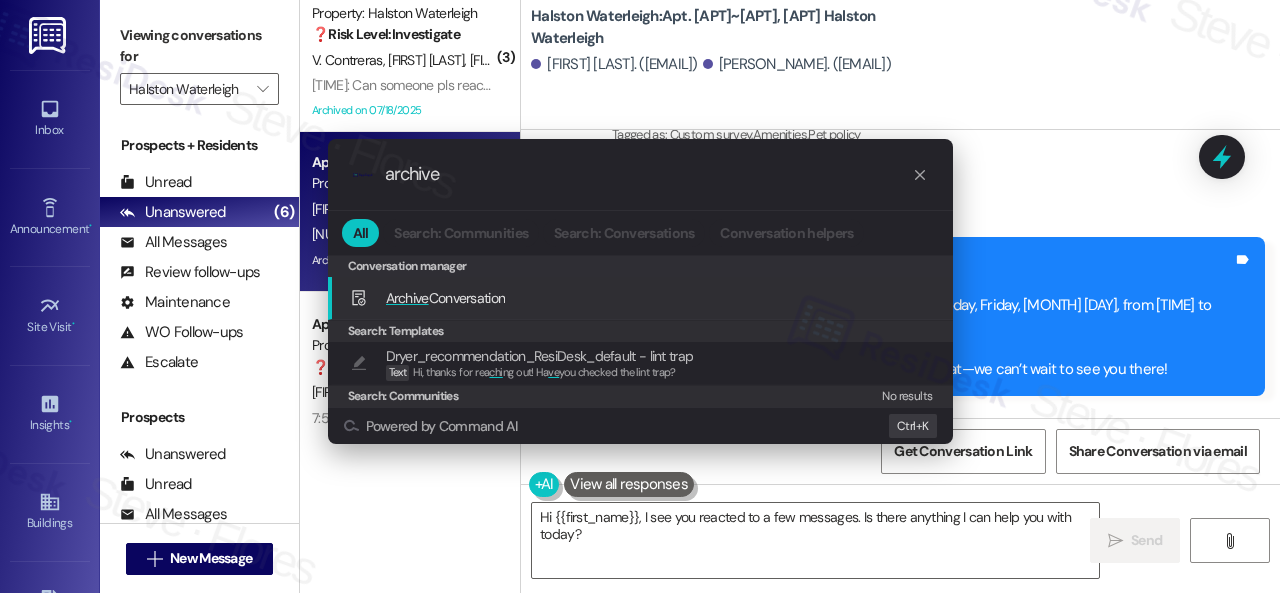 type on "archive" 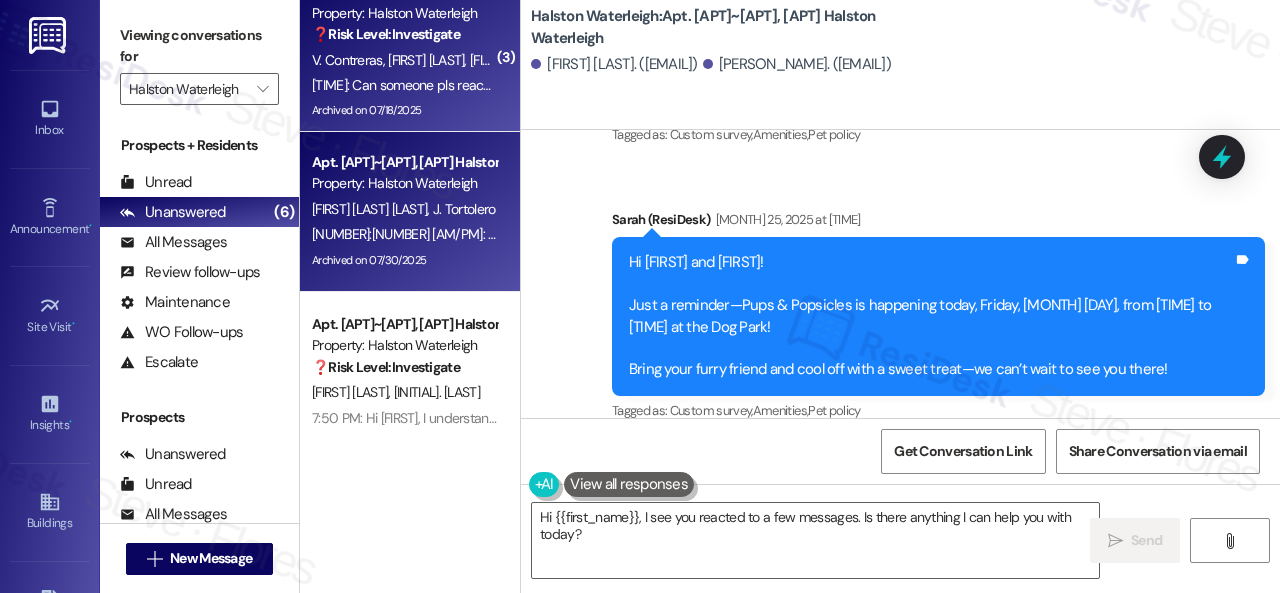 click on "[FIRST] [LAST]" at bounding box center [508, 60] 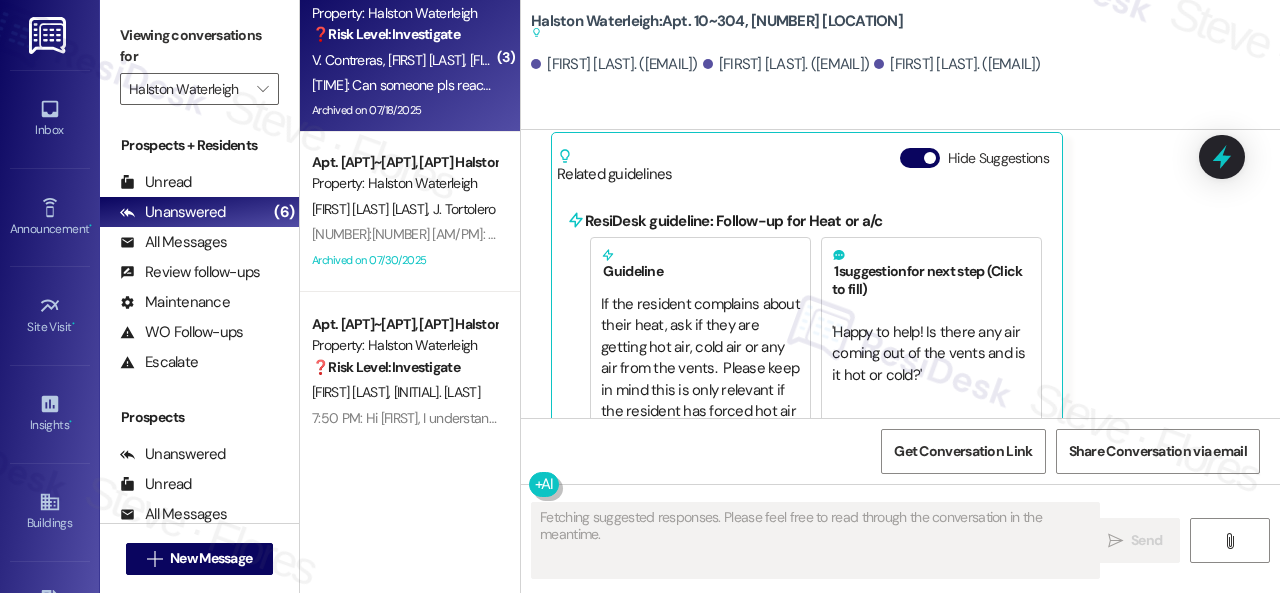 scroll, scrollTop: 23110, scrollLeft: 0, axis: vertical 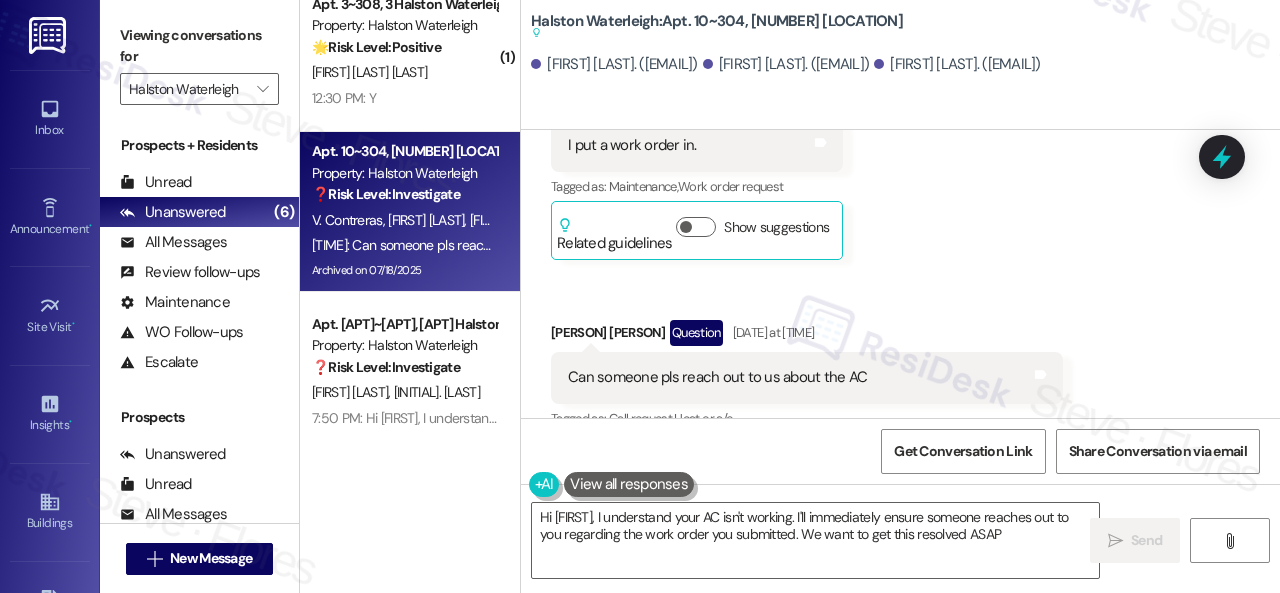 type on "Hi Jeffrey, I understand your AC isn't working. I'll immediately ensure someone reaches out to you regarding the work order you submitted. We want to get this resolved ASAP!" 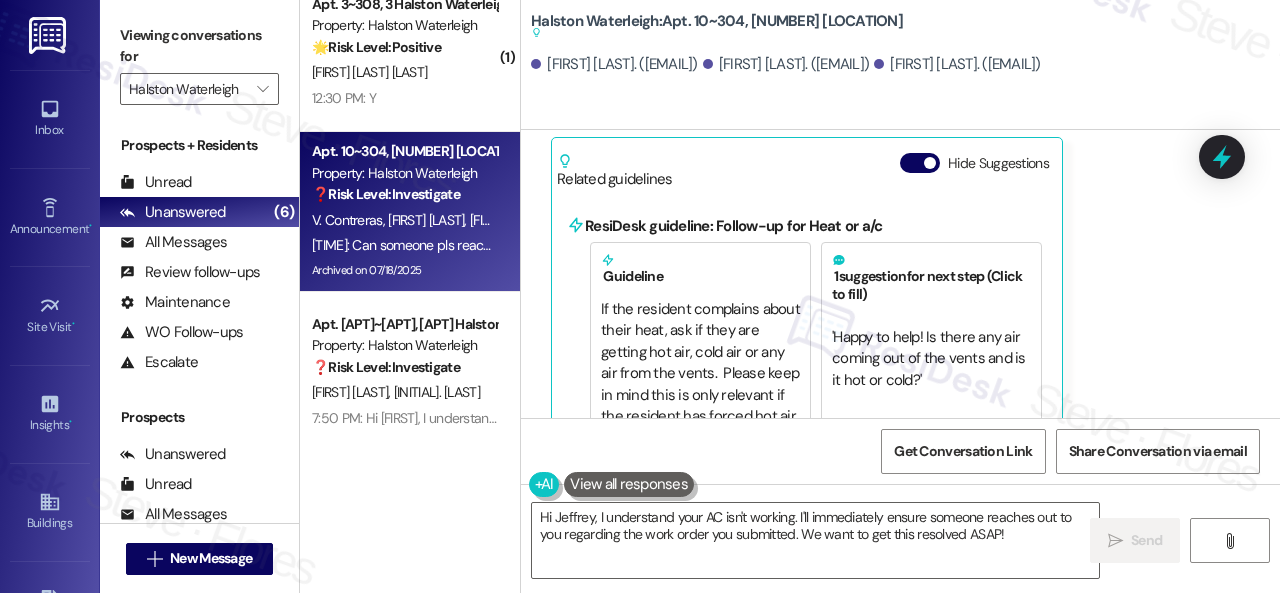 scroll, scrollTop: 23111, scrollLeft: 0, axis: vertical 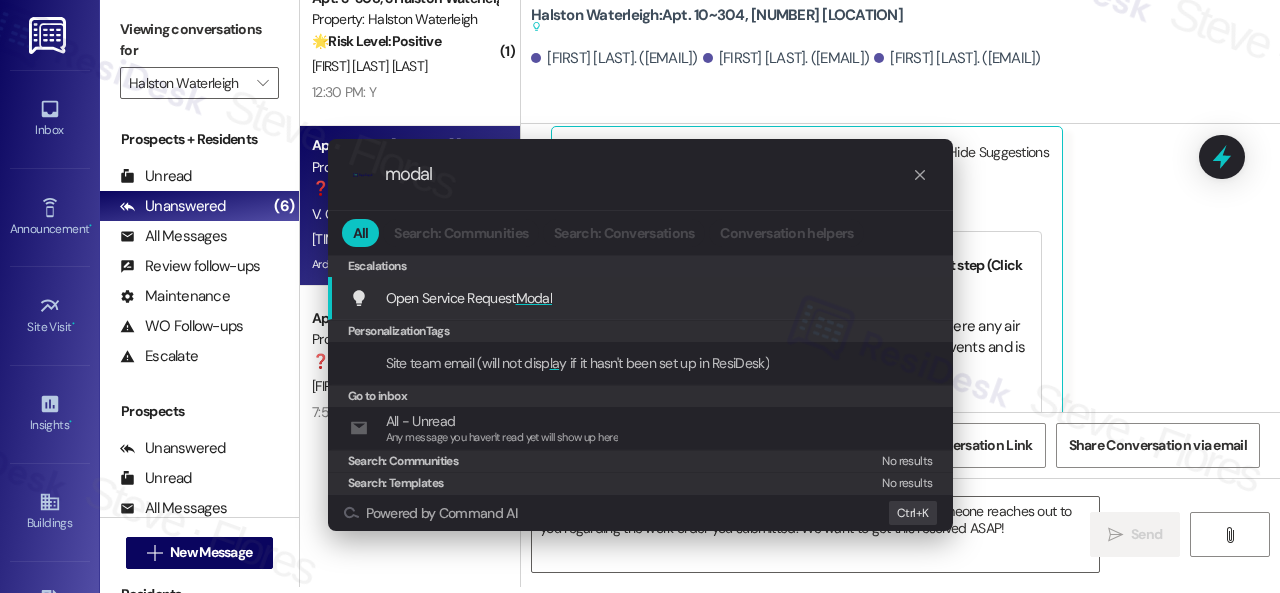 click on "Open Service Request  Modal Add shortcut" at bounding box center (640, 298) 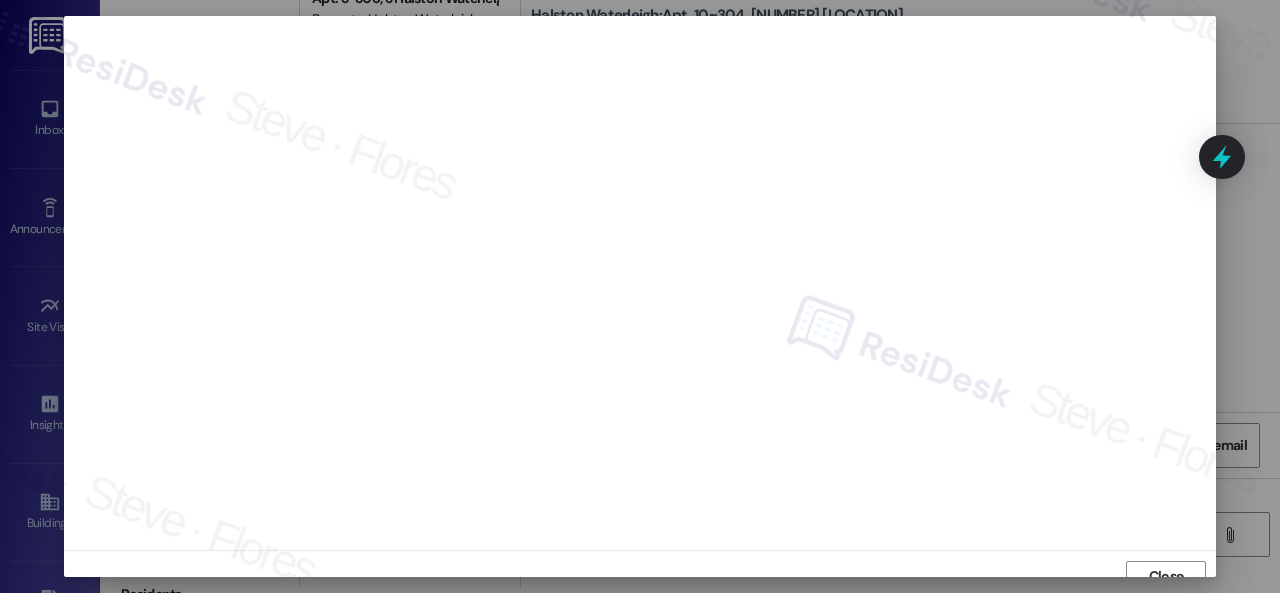 scroll, scrollTop: 15, scrollLeft: 0, axis: vertical 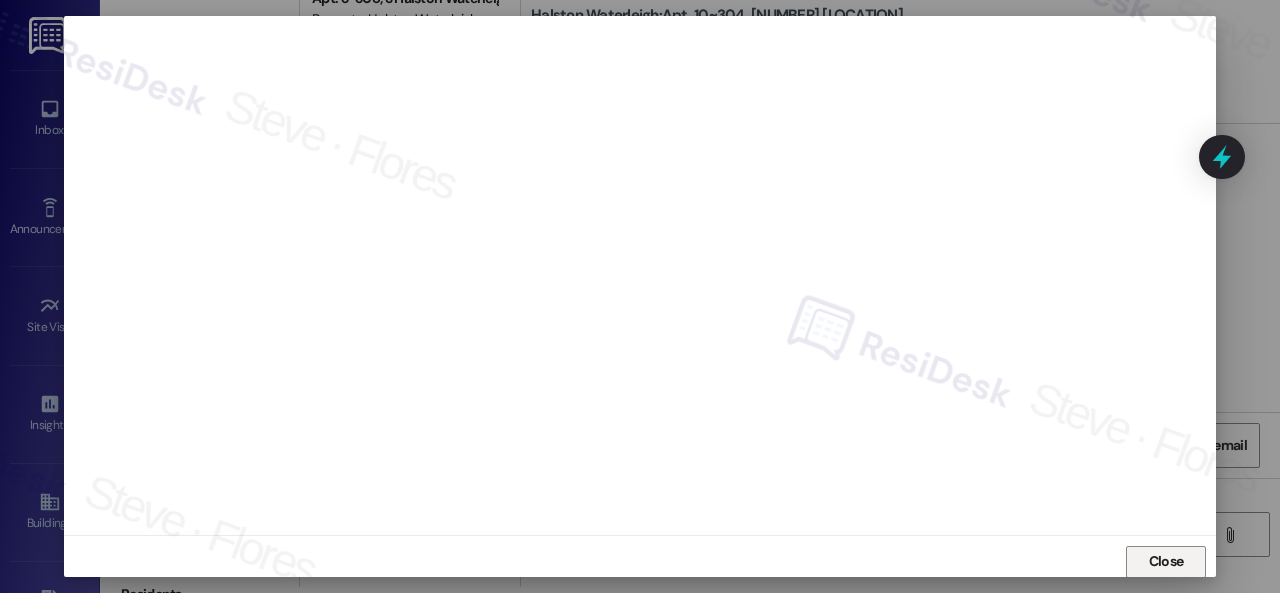 click on "Close" at bounding box center [1166, 561] 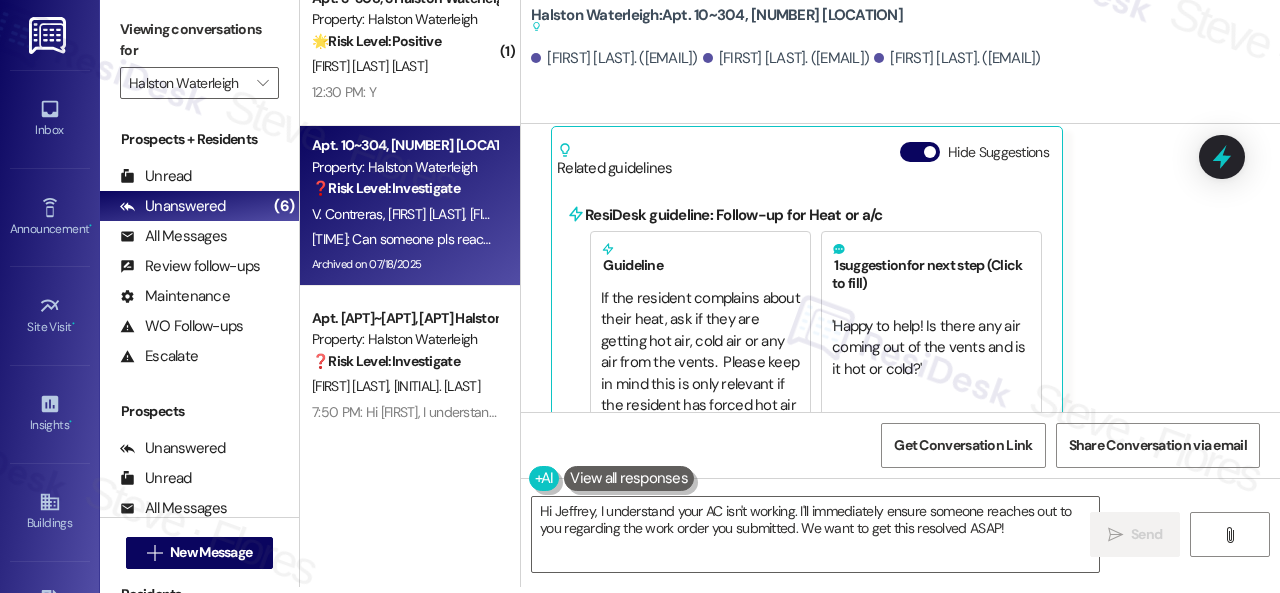 click on "Received via SMS [FIRST] [LAST] [MONTH] [NUMBER], [YEAR] at [NUMBER]:[NUMBER] [AM/PM] I put a work order in. Tags and notes Tagged as: Maintenance , Click to highlight conversations about Maintenance Work order request Click to highlight conversations about Work order request Related guidelines Show suggestions Received via SMS [FIRST] [LAST] Question [MONTH] [NUMBER], [YEAR] at [NUMBER]:[NUMBER] [AM/PM] Can someone pls reach out to us about the AC Tags and notes Tagged as: Call request , Click to highlight conversations about Call request Heat or a/c Click to highlight conversations about Heat or a/c Related guidelines Hide Suggestions ResiDesk guideline: Follow-up for Heat or a/c Guideline If the resident complains about their heat, ask if they are getting hot air, cold air or any air from the vents. Please keep in mind this is only relevant if the resident has forced hot air produced by a furnace. 1 suggestion for next step (Click to fill) ' Happy to help! Is there any air coming out of the vents and is it hot or cold? '" at bounding box center (900, 89) 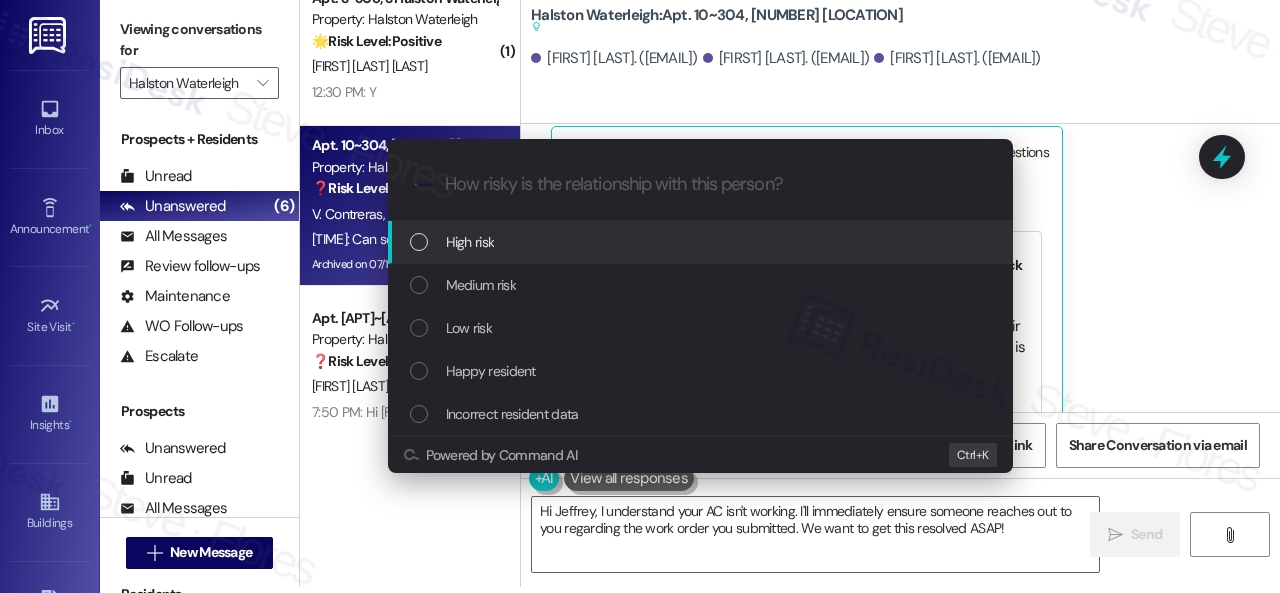 click on "High risk" at bounding box center [470, 242] 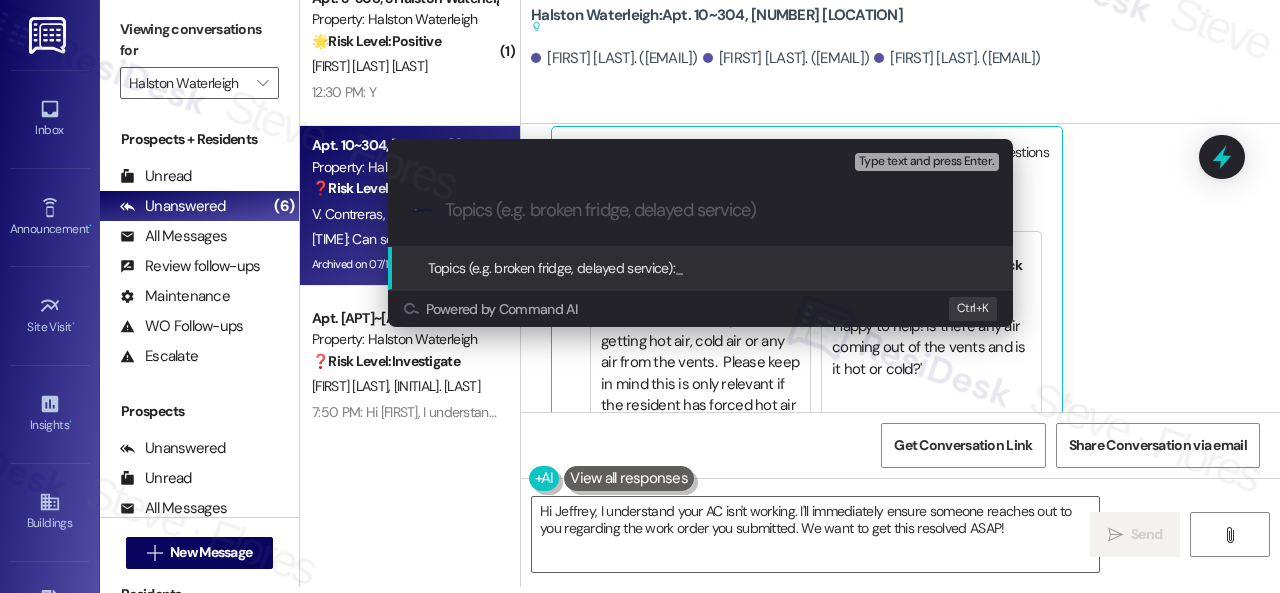 paste on "Follow-up on work order [NUMBER]" 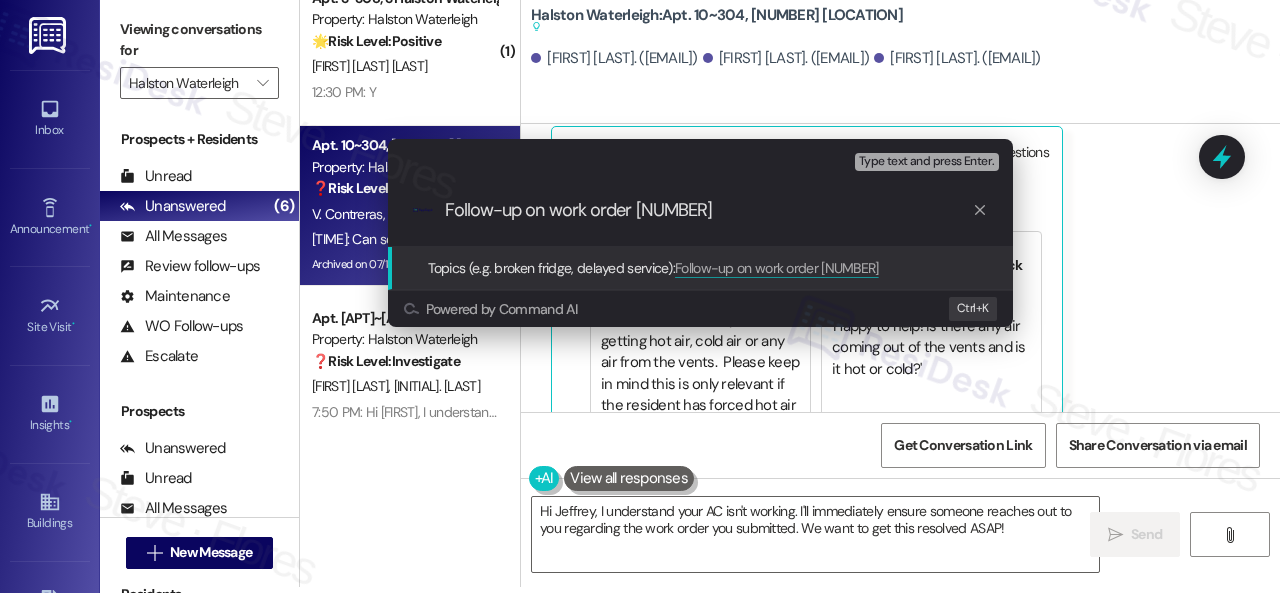 type 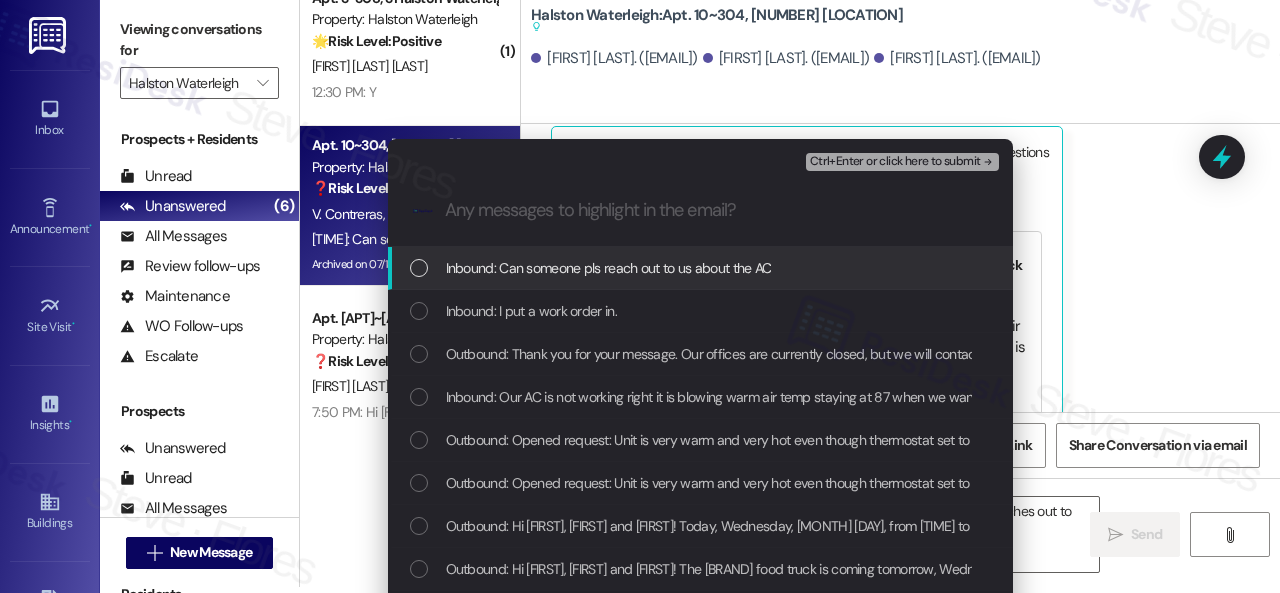 click on "Inbound: Can someone pls reach out to us about the AC" at bounding box center (609, 268) 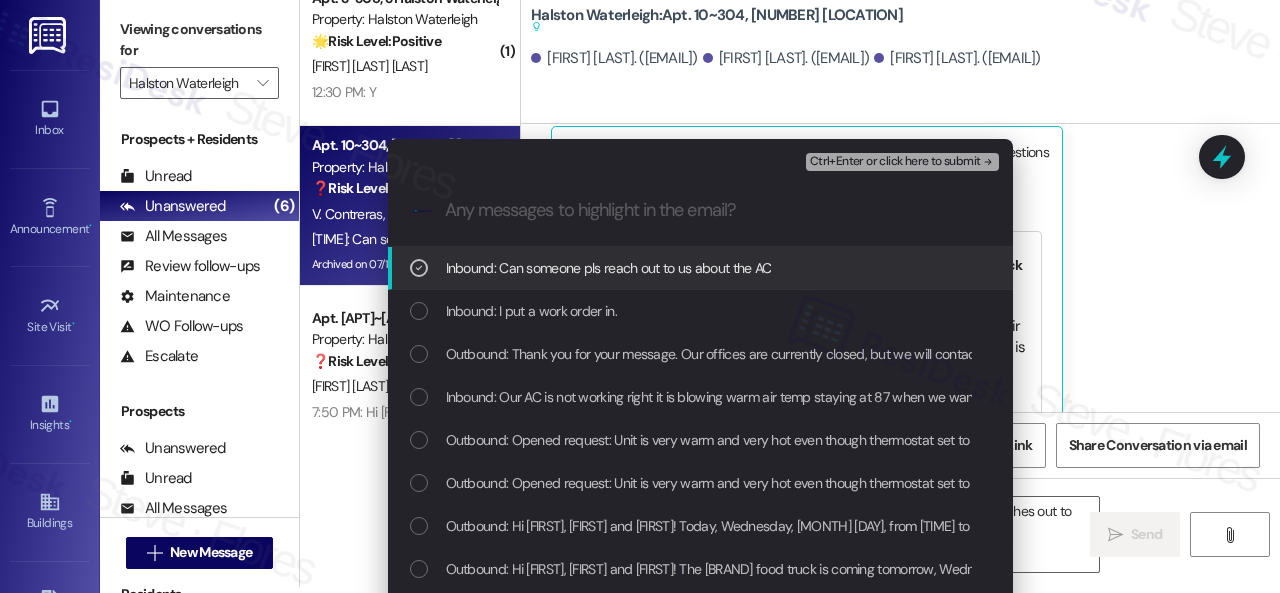 click on "Ctrl+Enter or click here to submit" at bounding box center [895, 162] 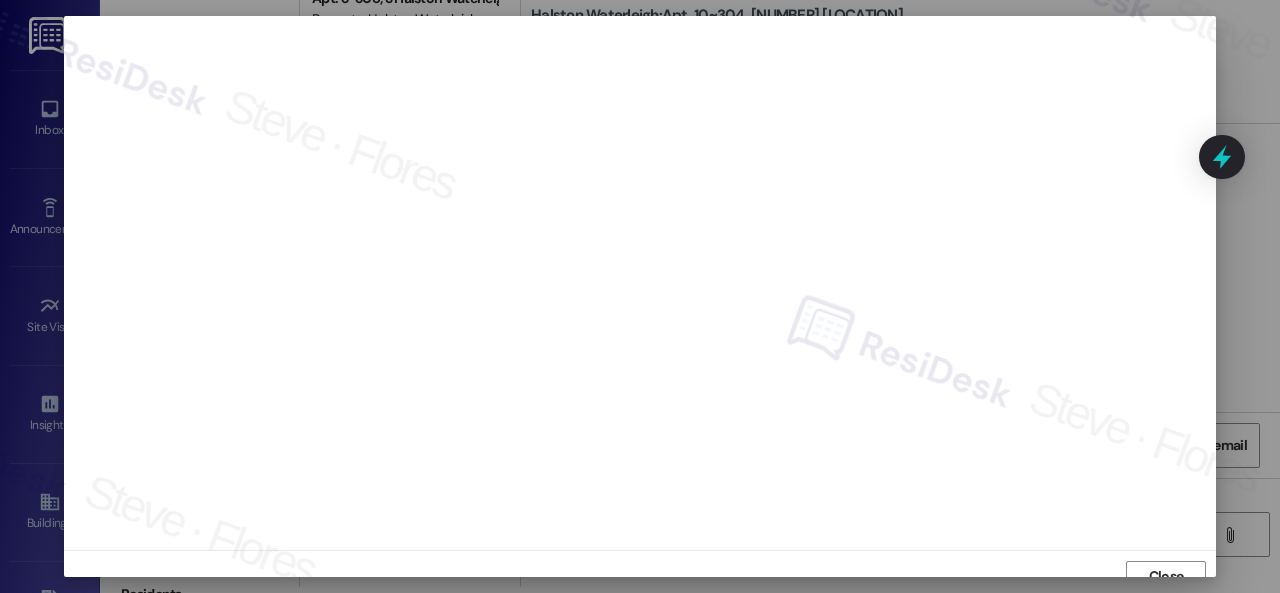 scroll, scrollTop: 15, scrollLeft: 0, axis: vertical 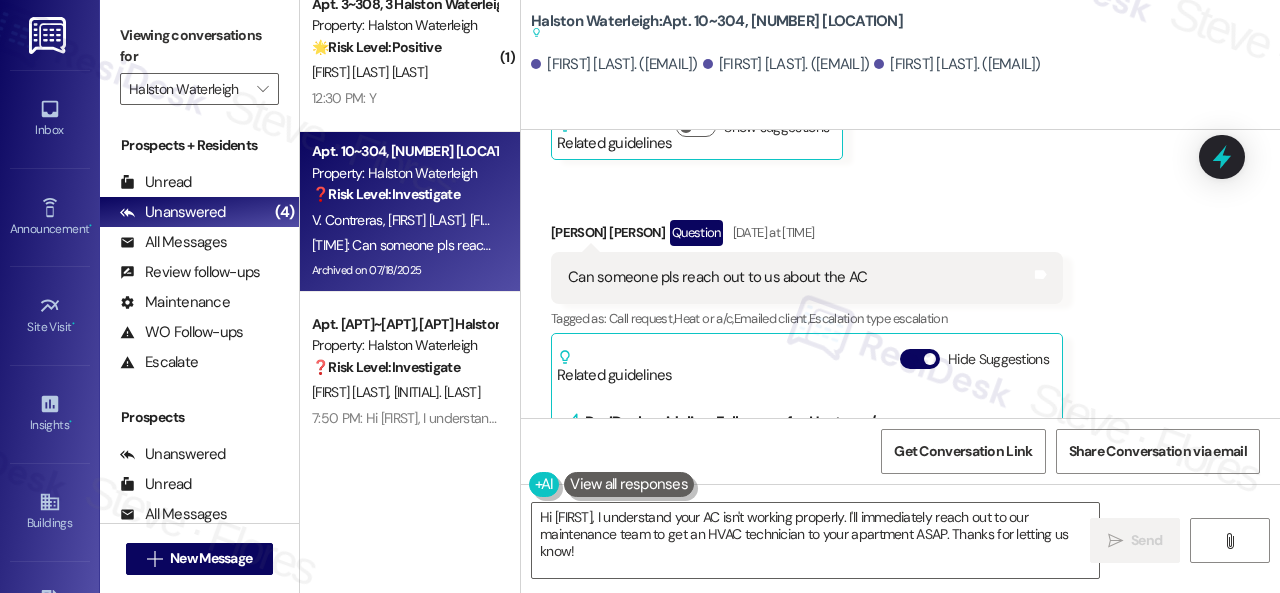 click on "Received via SMS [FIRST] [LAST] Aug 02, 2025 at 8:01 PM I put a work order in. Tags and notes Tagged as: Maintenance , Click to highlight conversations about Maintenance Work order request Click to highlight conversations about Work order request Related guidelines Show suggestions Received via SMS [FIRST] [LAST] Question Aug 02, 2025 at 8:14 PM Can someone pls reach out to us about the AC Tags and notes Tagged as: Call request , Click to highlight conversations about Call request Heat or a/c , Click to highlight conversations about Heat or a/c Emailed client , Click to highlight conversations about Emailed client Escalation type escalation Click to highlight conversations about Escalation type escalation Related guidelines Hide Suggestions ResiDesk guideline: Follow-up for Heat or a/c Guideline 1 suggestion for next step (Click to fill) ' Happy to help! Is there any air coming out of the vents and is it hot or cold? ' Click to use this message in your reply" at bounding box center [900, 296] 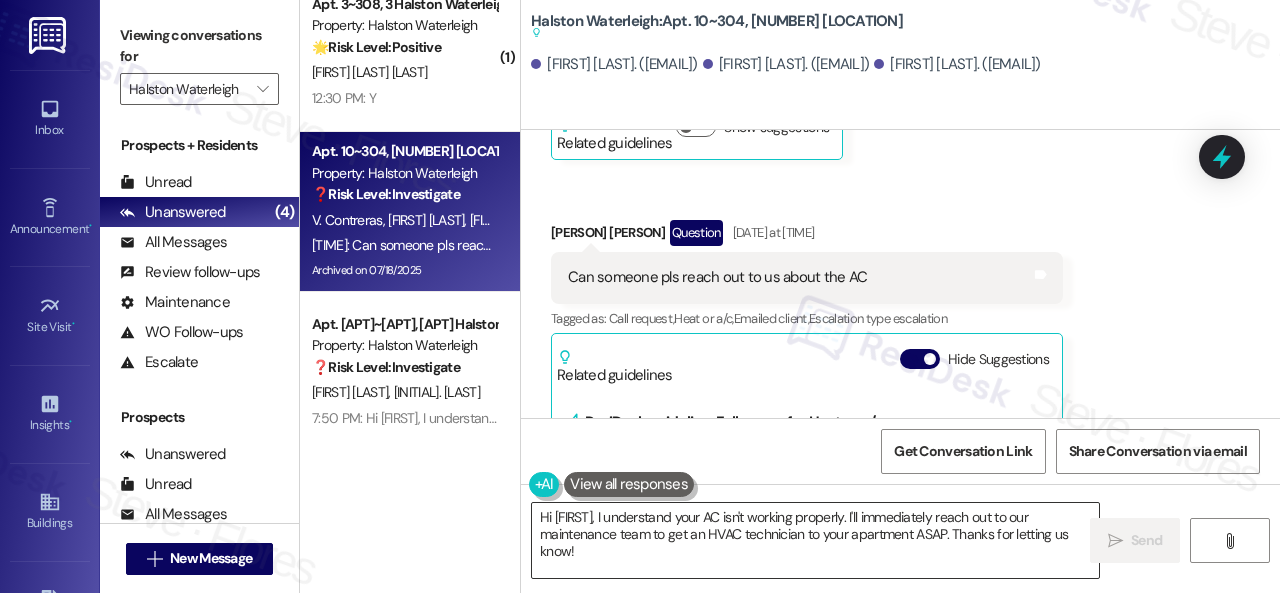 click on "Hi [FIRST], I understand your AC isn't working properly. I'll immediately reach out to our maintenance team to get an HVAC technician to your apartment ASAP. Thanks for letting us know!" at bounding box center [815, 540] 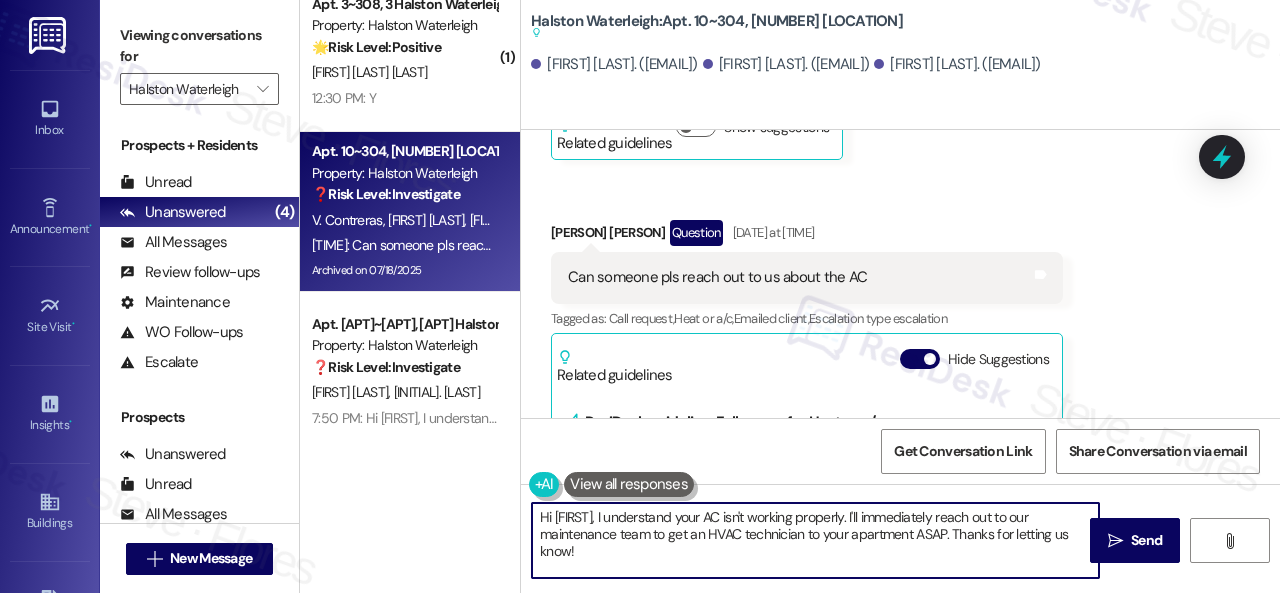 paste on "apologize for the late reply. I was away for the weekend.I" 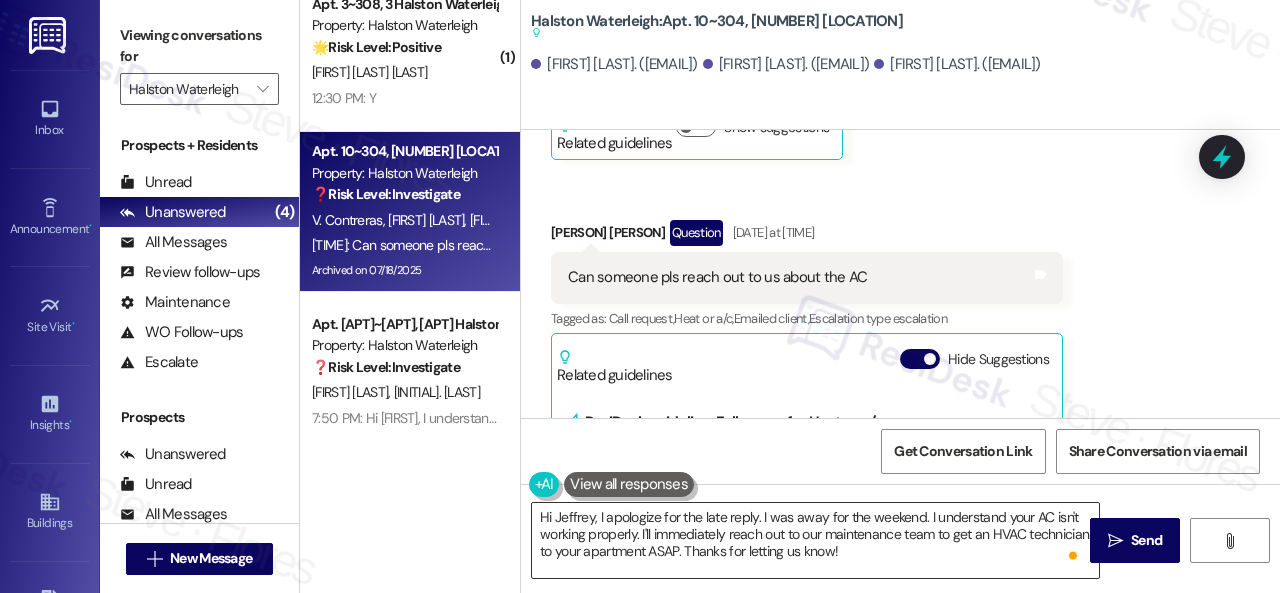 click on "Hi Jeffrey, I apologize for the late reply. I was away for the weekend. I understand your AC isn't working properly. I'll immediately reach out to our maintenance team to get an HVAC technician to your apartment ASAP. Thanks for letting us know!" at bounding box center [815, 540] 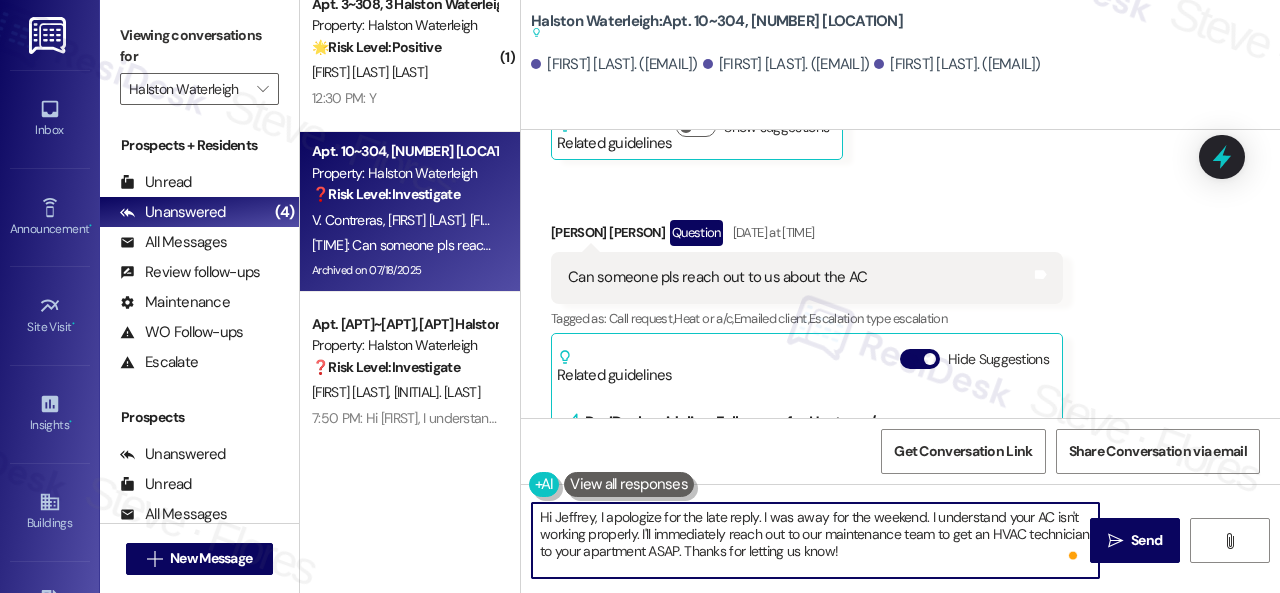 drag, startPoint x: 636, startPoint y: 533, endPoint x: 920, endPoint y: 556, distance: 284.9298 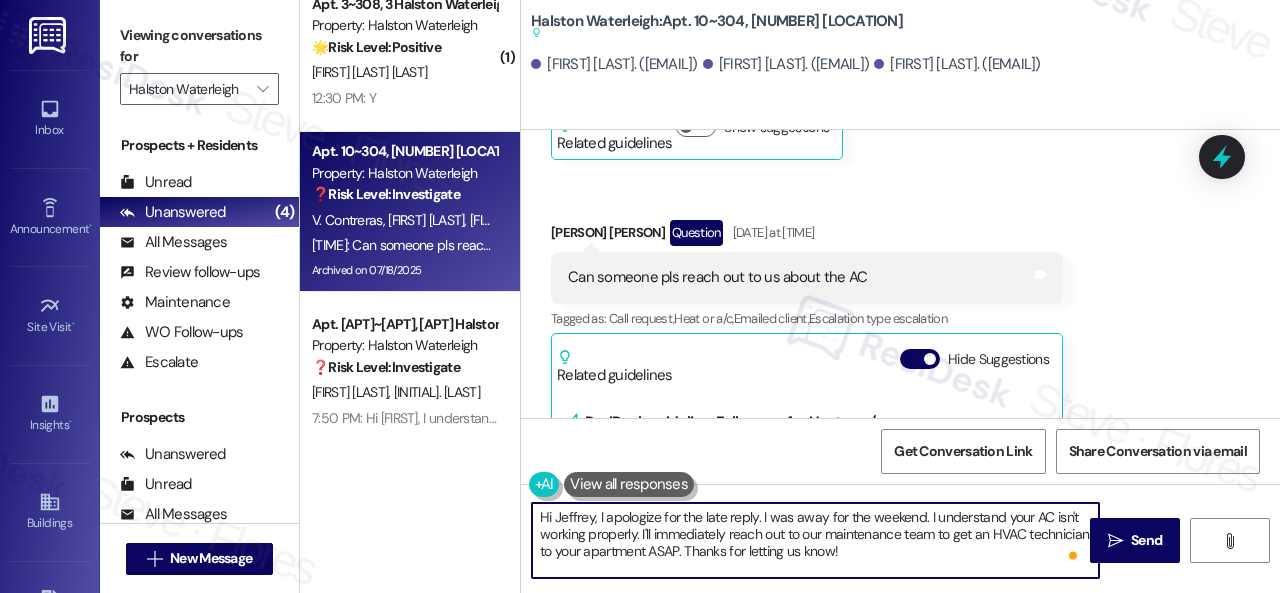 click on "Hi Jeffrey, I apologize for the late reply. I was away for the weekend. I understand your AC isn't working properly. I'll immediately reach out to our maintenance team to get an HVAC technician to your apartment ASAP. Thanks for letting us know!" at bounding box center [815, 540] 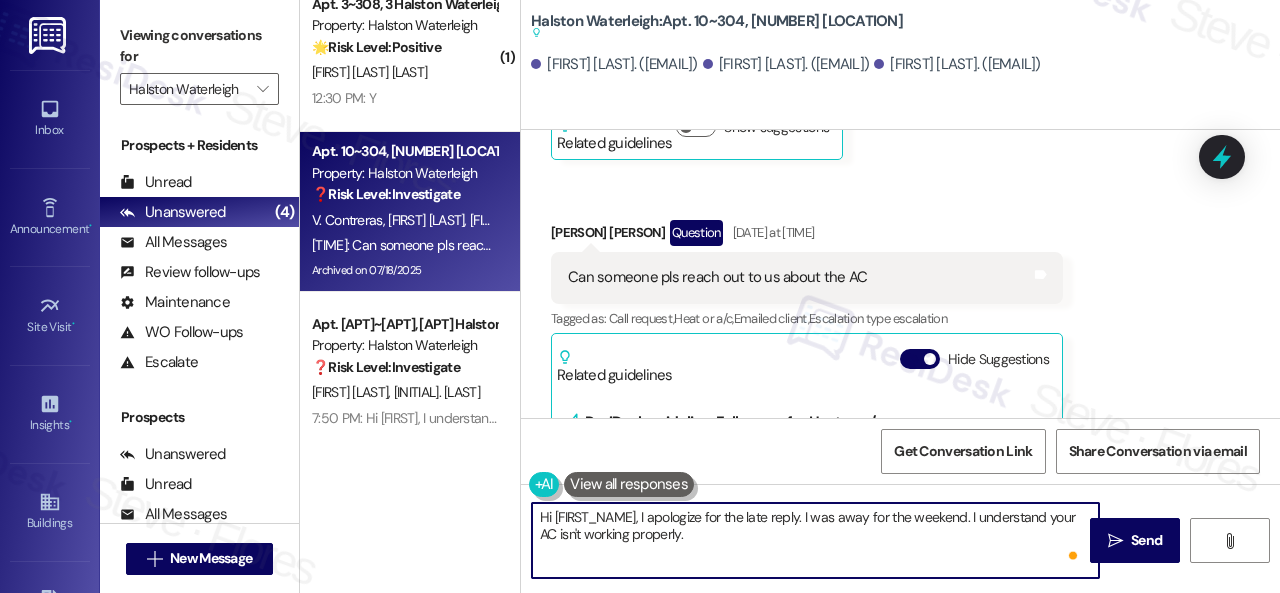 paste on "I've made a follow-up with the site team regarding your work order. Let me know when you have an update or need anything else." 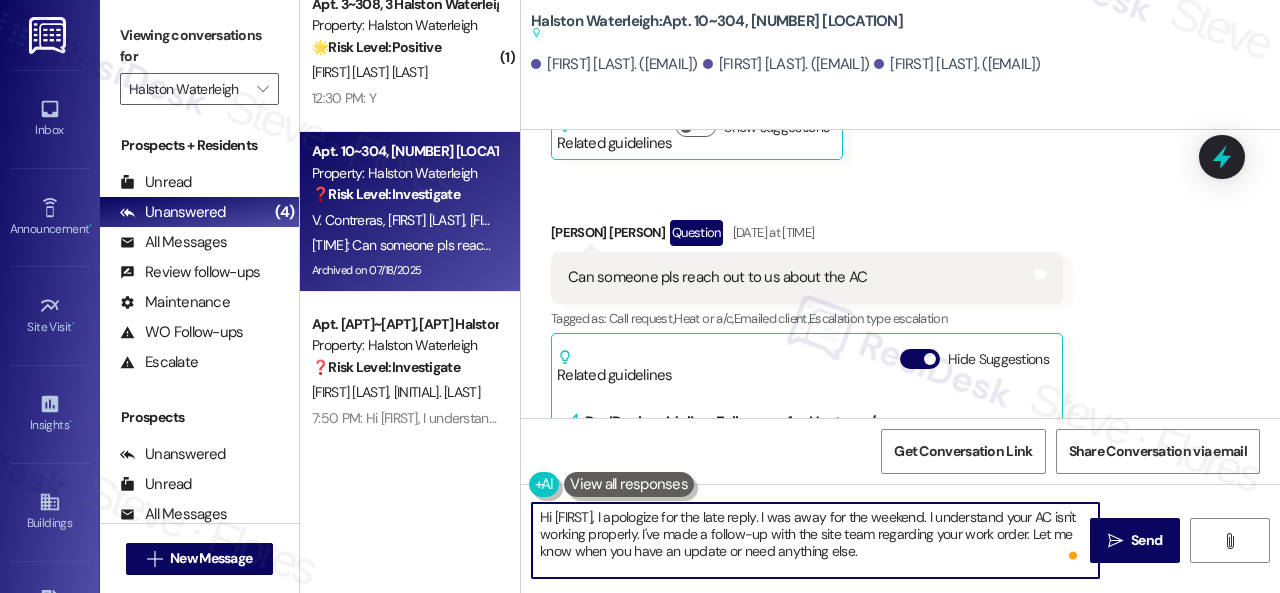 click on "Hi [FIRST], I apologize for the late reply. I was away for the weekend. I understand your AC isn't working properly. I've made a follow-up with the site team regarding your work order. Let me know when you have an update or need anything else." at bounding box center (815, 540) 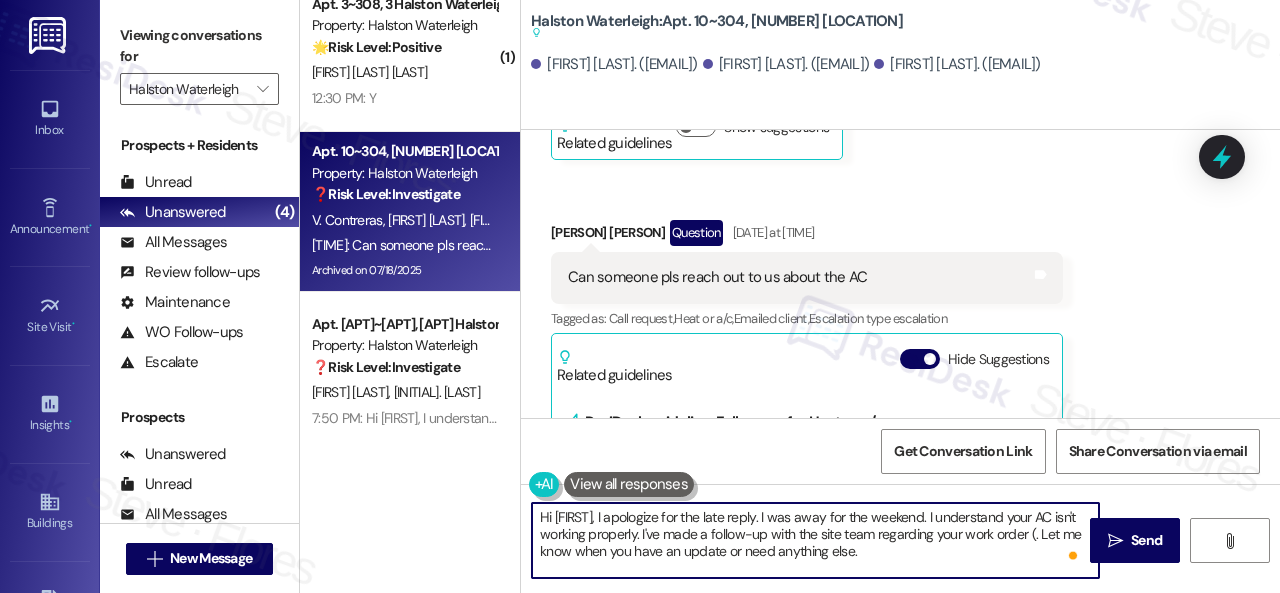 paste on "[NUMBER]" 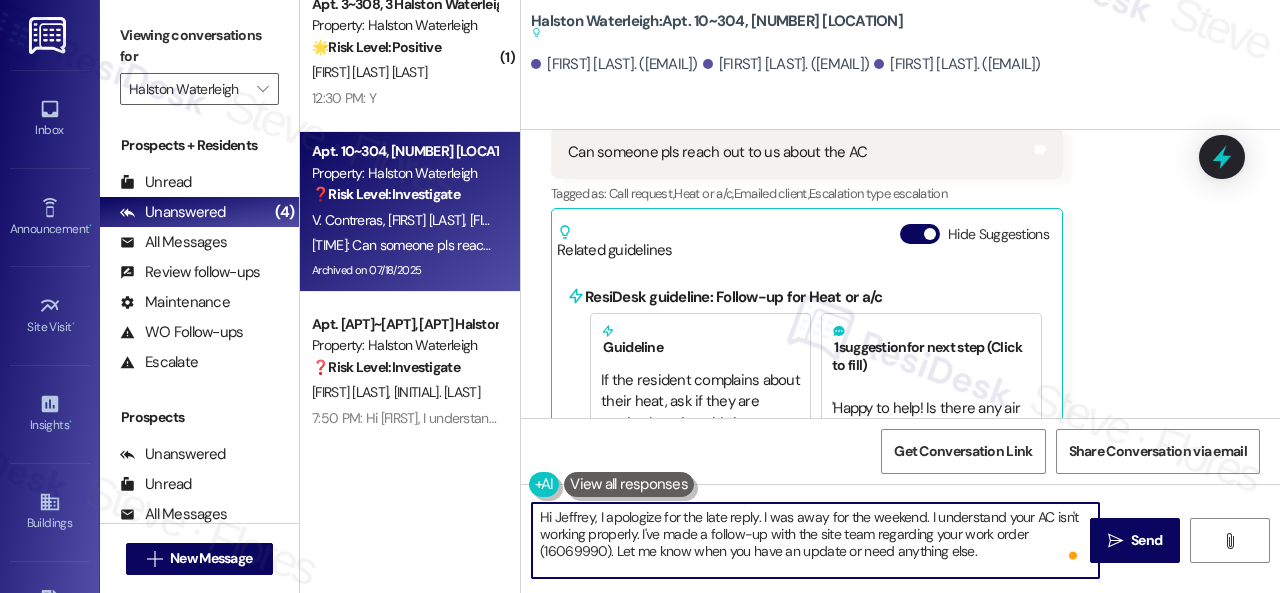 scroll, scrollTop: 23111, scrollLeft: 0, axis: vertical 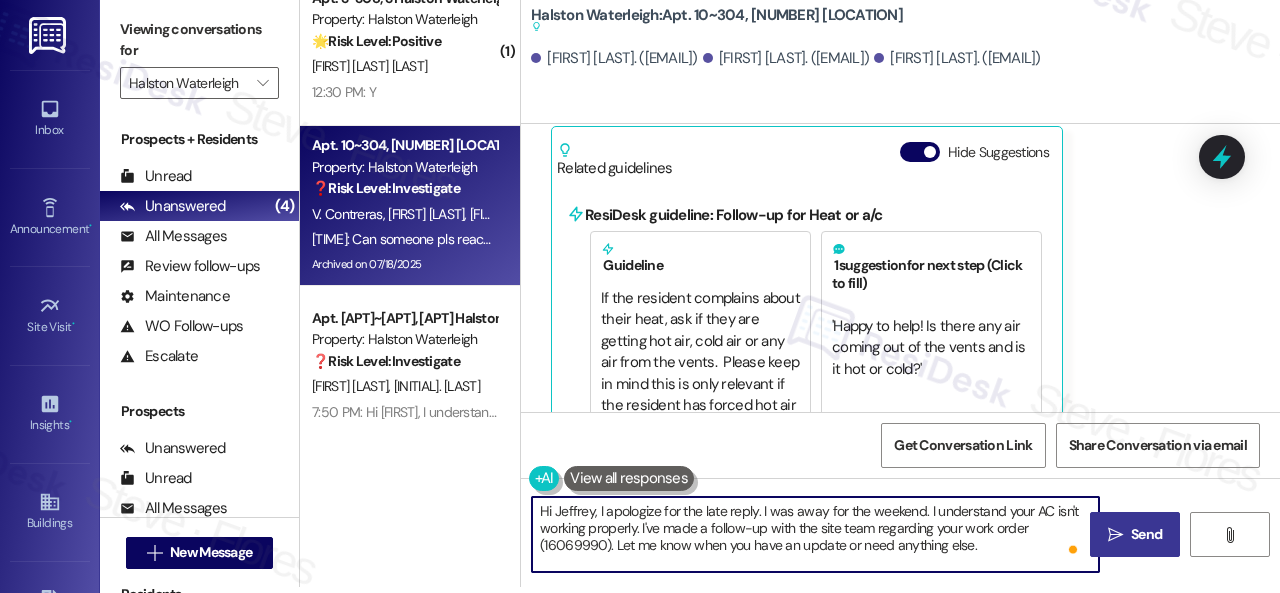 type on "Hi Jeffrey, I apologize for the late reply. I was away for the weekend. I understand your AC isn't working properly. I've made a follow-up with the site team regarding your work order (16069990). Let me know when you have an update or need anything else." 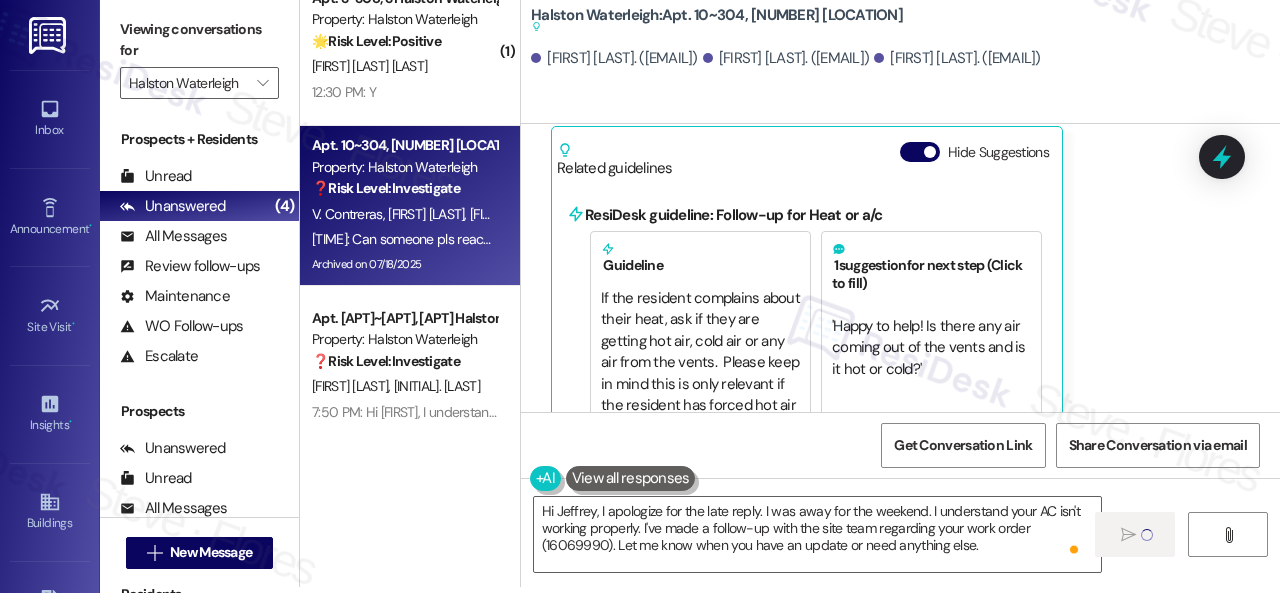 type 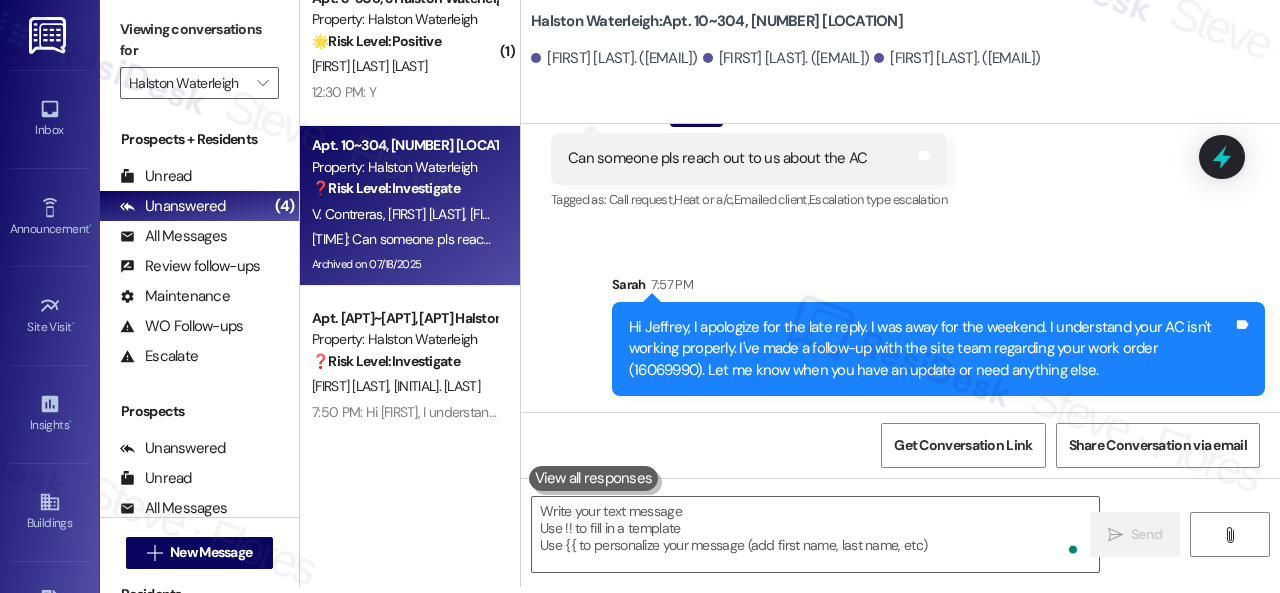 scroll, scrollTop: 22996, scrollLeft: 0, axis: vertical 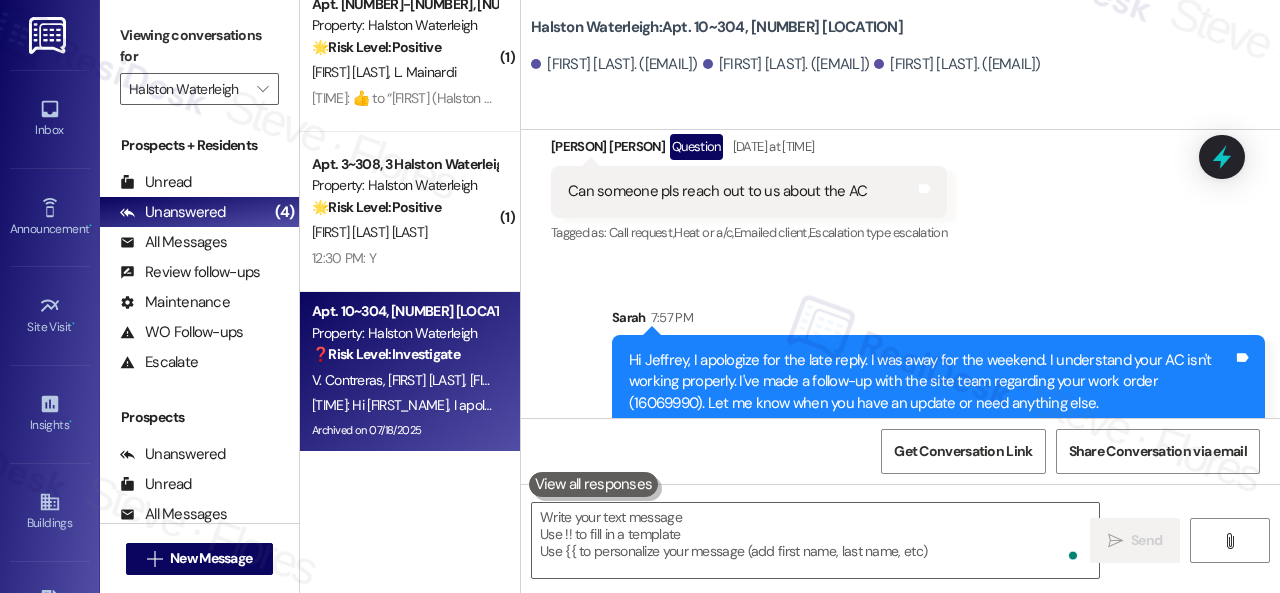 click on "12:30 PM: Y 12:30 PM: Y" at bounding box center (404, 258) 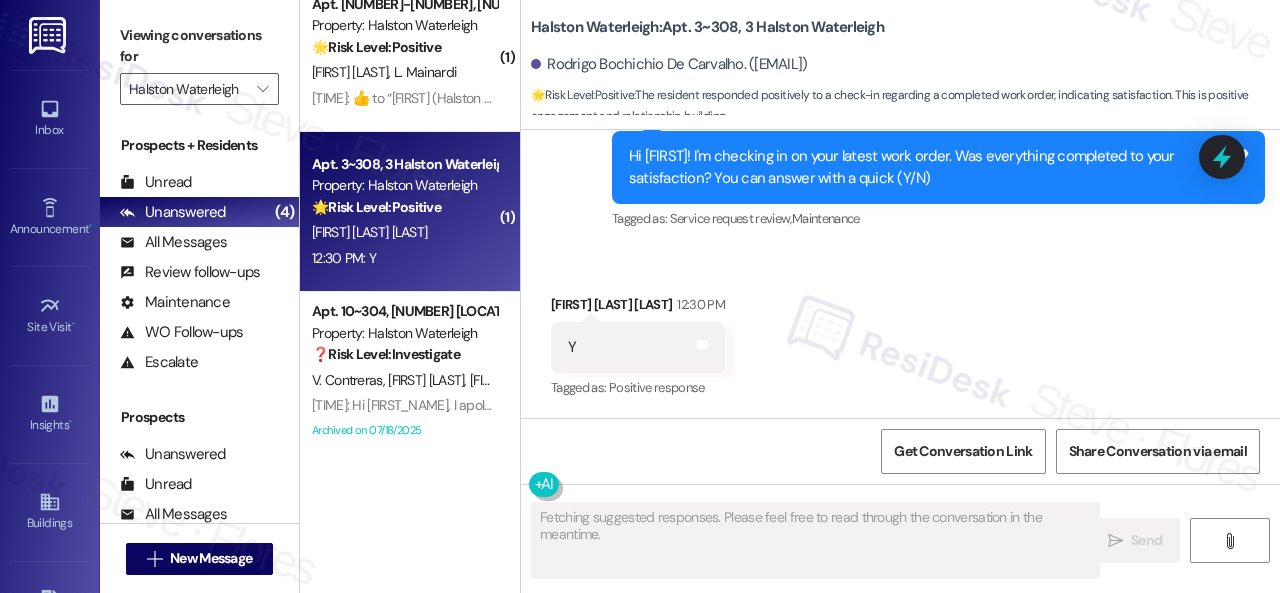 scroll, scrollTop: 5441, scrollLeft: 0, axis: vertical 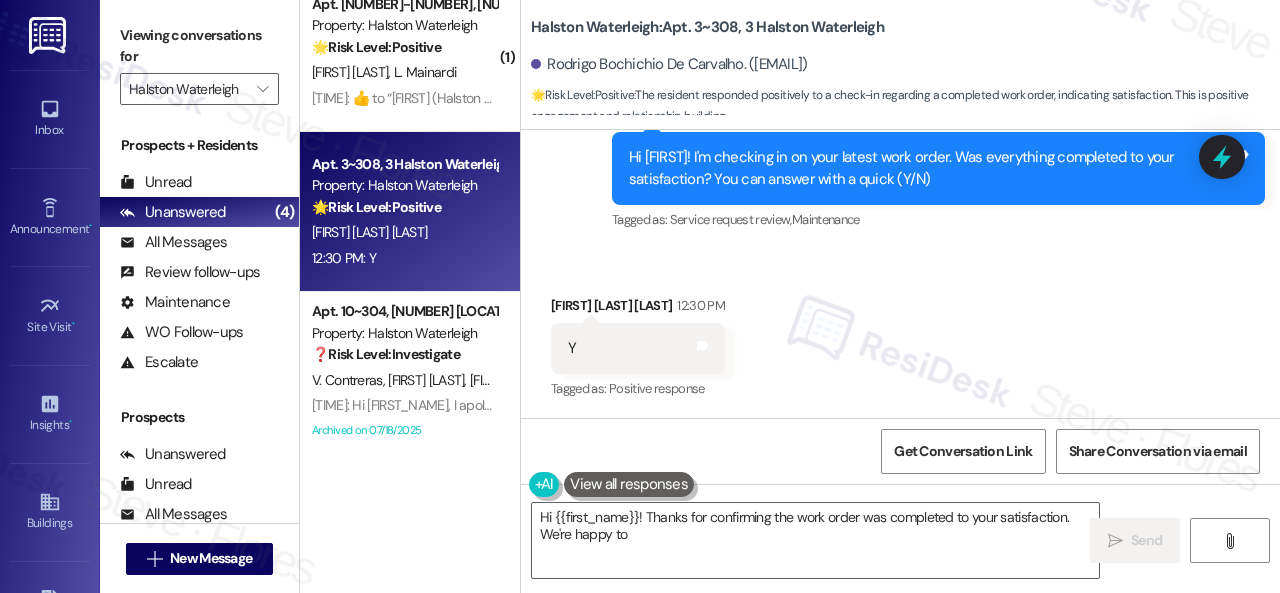 click on "Announcement, sent via SMS [FIRST]   (ResiDesk) [MONTH] 25, 2025 at [TIME] Hi [FIRST]!
Just a reminder—Pups & Popsicles is happening today, Friday, [MONTH] 25, from 5:00 PM to 5:45 PM at the Dog Park!
Bring your furry friend and cool off with a sweet treat—we can’t wait to see you there! Tags and notes Tagged as:   Custom survey ,  Click to highlight conversations about Custom survey Amenities ,  Click to highlight conversations about Amenities Pet policy Click to highlight conversations about Pet policy Announcement, sent via SMS [FIRST]   (ResiDesk) [MONTH] 25, 2025 at [TIME] Hi [FIRST]!
Due to the extremely high temperatures, today’s event will be held inside the Leasing Office—same time, 5:00 to 5:45 PM.
Pups are welcome inside! We hope to see you there! Tags and notes Tagged as:   Custom survey ,  Click to highlight conversations about Custom survey Amenities ,  Click to highlight conversations about Amenities Pet policy Click to highlight conversations about Pet policy [FIRST]   (ResiDesk)" at bounding box center (900, -641) 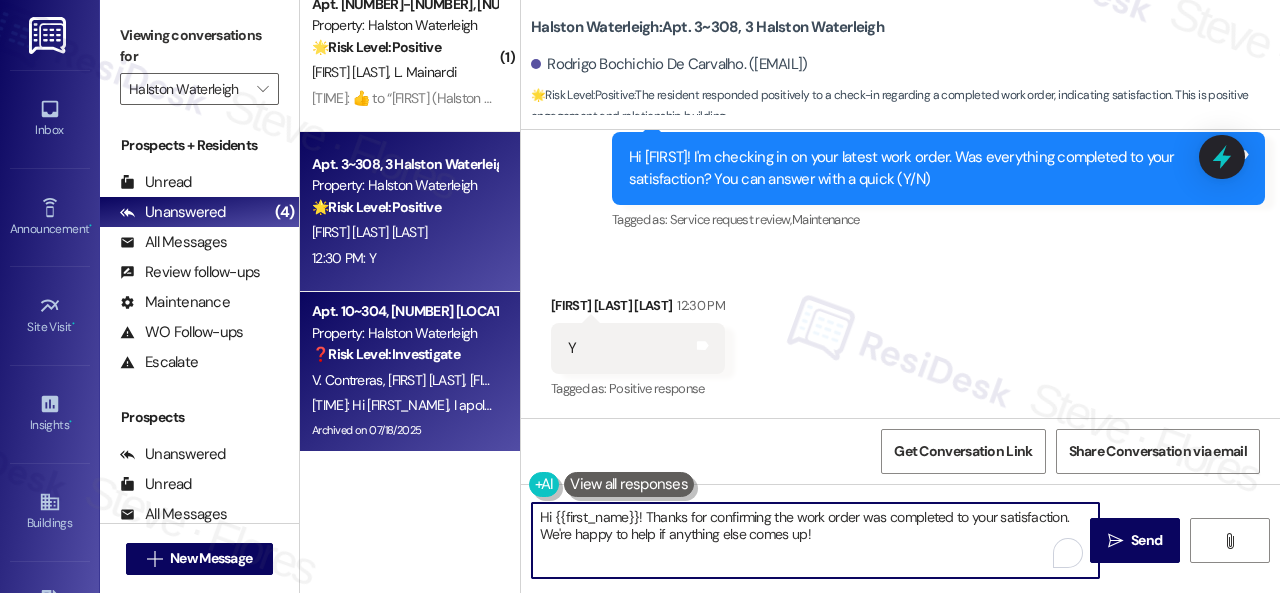 drag, startPoint x: 842, startPoint y: 530, endPoint x: 427, endPoint y: 449, distance: 422.83093 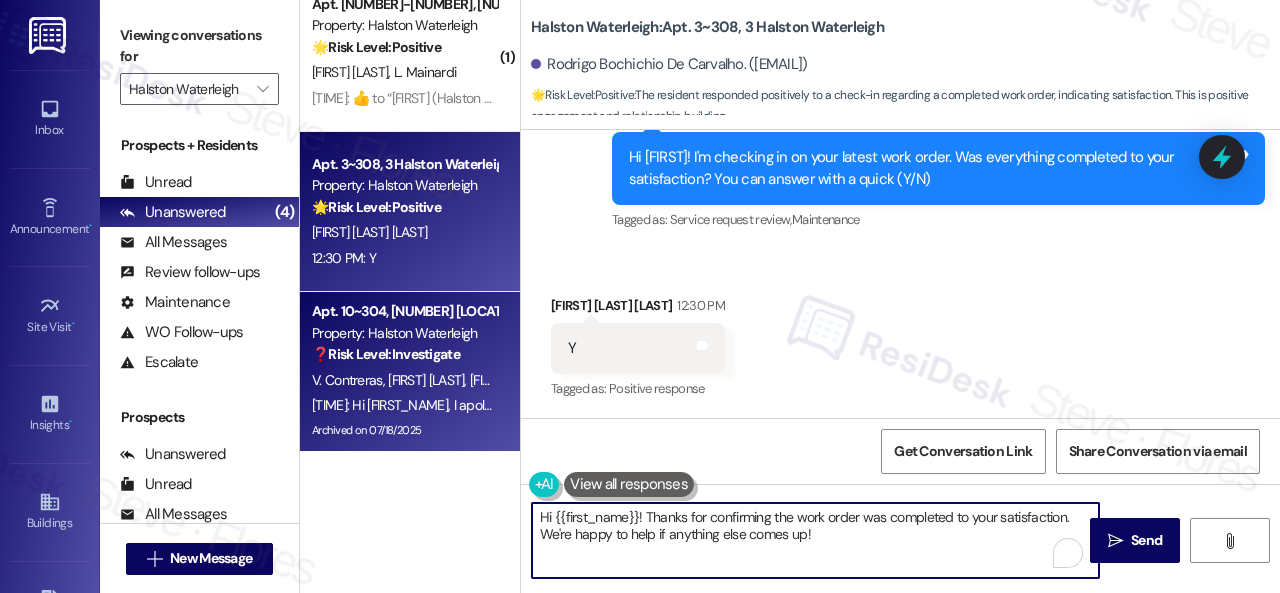 click on "( [NUMBER] ) Apt. [APT_NUM]~[APT_NUM], [ADDRESS_NAME] Property: [ADDRESS_NAME] ⚠️ Risk Level: High The resident is disputing a charge ('taxa' and 'acréscimo') on their rent payment ('rp'). The resident is also following up to ensure their message was read and is requesting help, indicating a financial concern that needs to be addressed. A. [LAST_NAME] [TIME]: Preciso de ajuda [TIME]: Preciso de ajuda ( [NUMBER] ) Apt. [APT_NUM]~[APT_NUM], [ADDRESS_NAME] Property: [ADDRESS_NAME] 🌟 Risk Level: Positive The resident responded positively to a community event invitation. This is positive engagement and relationship building. A. [LAST_NAME] L. [LAST_NAME] [TIME]: ​👍​ to “ [PERSON_NAME] ( [ADDRESS_NAME] ): Hi [PERSON_NAME] and [PERSON_NAME]!
Join us for a Poolside Pop-Up featuring Chicha & Obleas tomorrow, Tuesday, August 5, from 3:30 PM to 7:30 PM!
Come cool off by the pool and enjoy some sweet treats—we can’t wait to see you there! ”  Apt. [APT_NUM]~[APT_NUM], [ADDRESS_NAME] Property: [ADDRESS_NAME] 🌟 ❓" at bounding box center [790, 296] 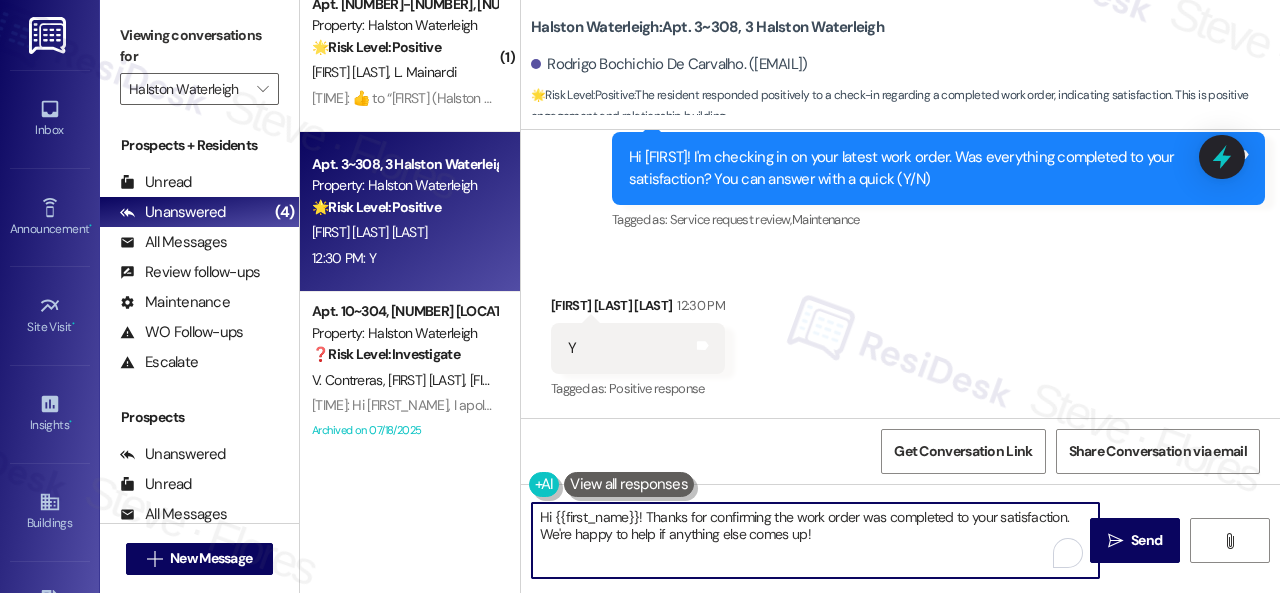 paste on "Glad everything’s all set! If {{property}} met your expectations, please reply with “Yes.” If not, no problem — we’d love to hear your feedback so we can continue to improve. Thank you" 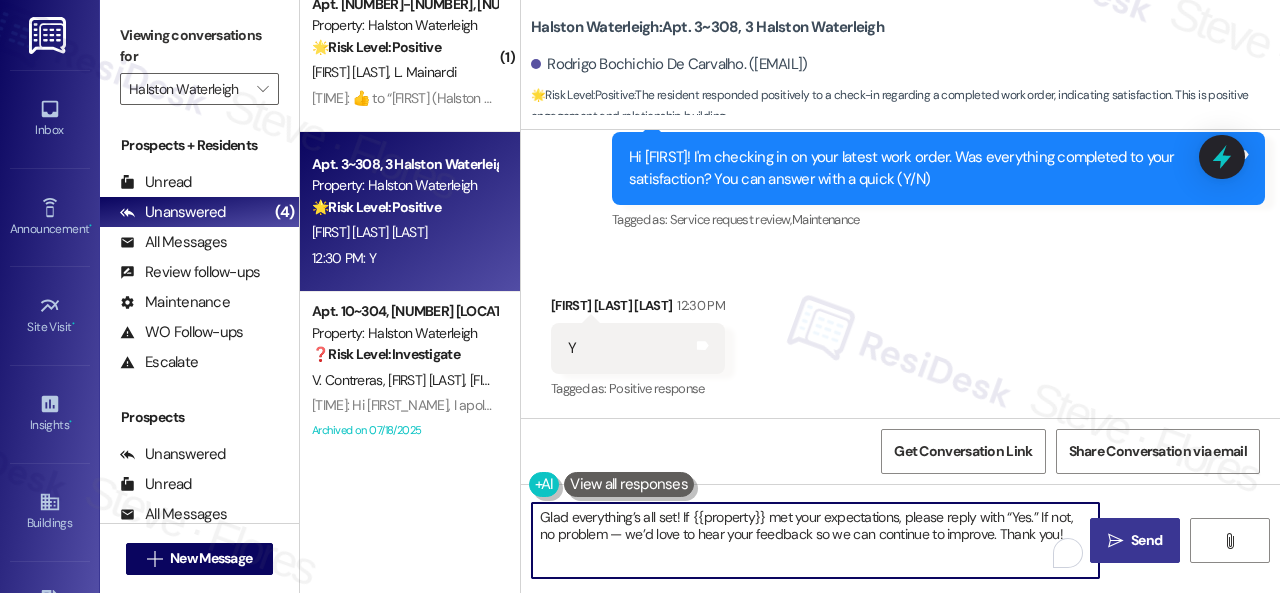 type on "Glad everything’s all set! If {{property}} met your expectations, please reply with “Yes.” If not, no problem — we’d love to hear your feedback so we can continue to improve. Thank you!" 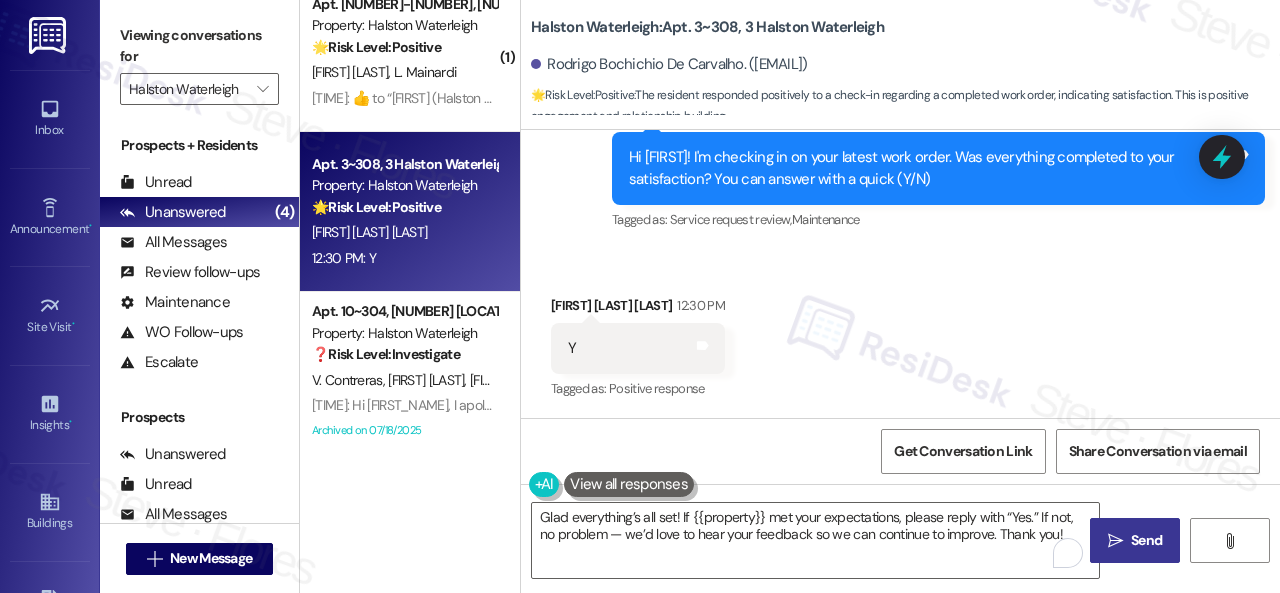 click on "Send" at bounding box center [1146, 540] 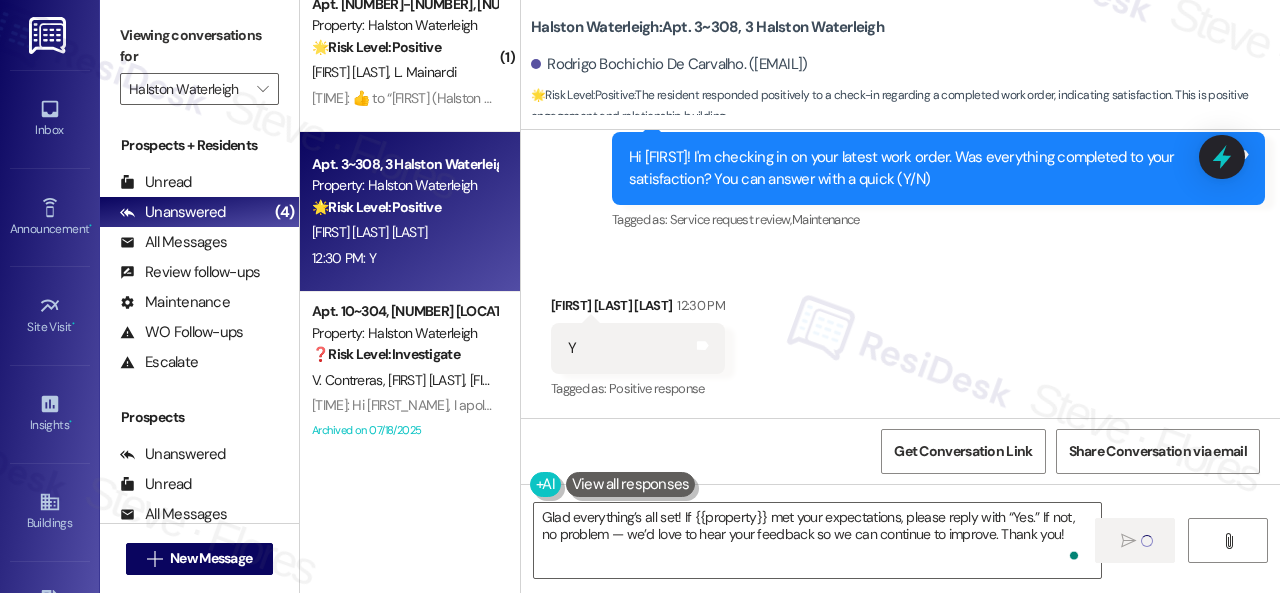 type 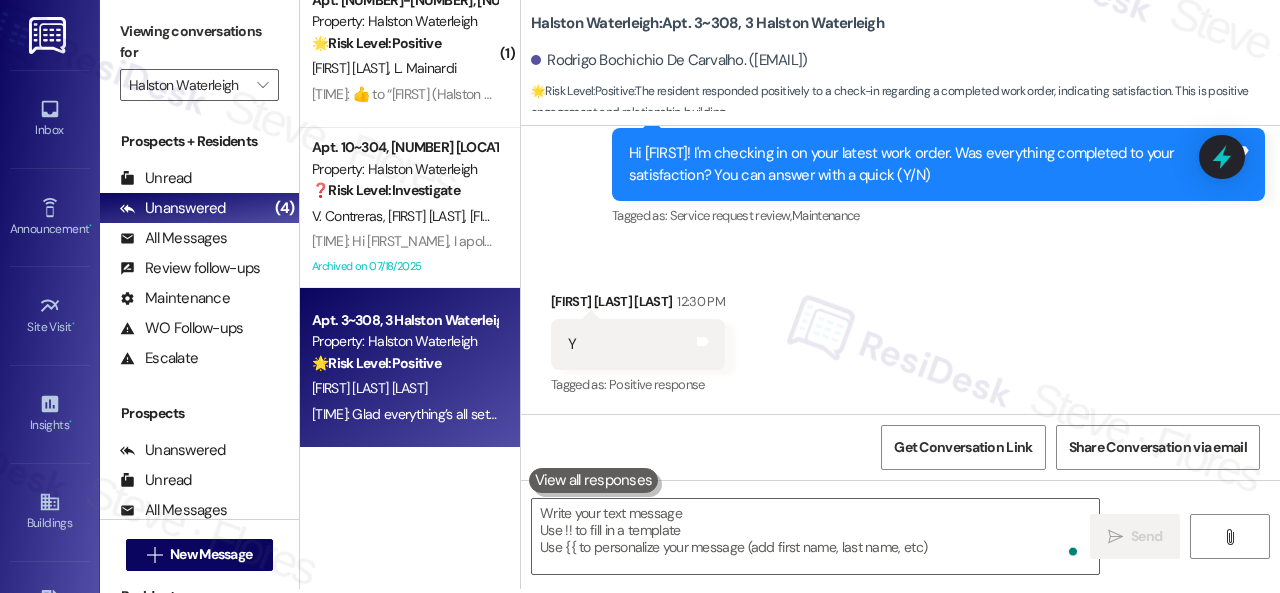 scroll, scrollTop: 6, scrollLeft: 0, axis: vertical 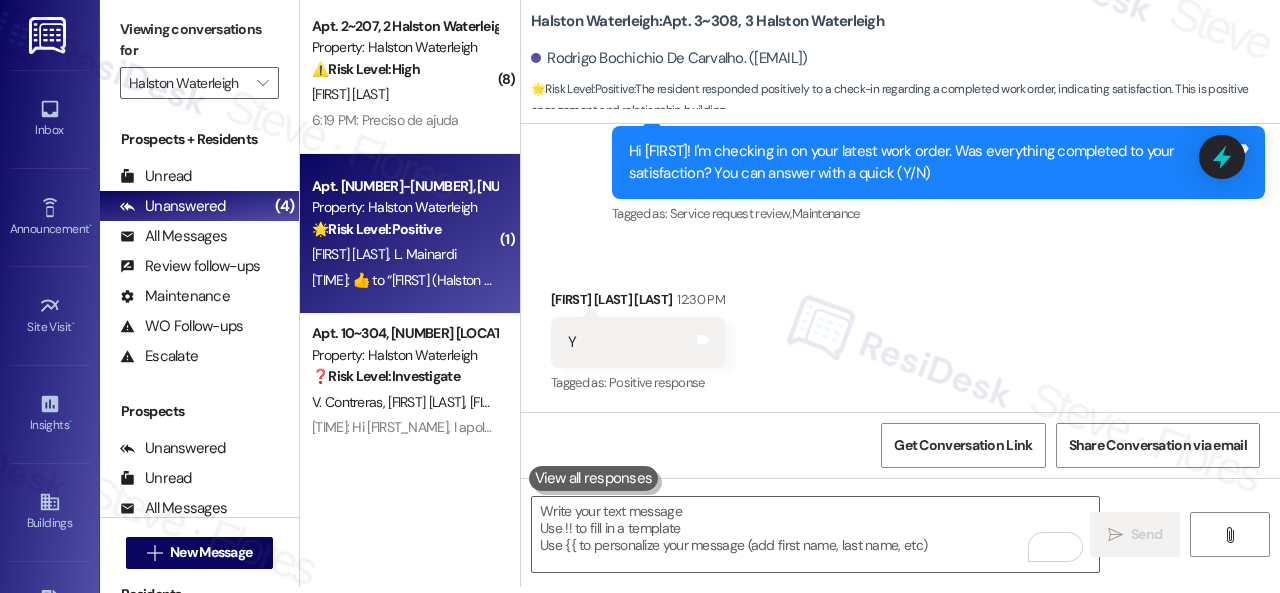 click on "3:37 PM:  ​👍​ to “ [FIRST] (Halston Waterleigh): Hi [FIRST] and [FIRST] [LAST]!
Join us for a Poolside Pop-Up featuring Chicha & Obleas tomorrow, Tuesday, August 5, from 3:30 PM to 7:30 PM!
Come cool off by the pool and enjoy some sweet treats—we can’t wait to see you there! ”  3:37 PM:  ​👍​ to “ [FIRST] (Halston Waterleigh): Hi [FIRST] and [FIRST] [LAST]!
Join us for a Poolside Pop-Up featuring Chicha & Obleas tomorrow, Tuesday, August 5, from 3:30 PM to 7:30 PM!
Come cool off by the pool and enjoy some sweet treats—we can’t wait to see you there! ”" at bounding box center (404, 280) 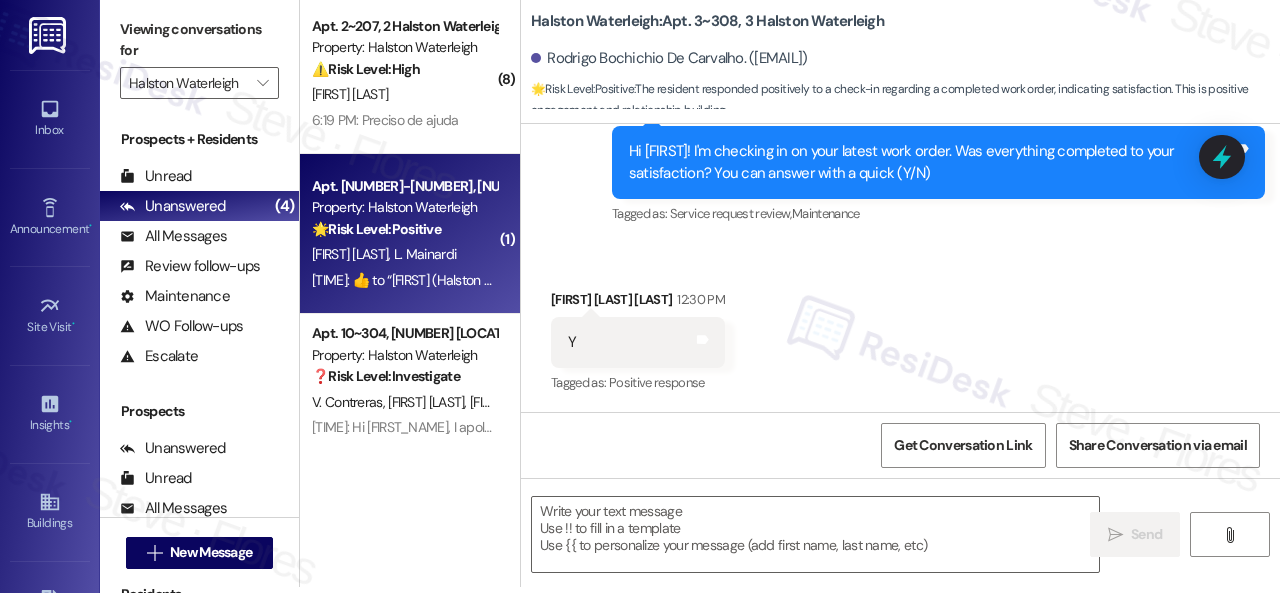 type on "Fetching suggested responses. Please feel free to read through the conversation in the meantime." 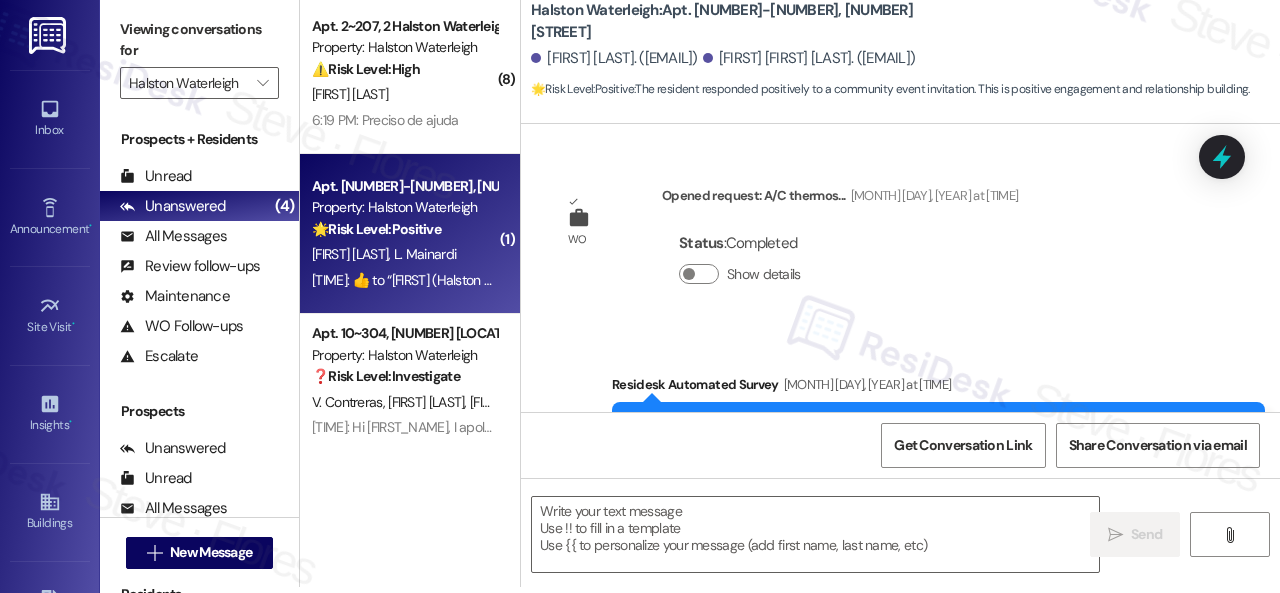 scroll, scrollTop: 47618, scrollLeft: 0, axis: vertical 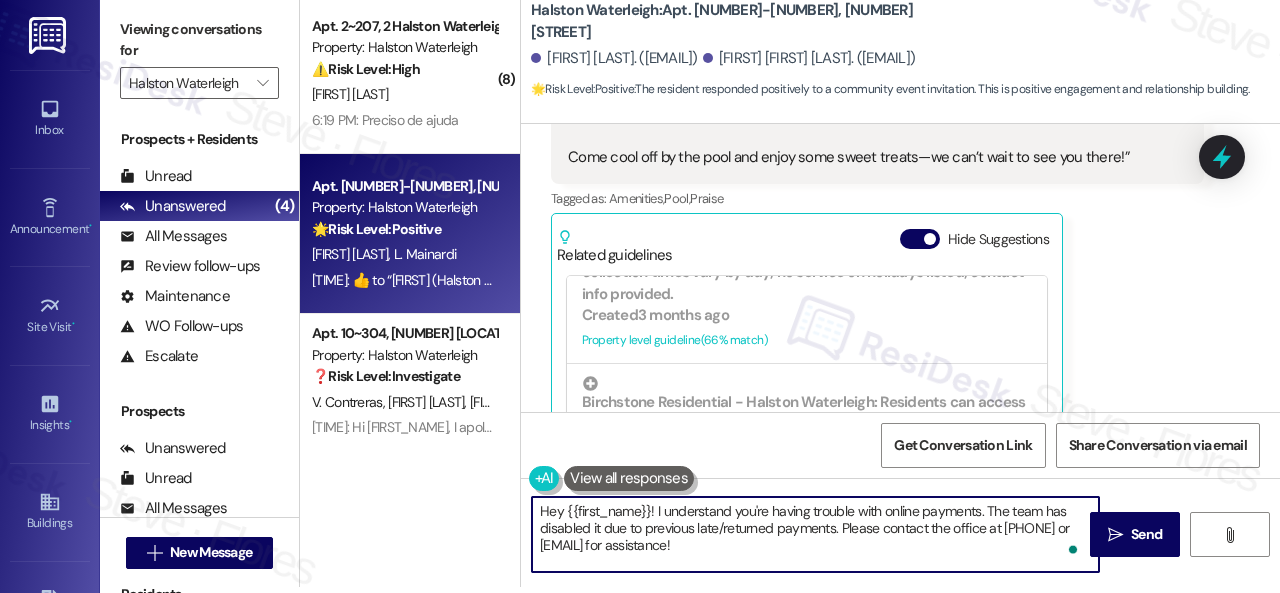 drag, startPoint x: 676, startPoint y: 499, endPoint x: 421, endPoint y: 463, distance: 257.52863 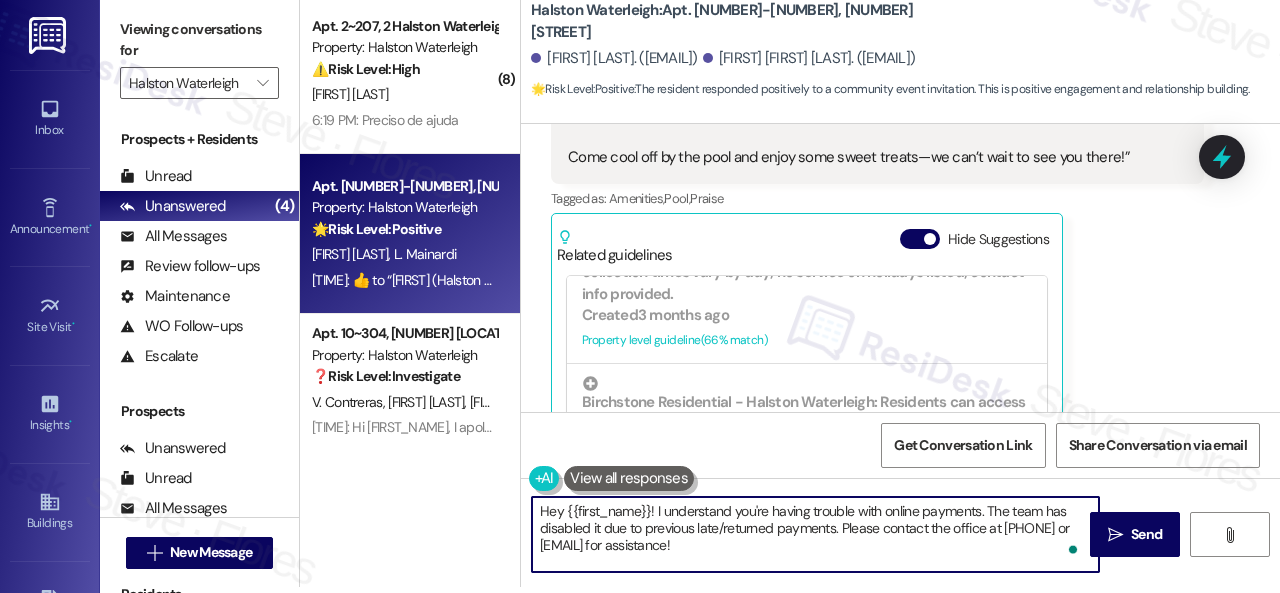 click on "( [NUMBER] ) Apt. [NUMBER]~[NUMBER], [NUMBER] Halston Waterleigh Property: Halston Waterleigh ⚠️  Risk Level:  High The resident is disputing a charge ('taxa' and 'acréscimo') on their rent payment ('rp'). The resident is also following up to ensure their message was read and is requesting help, indicating a financial concern that needs to be addressed. A. [LAST] [TIME]: Preciso de ajuda  [TIME]: Preciso de ajuda  Apt. [NUMBER]~[NUMBER], [NUMBER] Halston Waterleigh Property: Halston Waterleigh 🌟  Risk Level:  Positive The resident responded positively to a community event invitation. This is positive engagement and relationship building. A. [LAST] [LAST] [TIME]:  ​👍​ to “ [FIRST] (Halston Waterleigh): Hi [FIRST] and [FIRST] [LAST]!
Join us for a Poolside Pop-Up featuring Chicha & Obleas tomorrow, [MONTH] [DAY], from 3:30 PM to 7:30 PM!
Come cool off by the pool and enjoy some sweet treats—we can’t wait to see you there! ”  Apt. [NUMBER]~[NUMBER], [NUMBER] Halston Waterleigh Property: Halston Waterleigh ❓ Investigate" at bounding box center [790, 290] 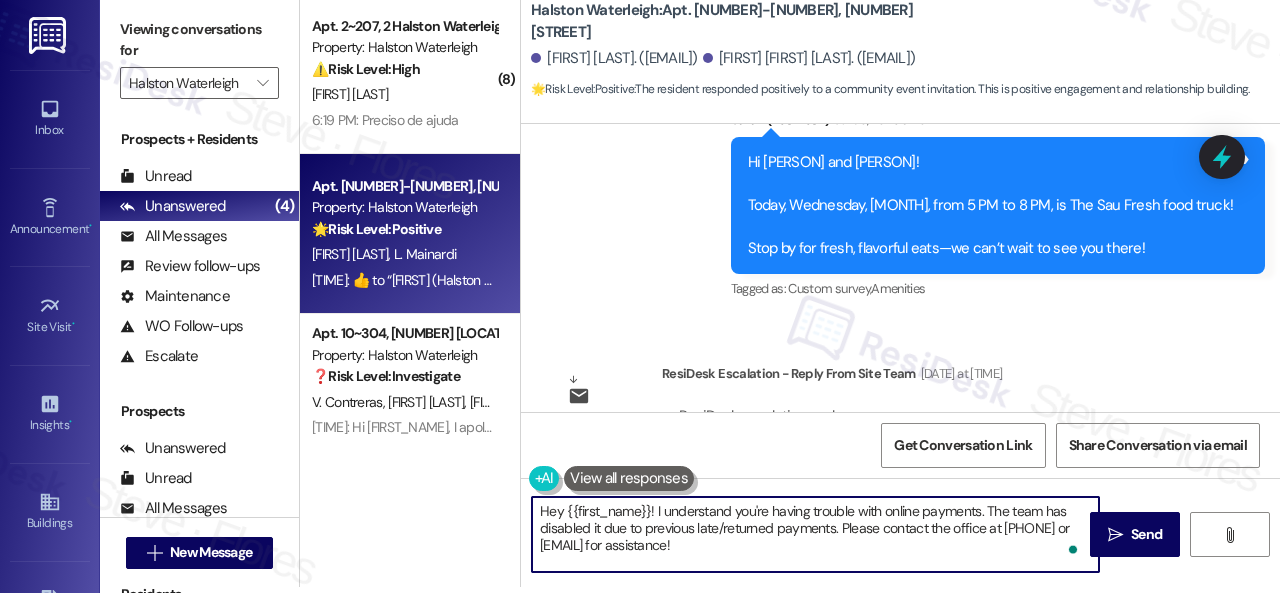 scroll, scrollTop: 46119, scrollLeft: 0, axis: vertical 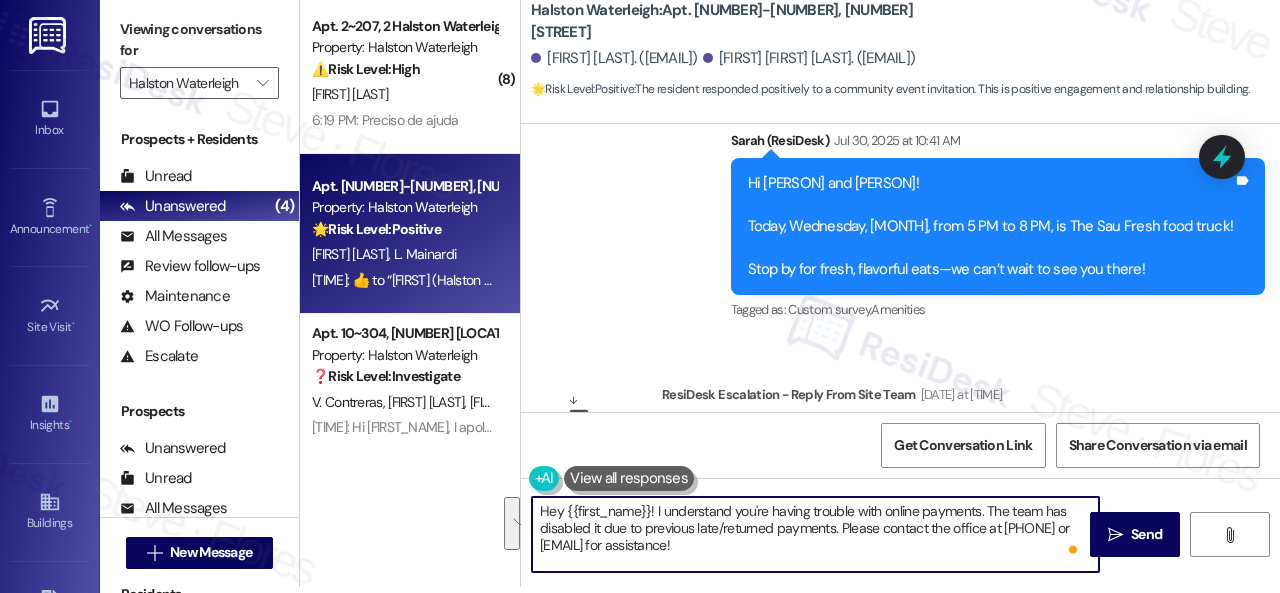 type on "👍" 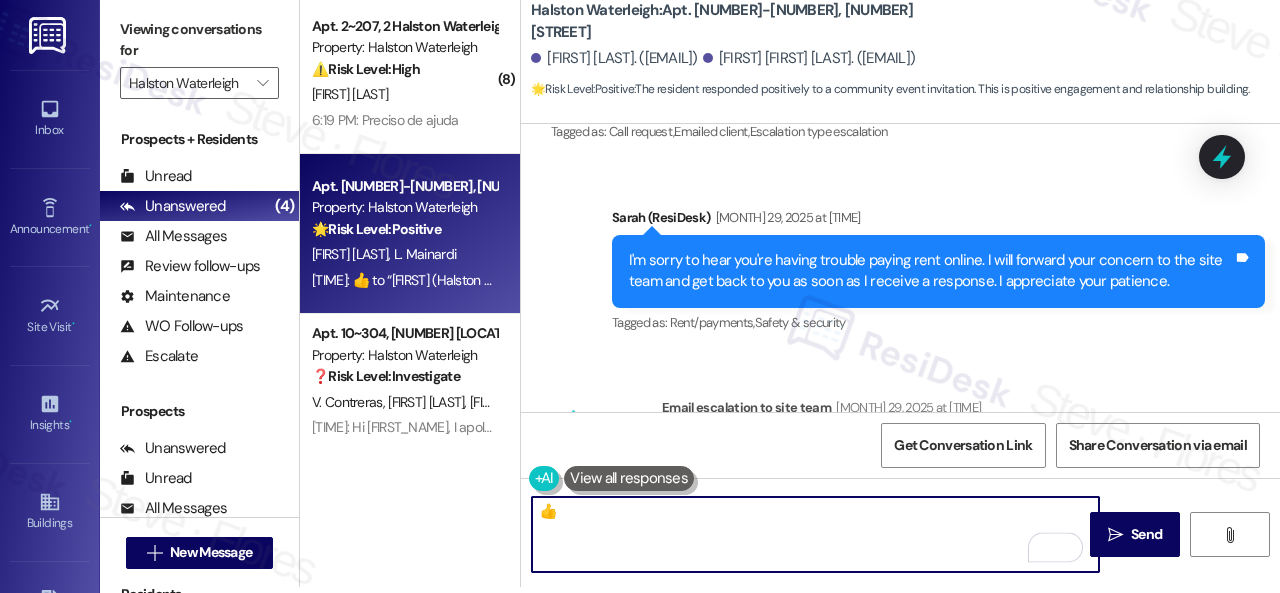 scroll, scrollTop: 45219, scrollLeft: 0, axis: vertical 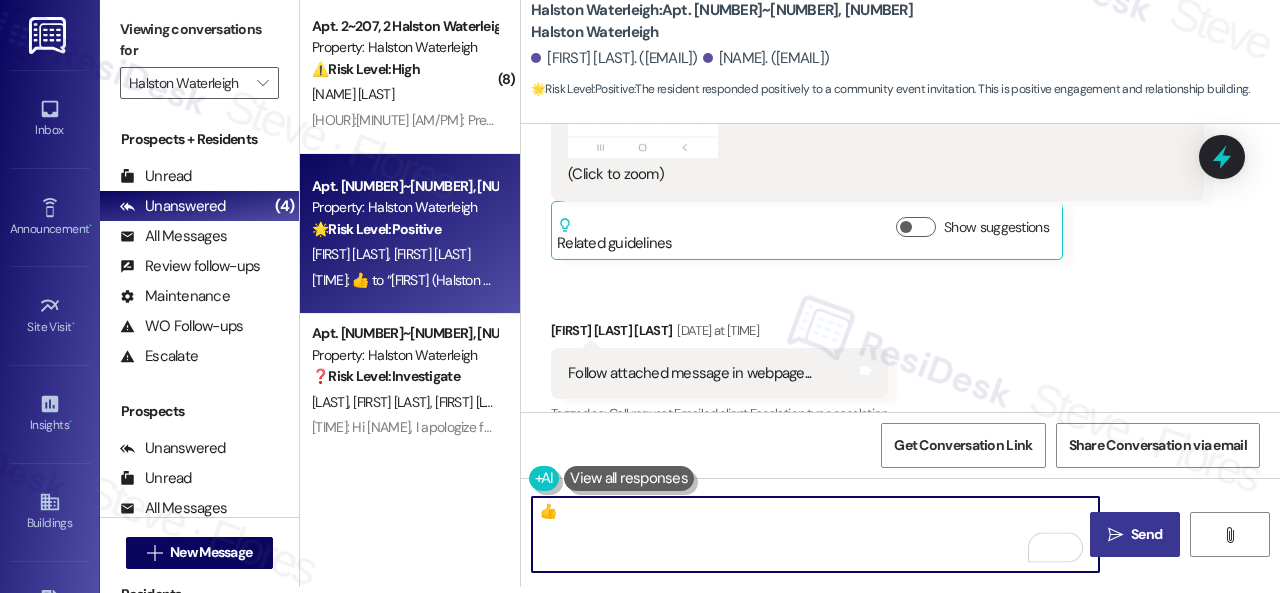 type on "👍" 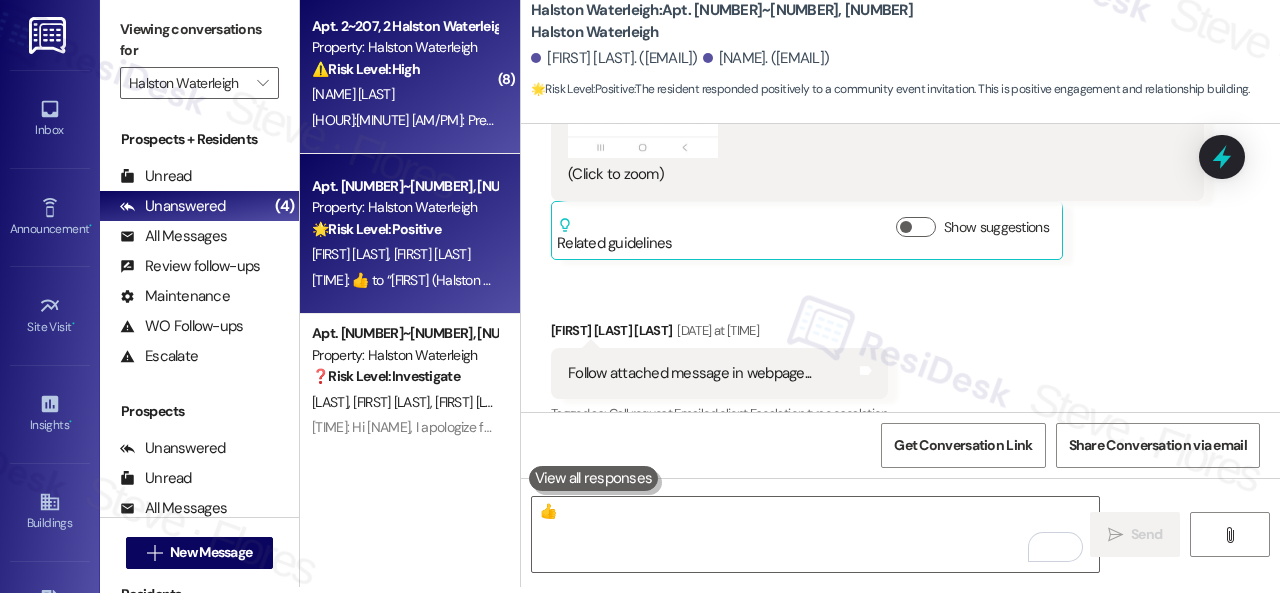 click on "[NAME] [LAST]" at bounding box center [404, 94] 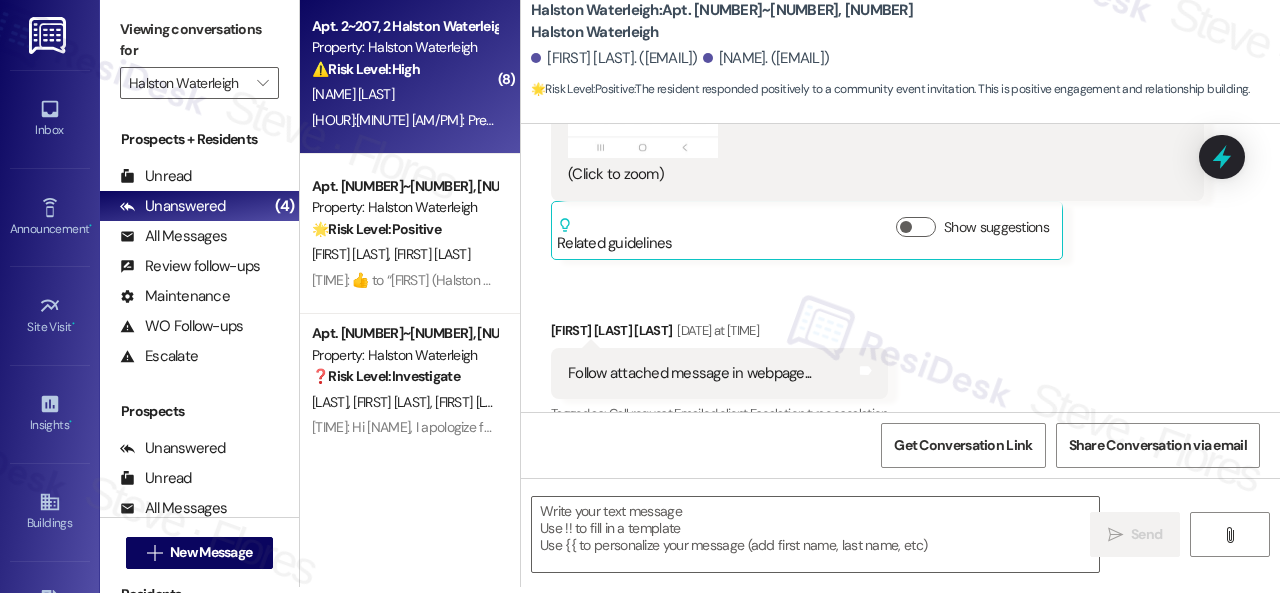 scroll, scrollTop: 0, scrollLeft: 0, axis: both 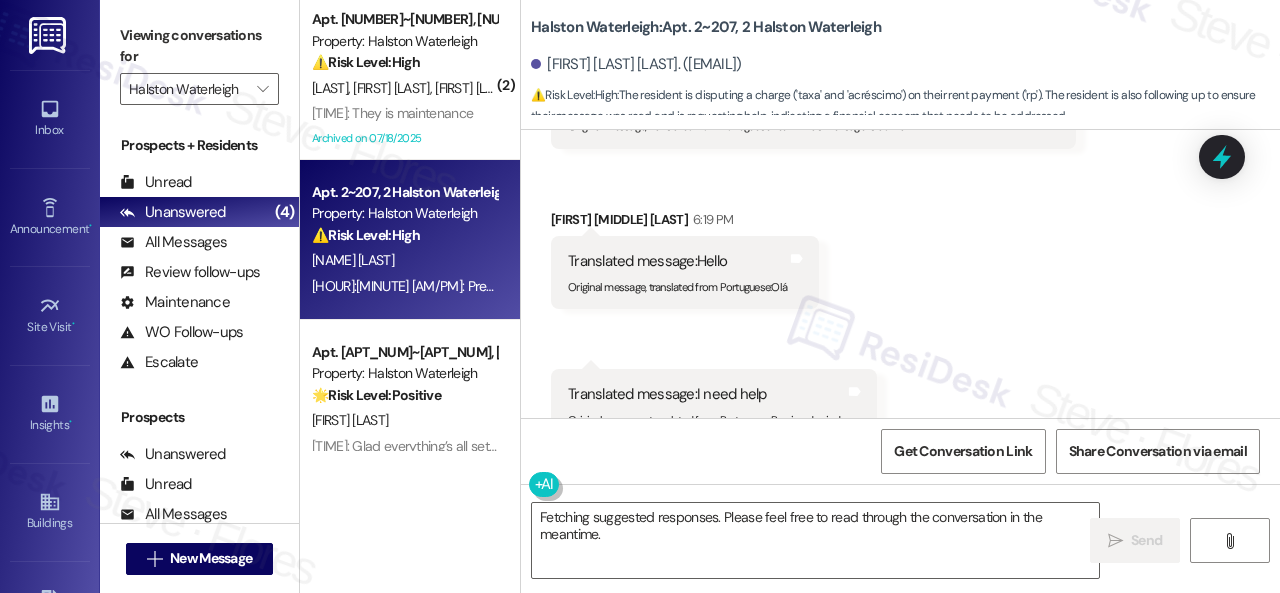 click on "Received via SMS [NAME] [NAME] [TIME] Translated message: Did you read my messages above? (follow-up request) Original message, translated from Portuguese : Leu minhas mensagens acima ? Translated from original message: Leu minhas mensagens acima ? Tags and notes Received via SMS [NAME] [NAME] [TIME] Translated message: Hello Original message, translated from Portuguese : Olá Translated from original message: Olá Tags and notes Received via SMS [TIME] [NAME] [TIME] Translated message: I need help Original message, translated from Portuguese : Preciso de ajuda Translated from original message: Preciso de ajuda Tags and notes Tagged as: Call request Click to highlight conversations about Call request" at bounding box center [900, 243] 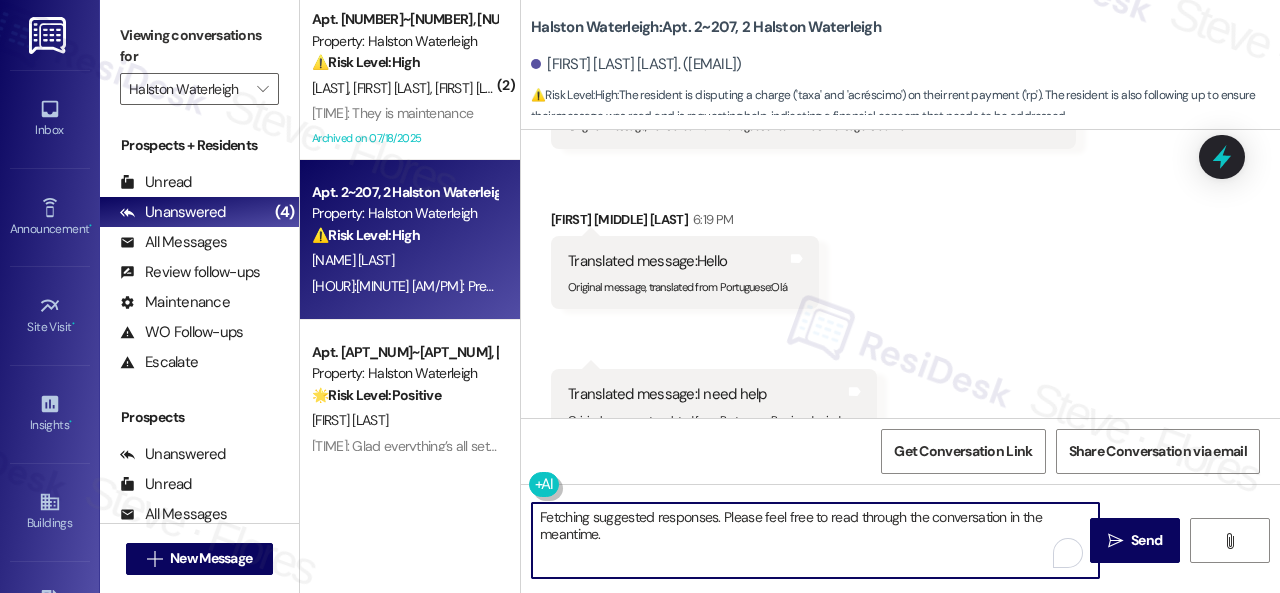 drag, startPoint x: 624, startPoint y: 536, endPoint x: 628, endPoint y: 451, distance: 85.09406 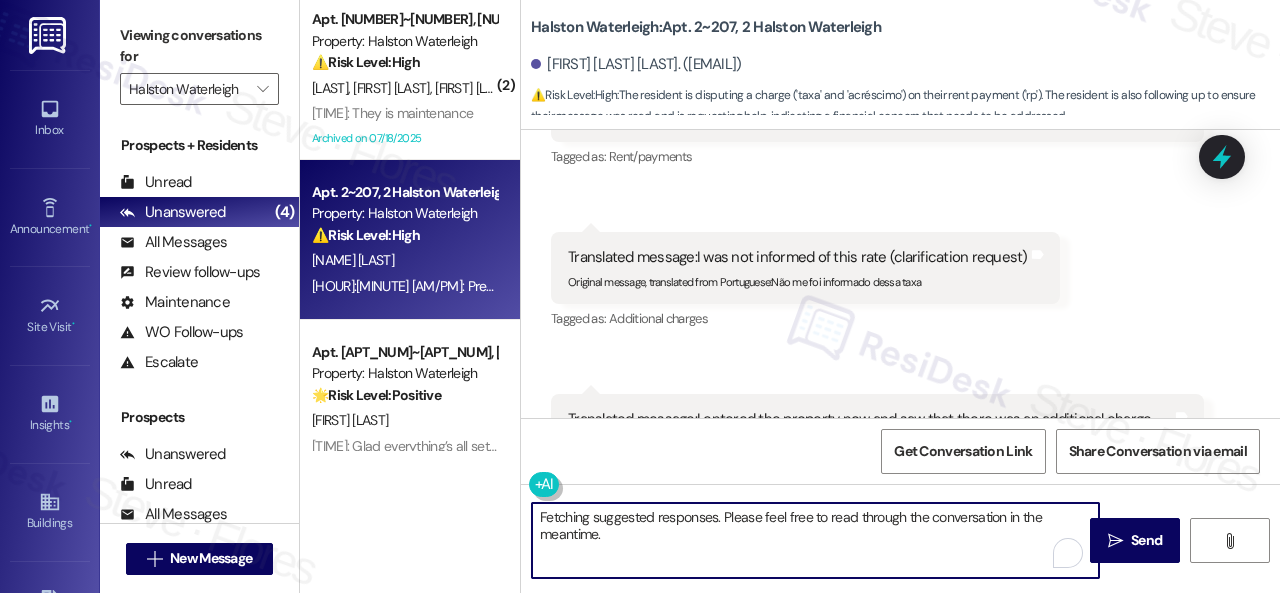 scroll, scrollTop: 25277, scrollLeft: 0, axis: vertical 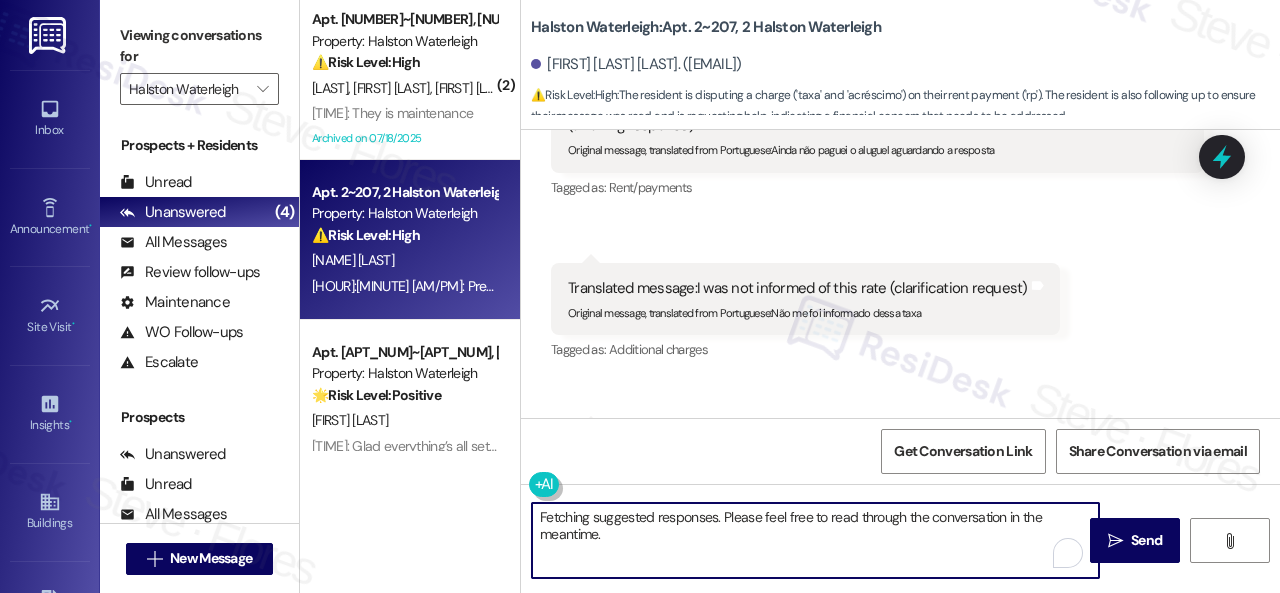 click on "Tagged as:   Additional charges Click to highlight conversations about Additional charges" at bounding box center [805, 349] 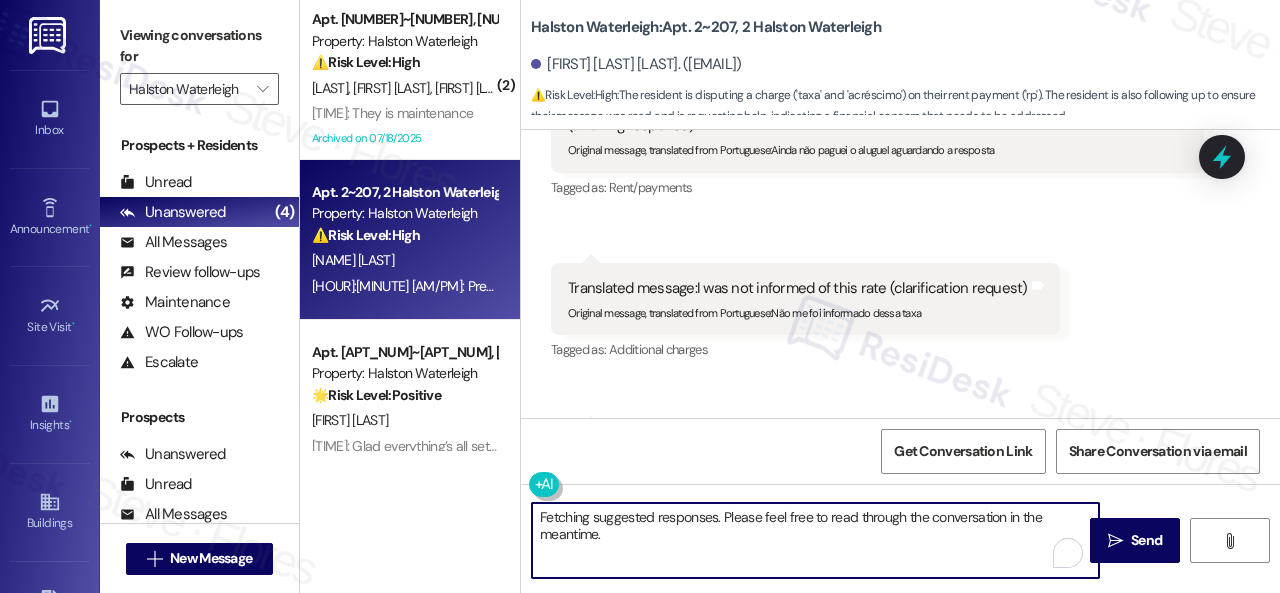 drag, startPoint x: 623, startPoint y: 540, endPoint x: 386, endPoint y: 495, distance: 241.23433 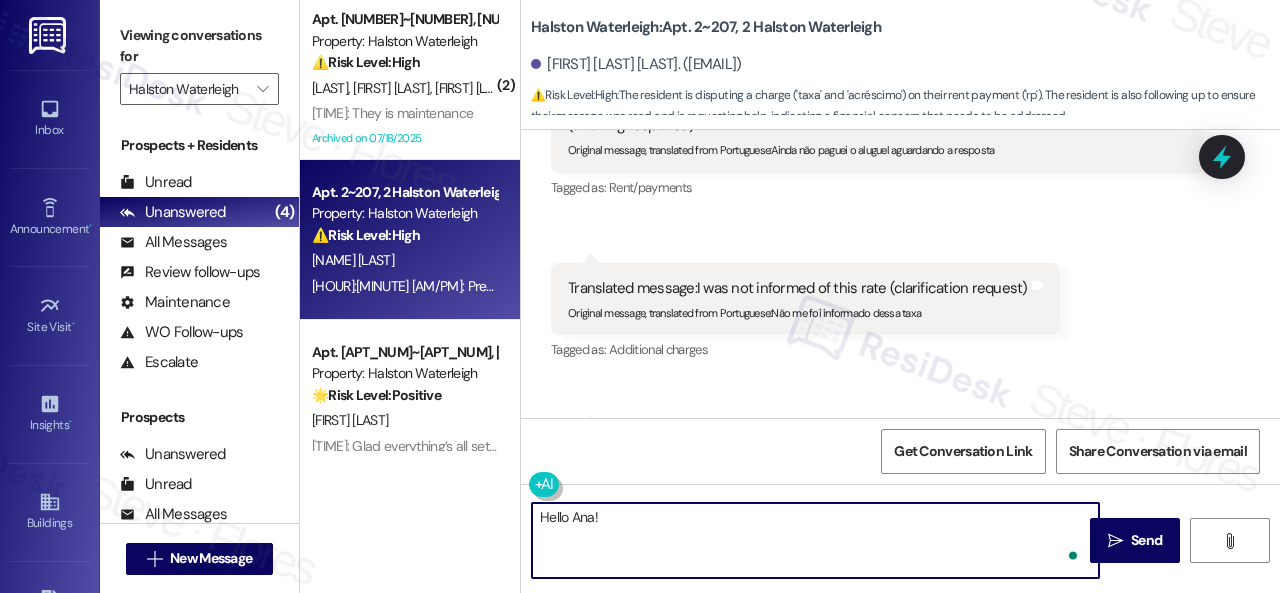 paste on "I apologize for the late reply. I was away for the weekend." 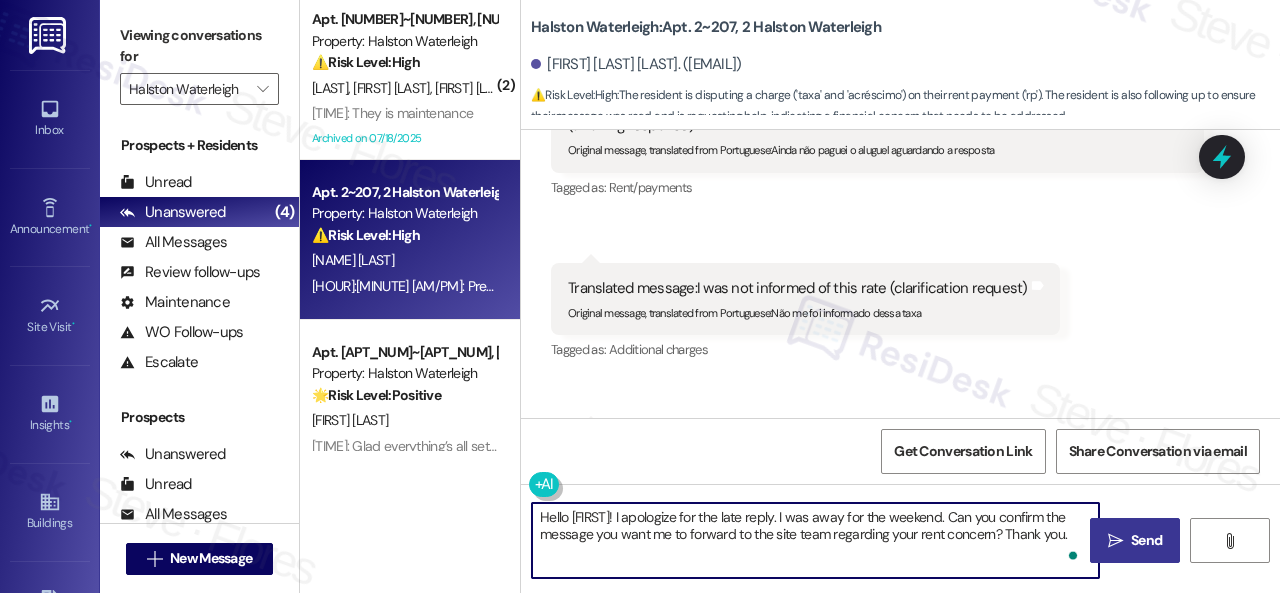 type on "Hello [FIRST]! I apologize for the late reply. I was away for the weekend. Can you confirm the message you want me to forward to the site team regarding your rent concern? Thank you." 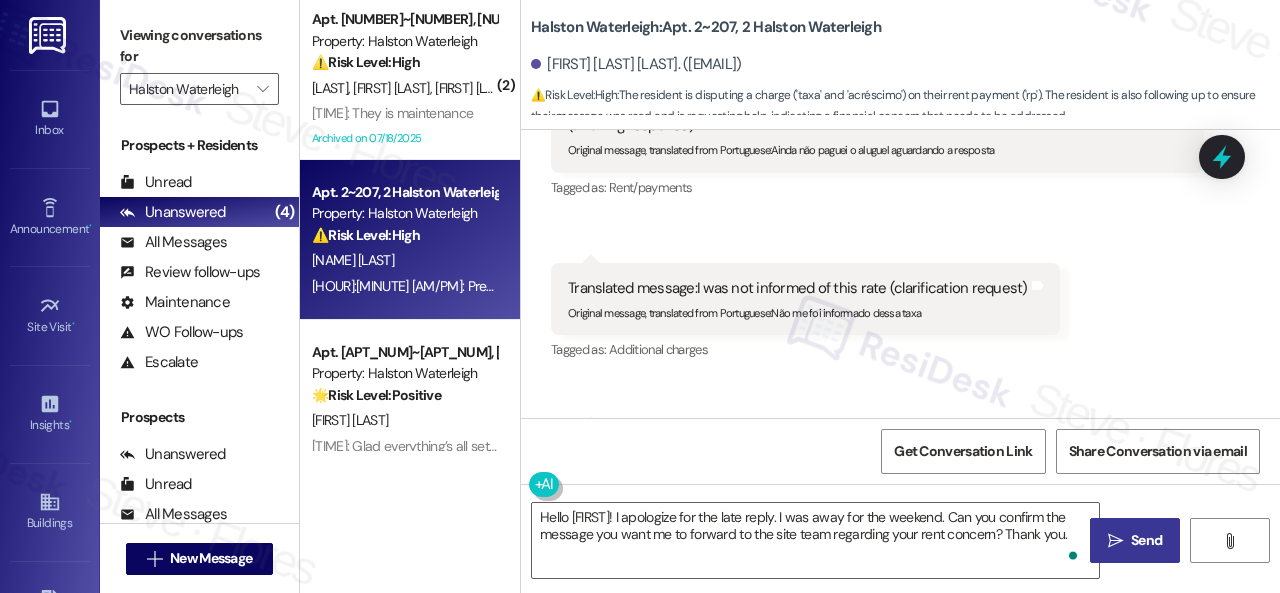 click on "Send" at bounding box center [1146, 540] 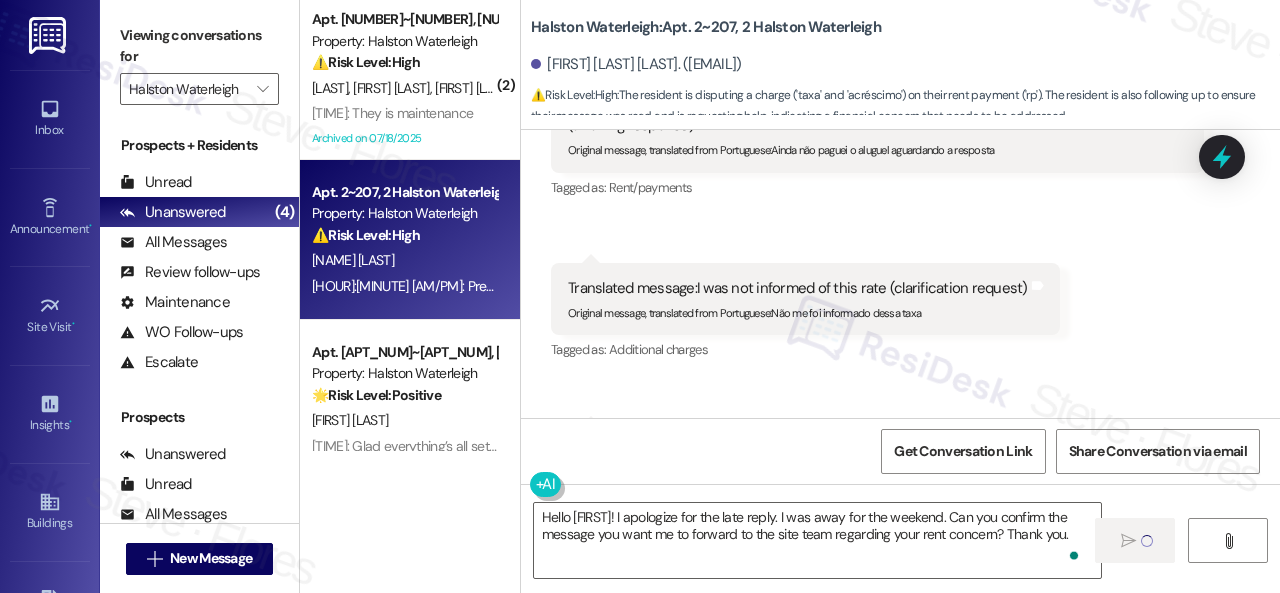type 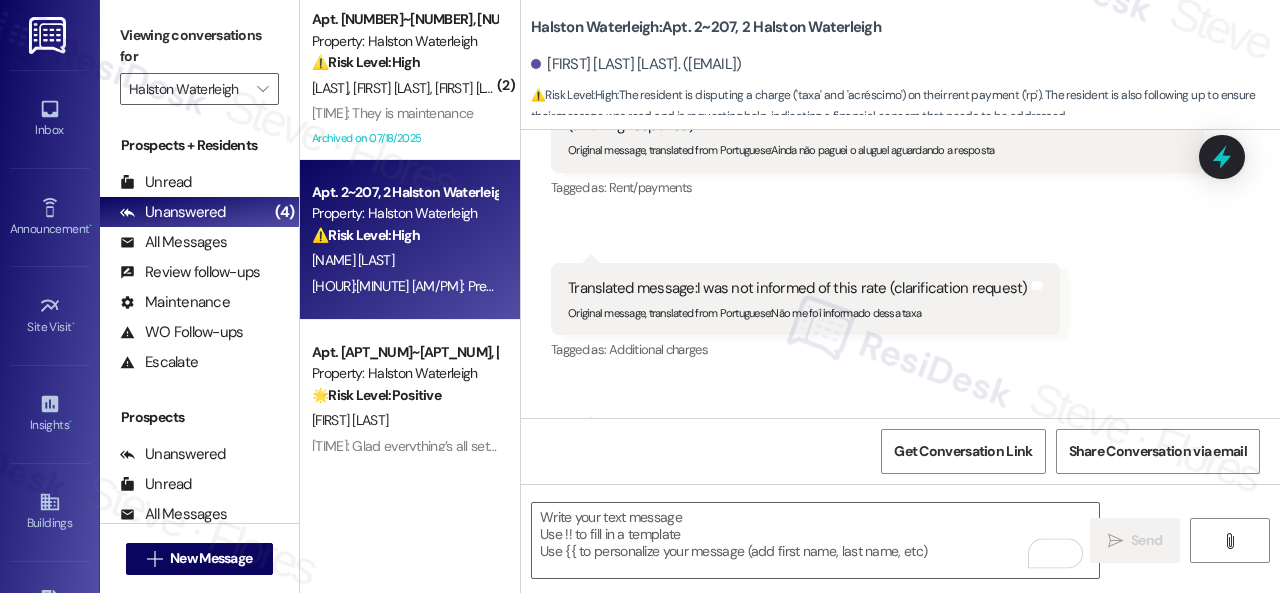 scroll, scrollTop: 26176, scrollLeft: 0, axis: vertical 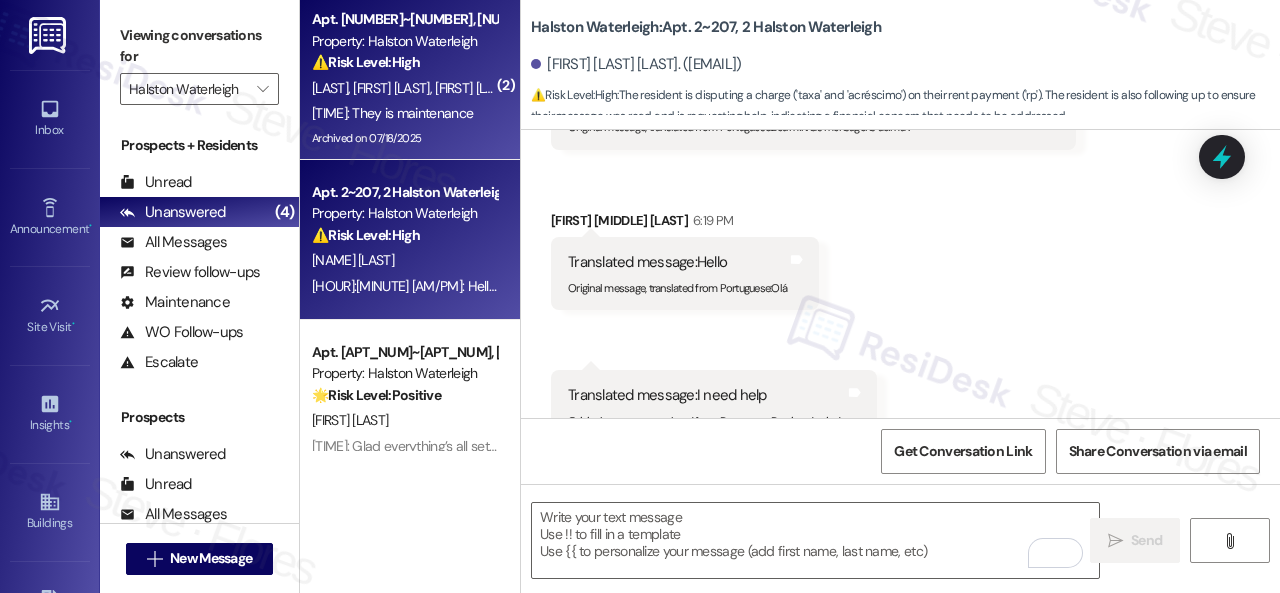 click on "⚠️  Risk Level:  High The resident is reporting that the AC needs freon checked. While the AC is working, the resident is indicating that maintenance needs to check the freon. This is an urgent general maintenance issue." at bounding box center (404, 62) 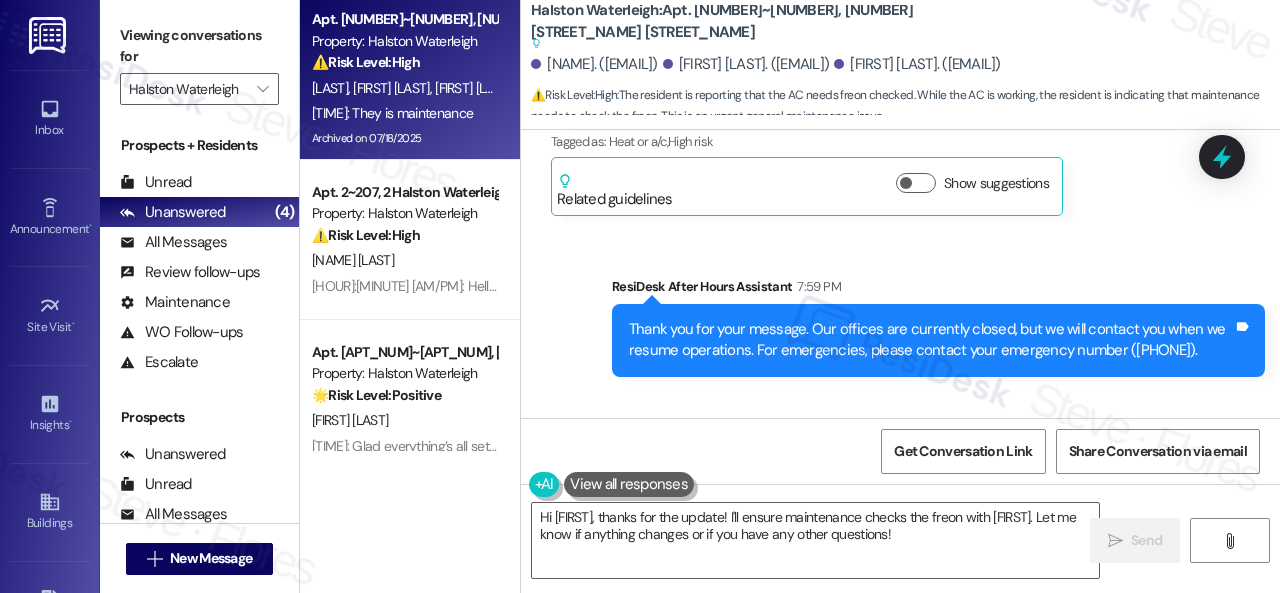 scroll, scrollTop: 23936, scrollLeft: 0, axis: vertical 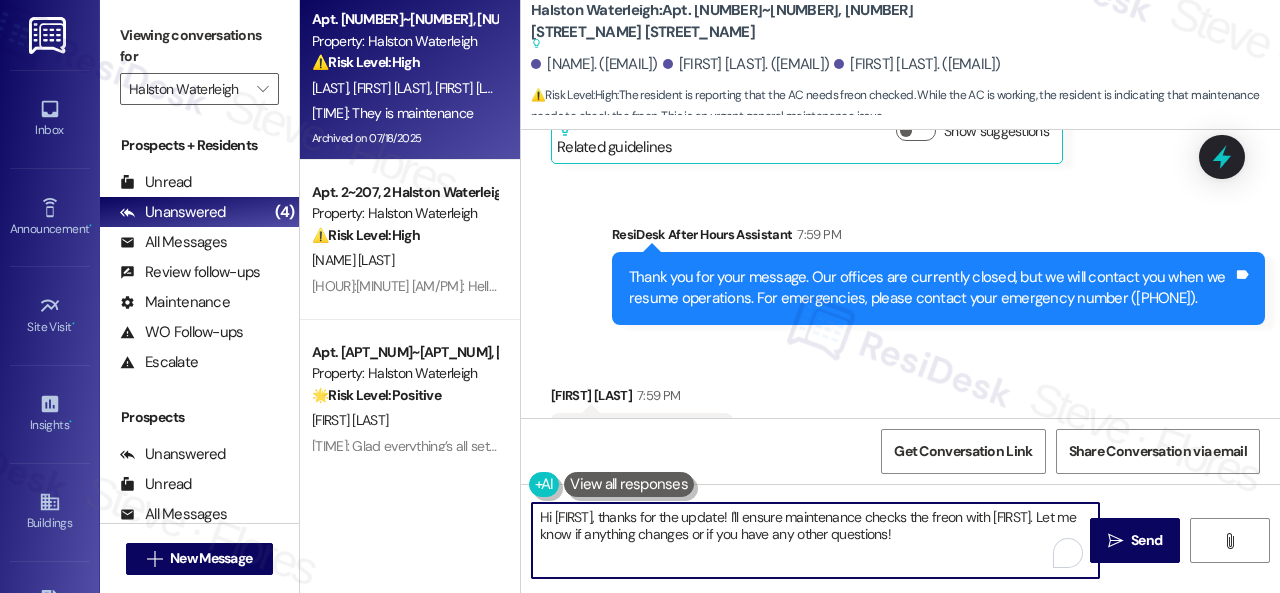 drag, startPoint x: 891, startPoint y: 532, endPoint x: 433, endPoint y: 487, distance: 460.20538 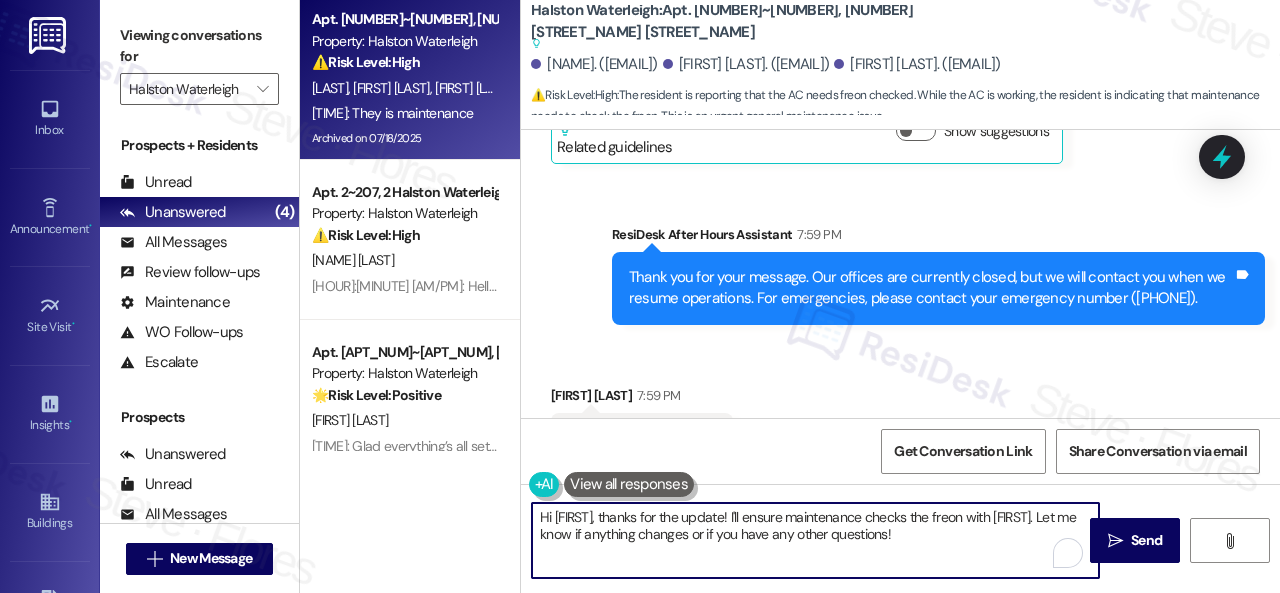 click on "Apt. [APT_NUM]~[APT_NUM], [NUMBER] Halston Waterleigh Property: Halston Waterleigh ⚠️  Risk Level:  High The resident is reporting that the AC needs freon checked. While the AC is working, the resident is indicating that maintenance needs to check the freon. This is an urgent general maintenance issue. [LAST] [LAST] [LAST] [TIME]: They is maintenance  [TIME]: They is maintenance  Archived on [DATE] Apt. [APT_NUM]~[APT_NUM], [NUMBER] Halston Waterleigh Property: Halston Waterleigh ⚠️  Risk Level:  High The resident is disputing a charge ('taxa' and 'acréscimo') on their rent payment ('rp'). The resident is also following up to ensure their message was read and is requesting help, indicating a financial concern that needs to be addressed. [LAST] [LAST] [TIME]: Hello [FIRST]! I apologize for the late reply. I was away for the weekend. Can you confirm the message you want me to forward to the site team regarding your rent concern? Thank you. Apt. [APT_NUM]~[APT_NUM], [NUMBER] Halston Waterleigh Property: Halston Waterleigh 🌟  Risk Level:" at bounding box center [790, 296] 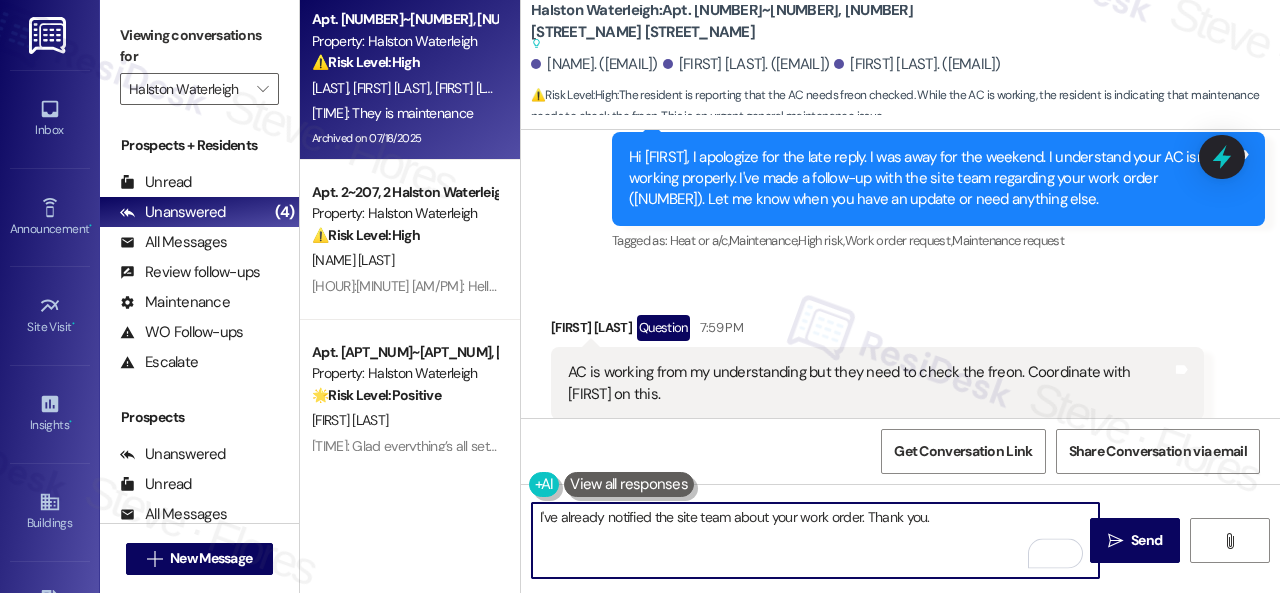 scroll, scrollTop: 23536, scrollLeft: 0, axis: vertical 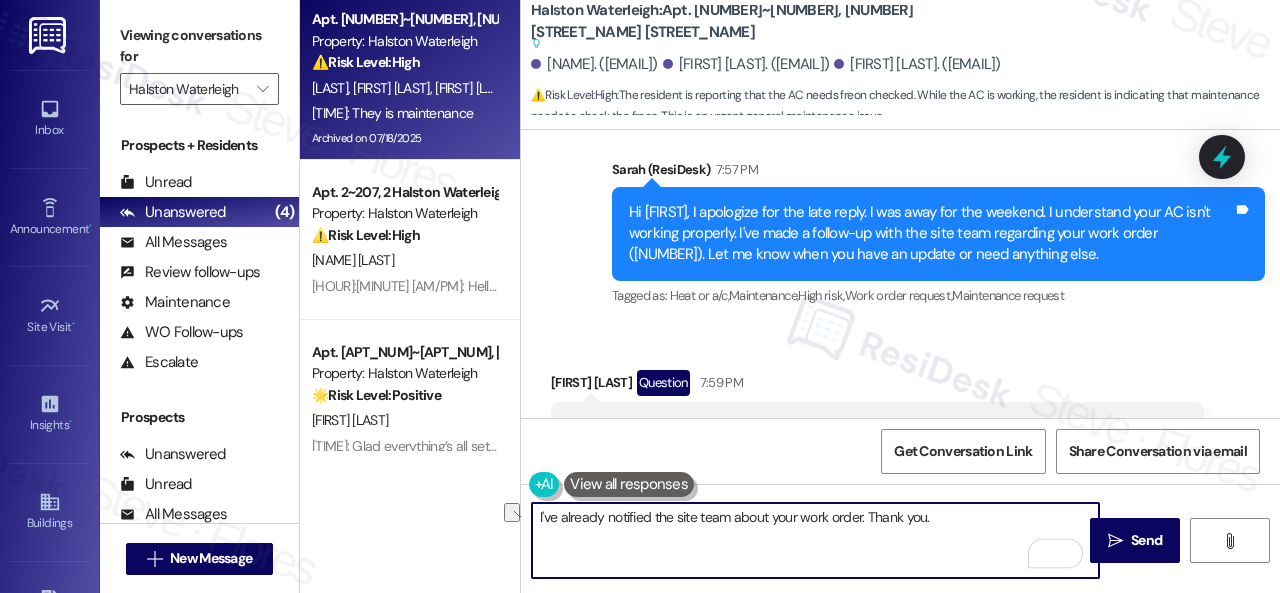 drag, startPoint x: 868, startPoint y: 518, endPoint x: 941, endPoint y: 518, distance: 73 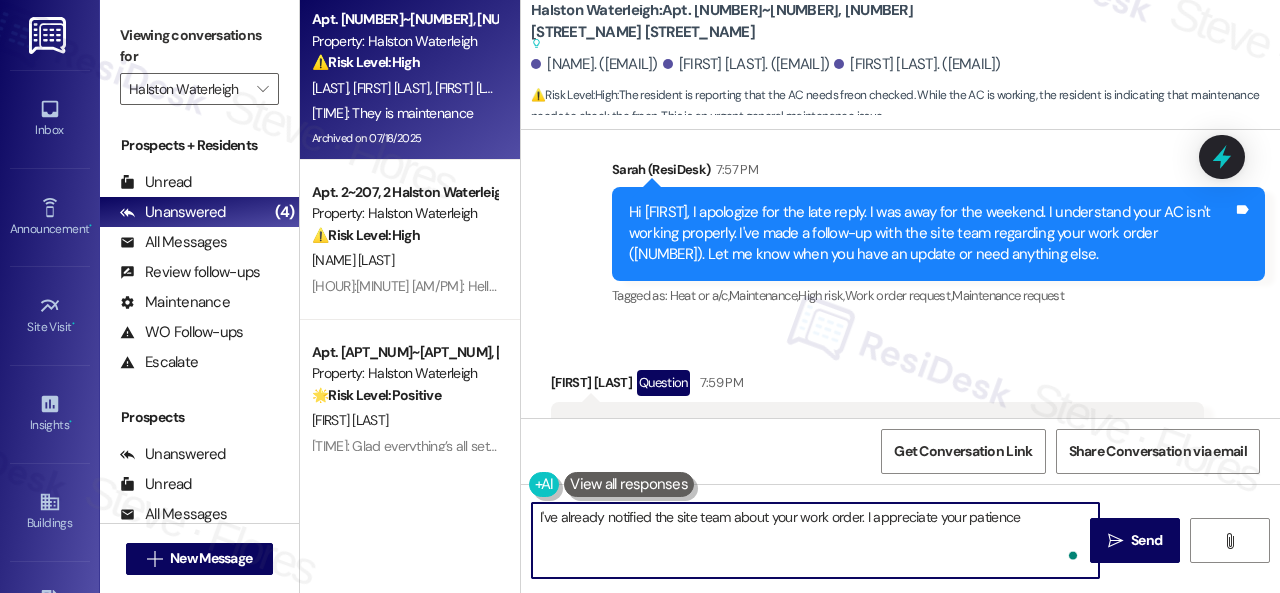 type on "I've already notified the site team about your work order. I appreciate your patience." 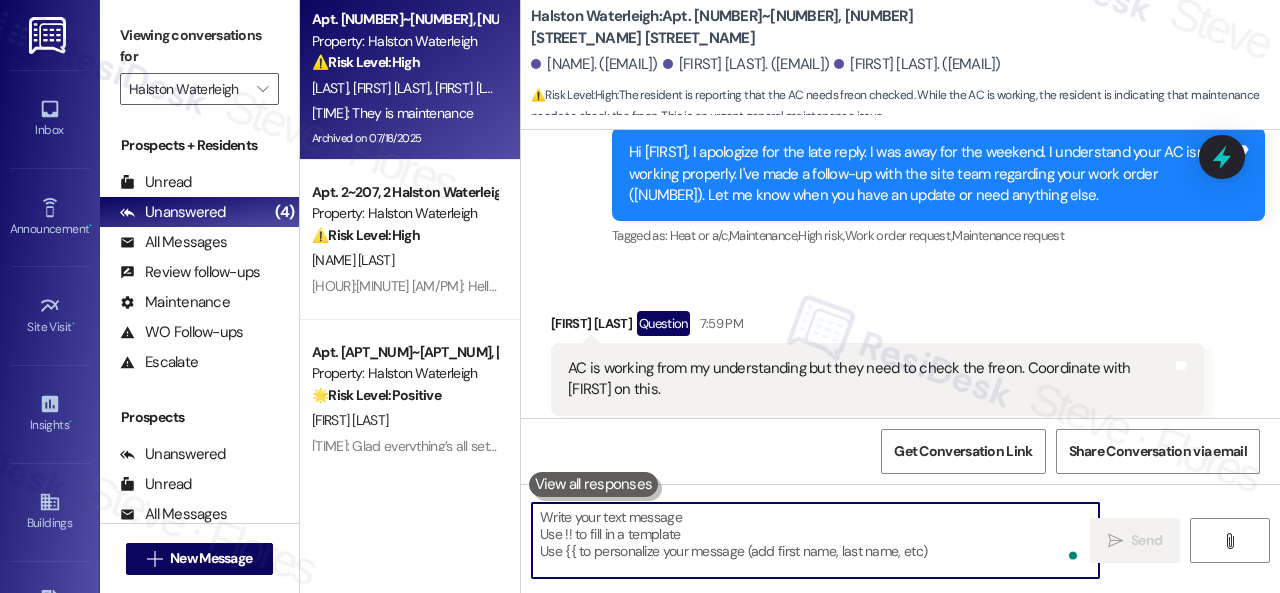 scroll, scrollTop: 23817, scrollLeft: 0, axis: vertical 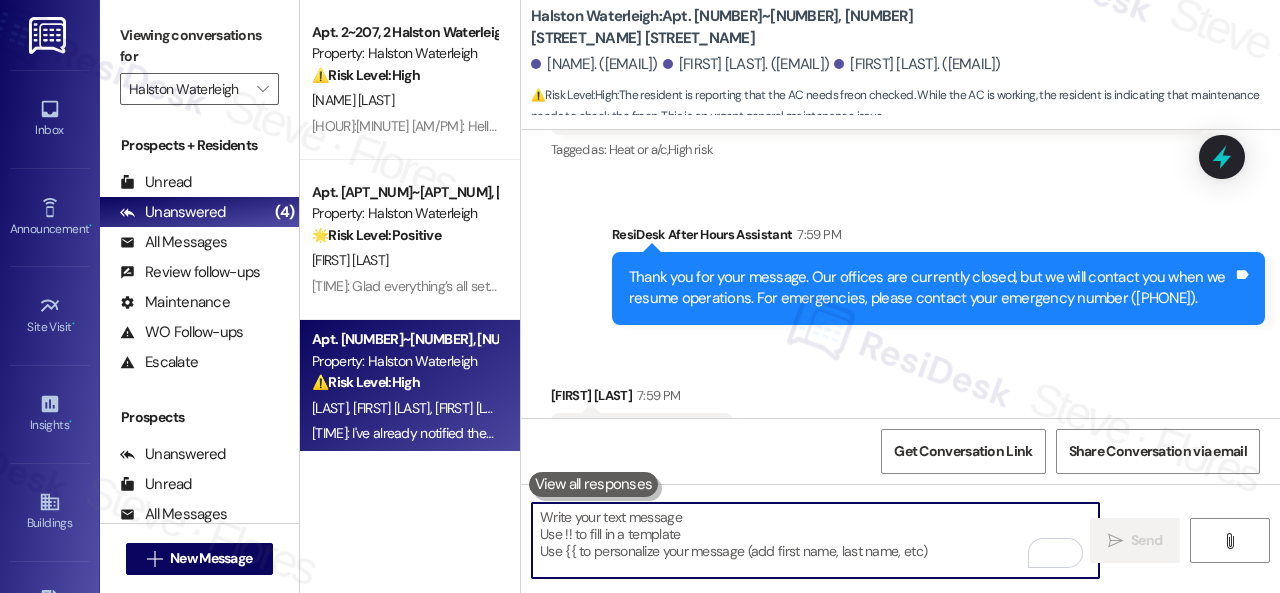 type 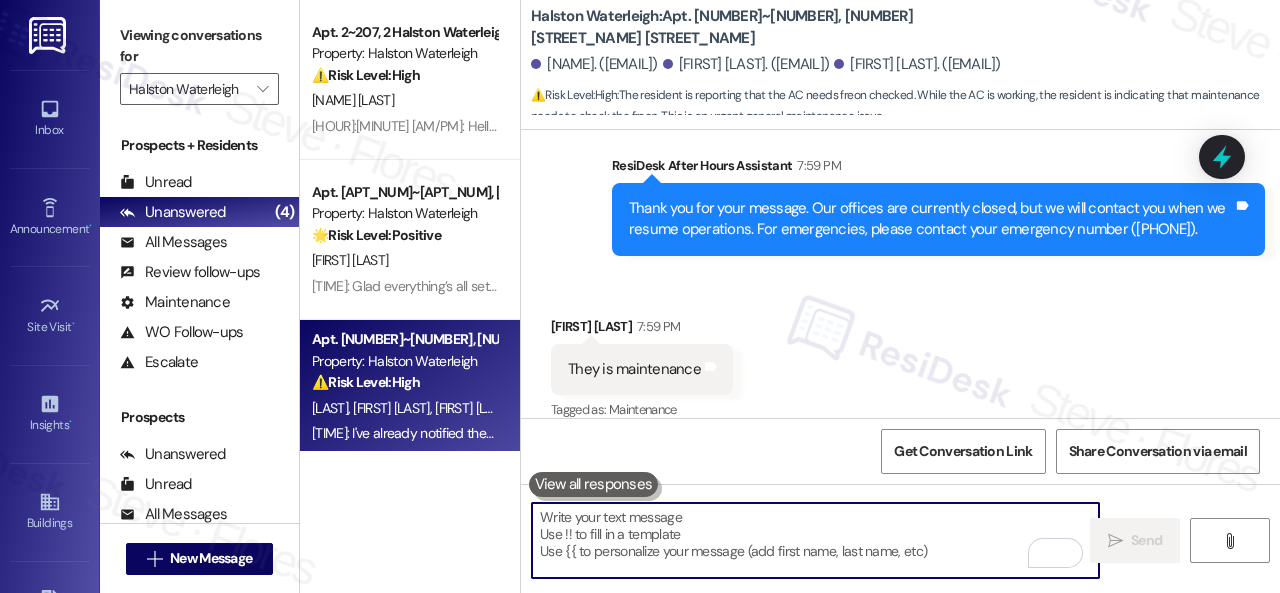 scroll, scrollTop: 23958, scrollLeft: 0, axis: vertical 